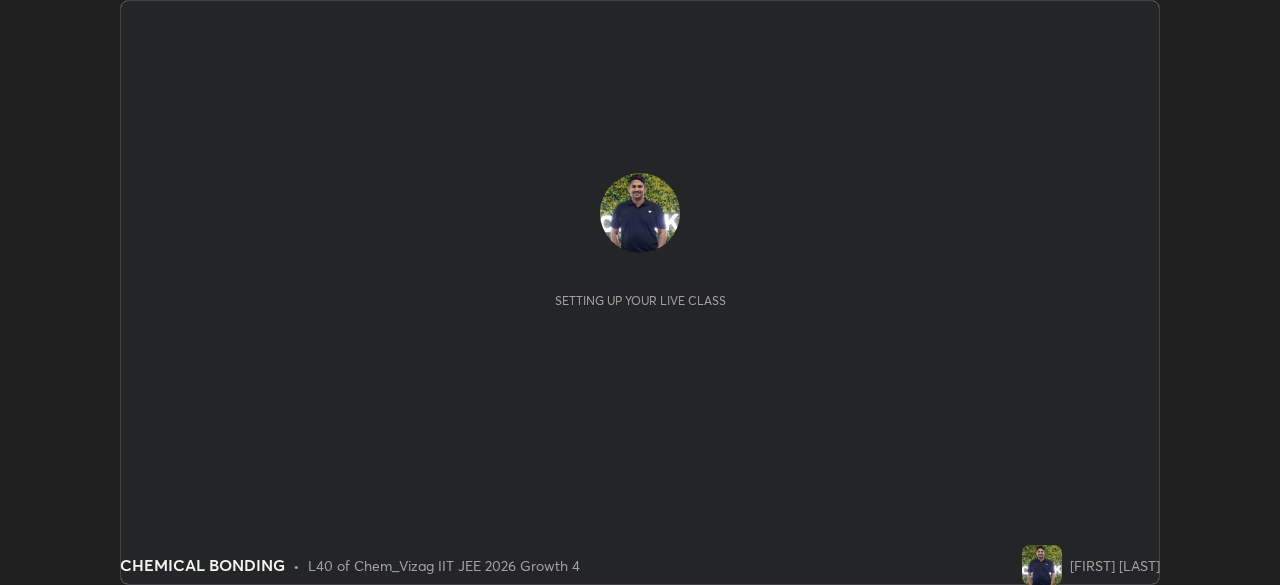 scroll, scrollTop: 0, scrollLeft: 0, axis: both 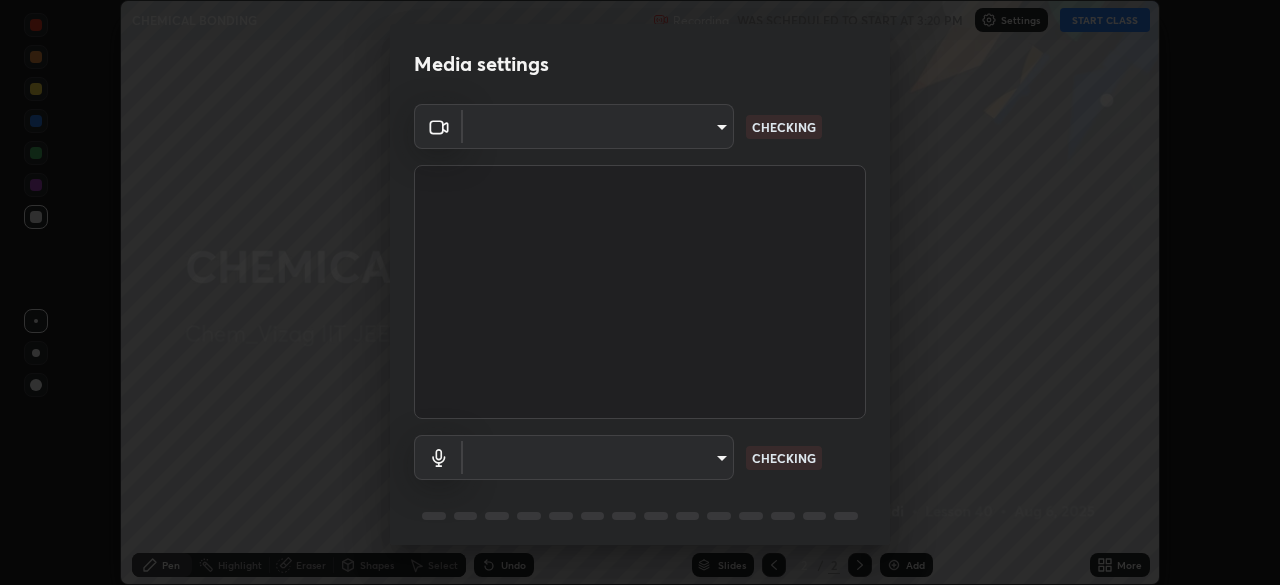 type on "8413a073afe9c43720b170e3c3edff1e7f9c492aae98e531531ceb715d1739b9" 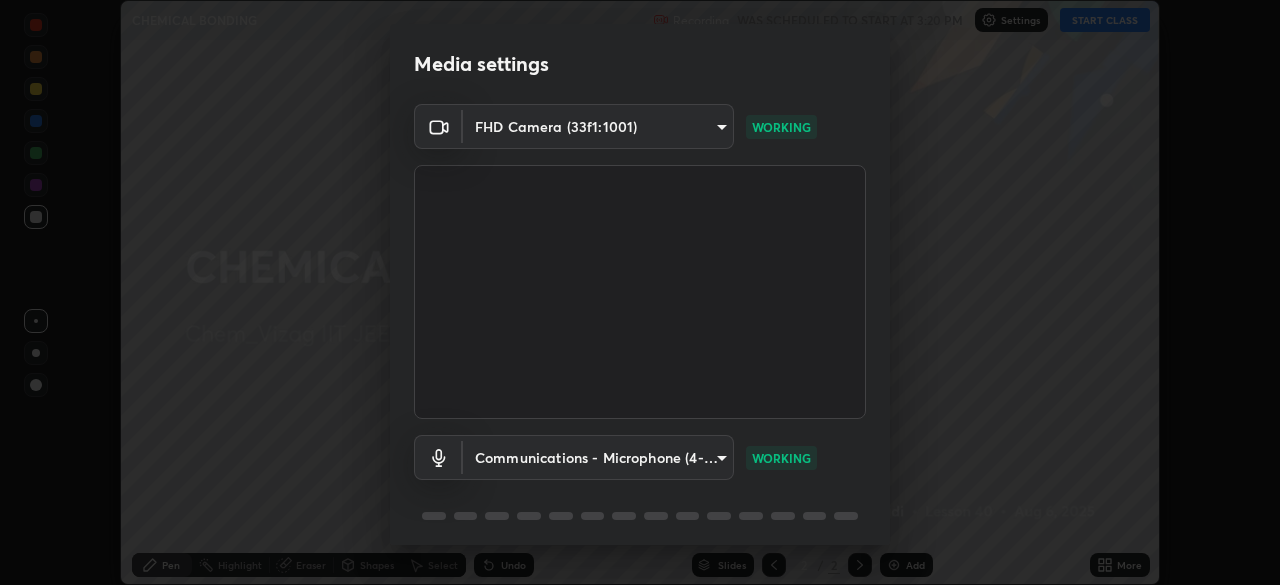 scroll, scrollTop: 71, scrollLeft: 0, axis: vertical 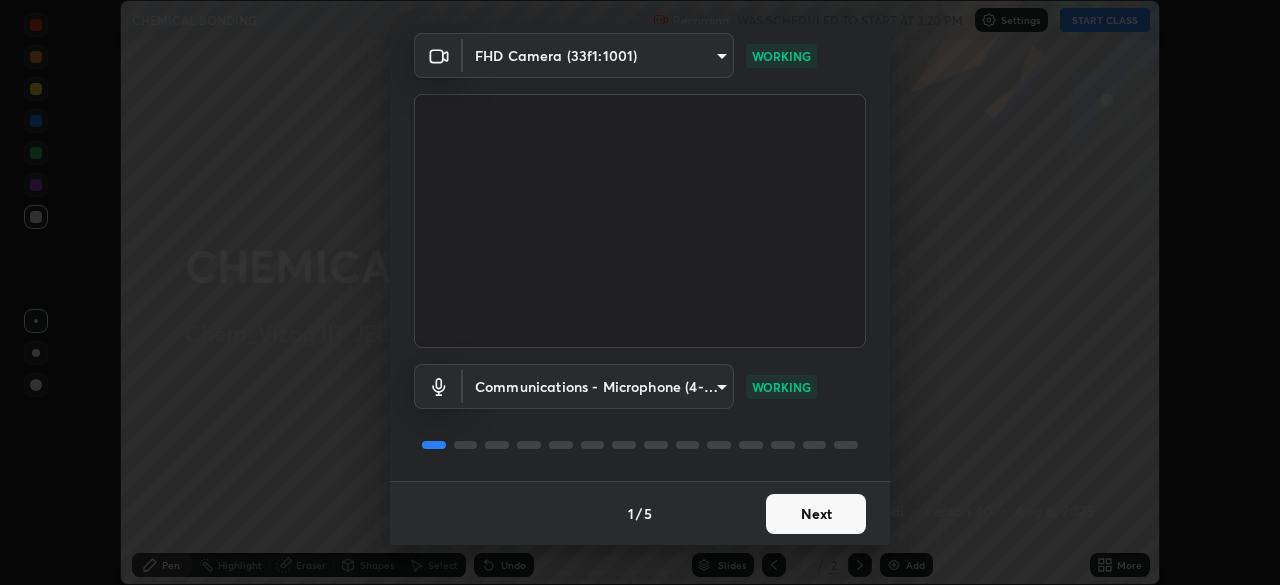 click on "Next" at bounding box center [816, 514] 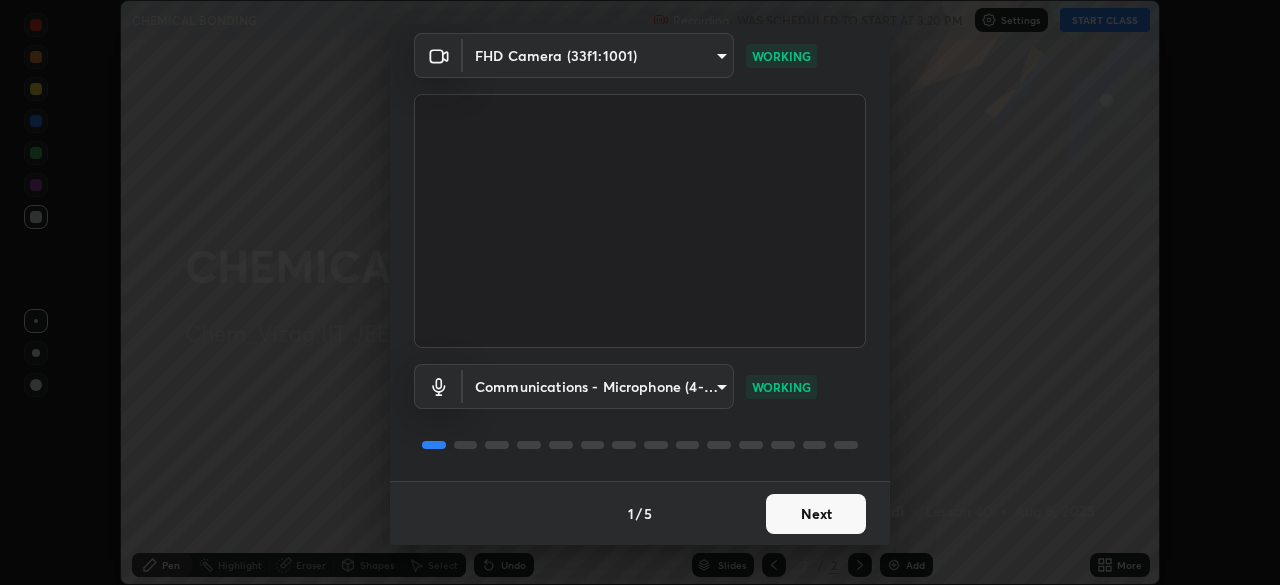 scroll, scrollTop: 0, scrollLeft: 0, axis: both 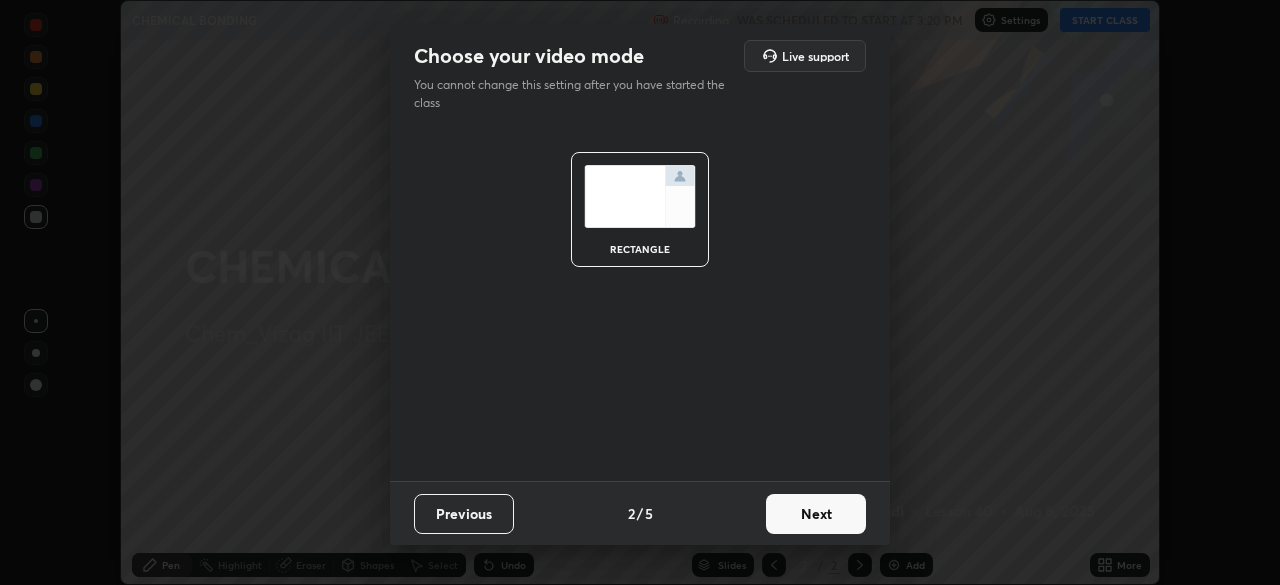 click on "Next" at bounding box center [816, 514] 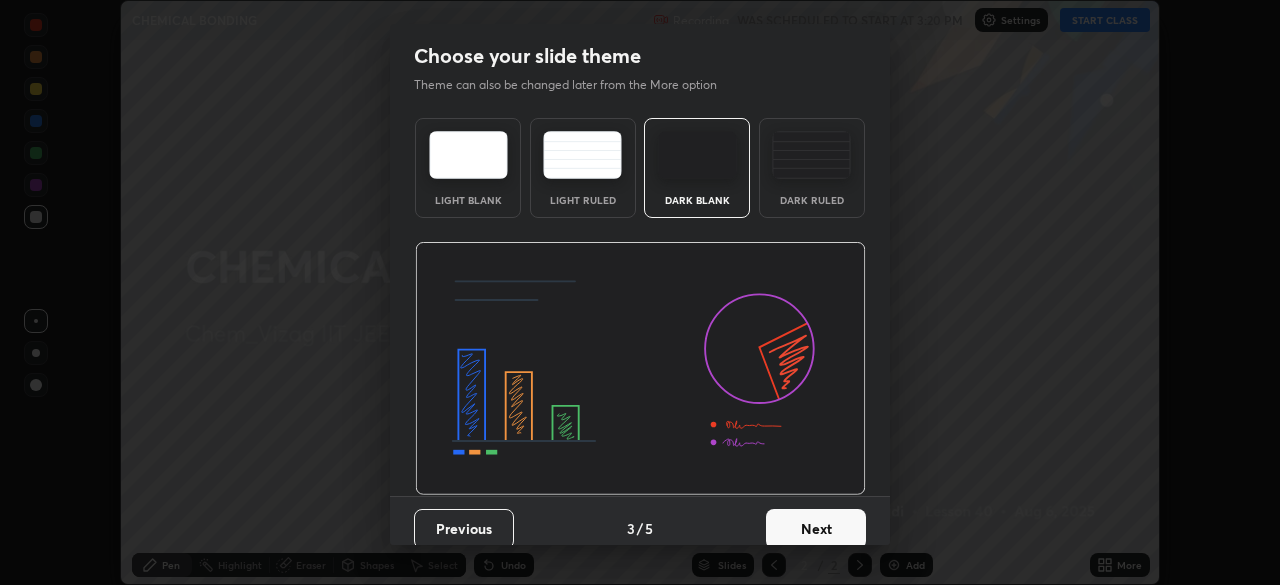 click on "Next" at bounding box center [816, 529] 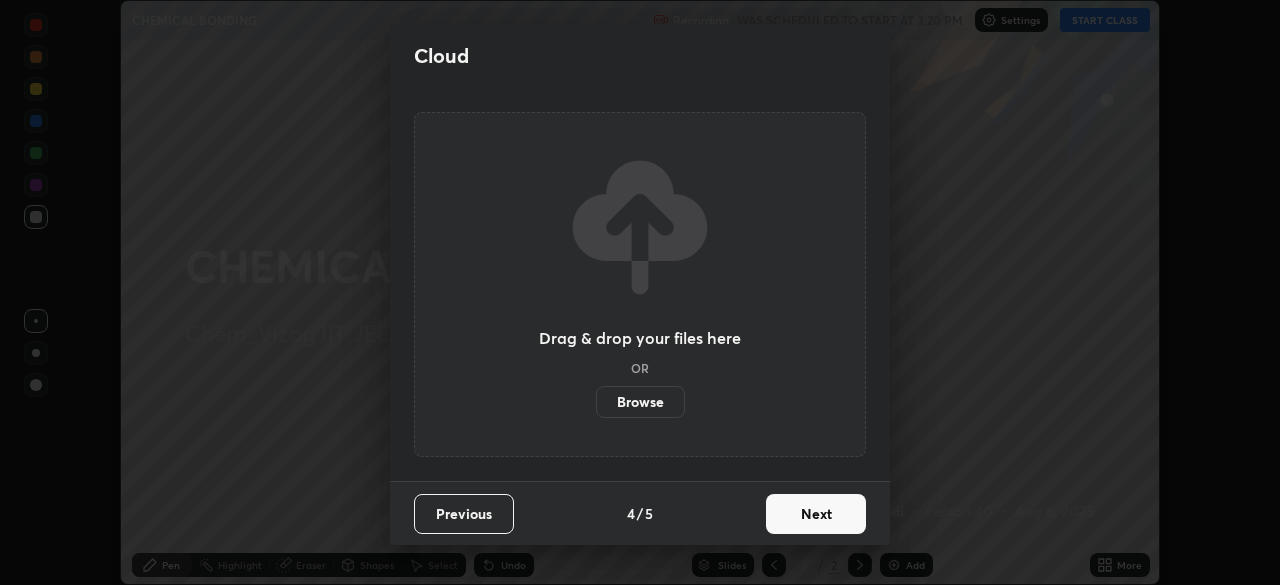 click on "Next" at bounding box center [816, 514] 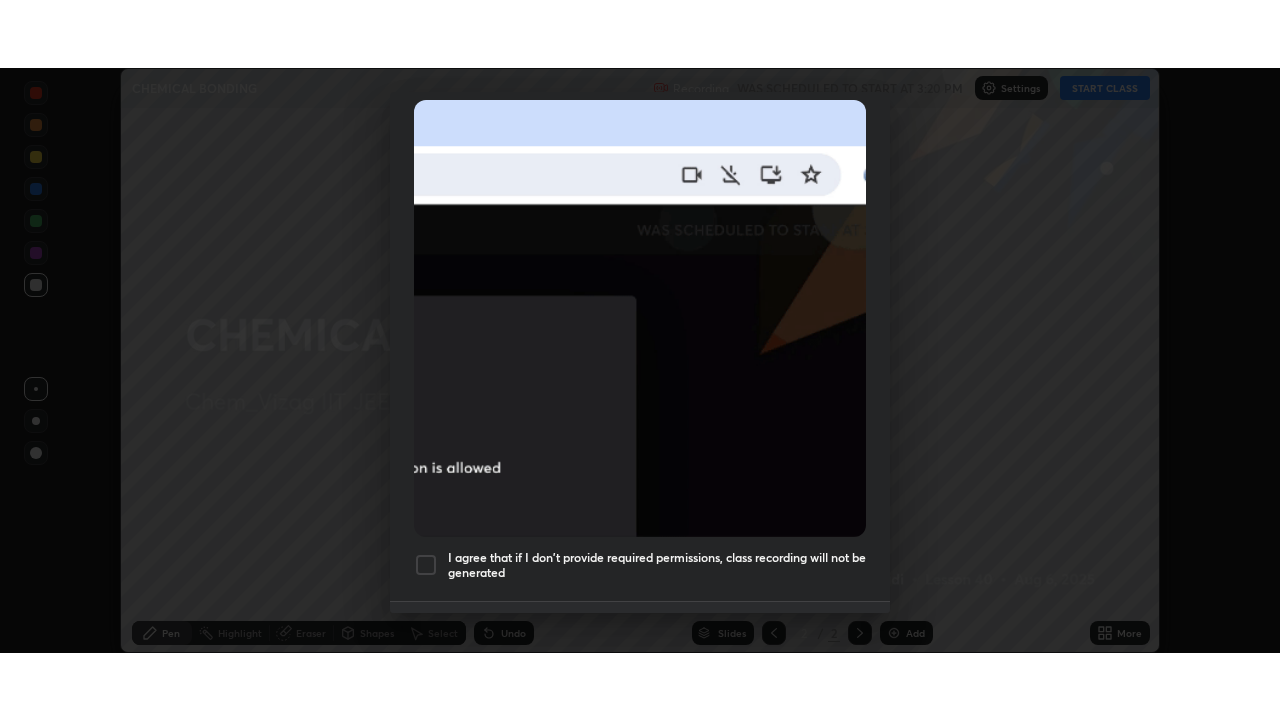 scroll, scrollTop: 479, scrollLeft: 0, axis: vertical 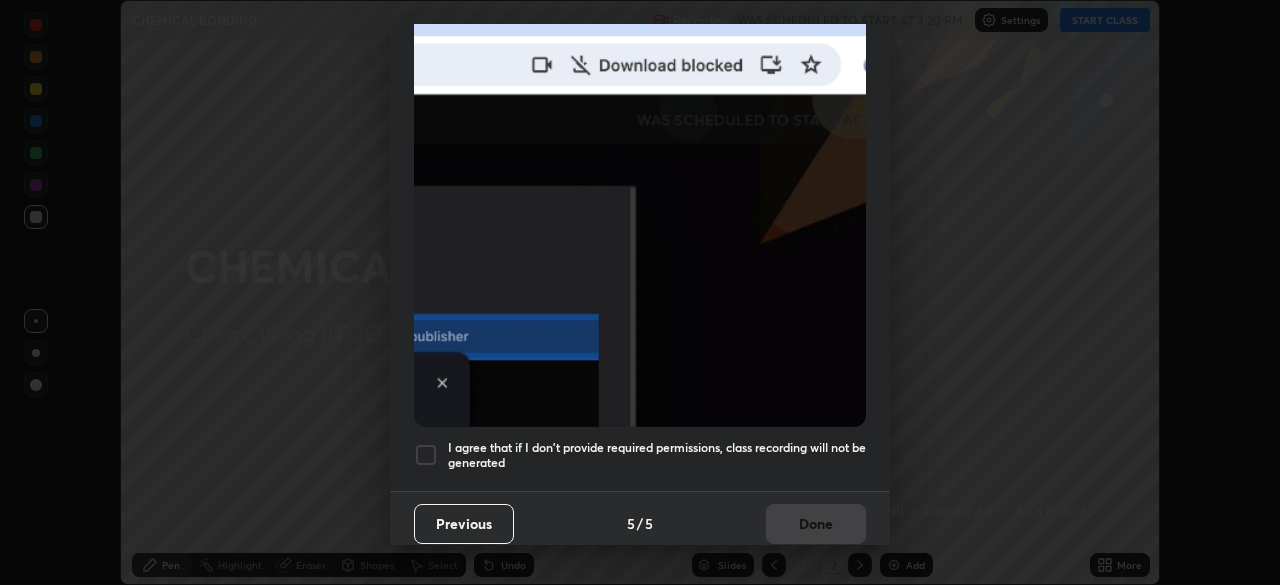 click at bounding box center [426, 455] 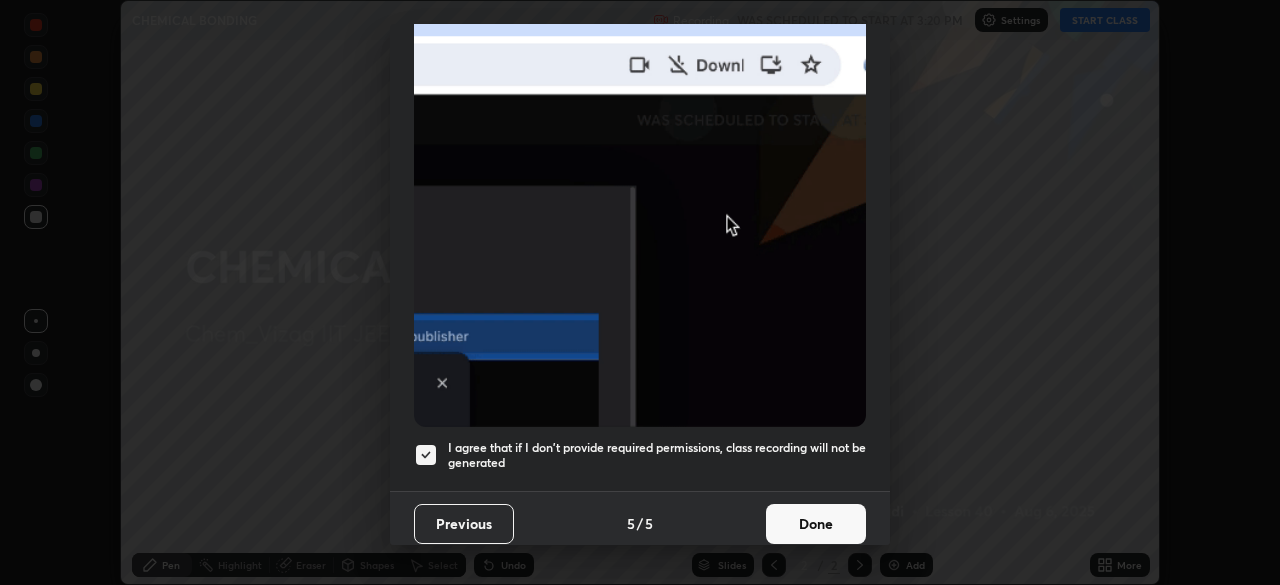click on "Done" at bounding box center (816, 524) 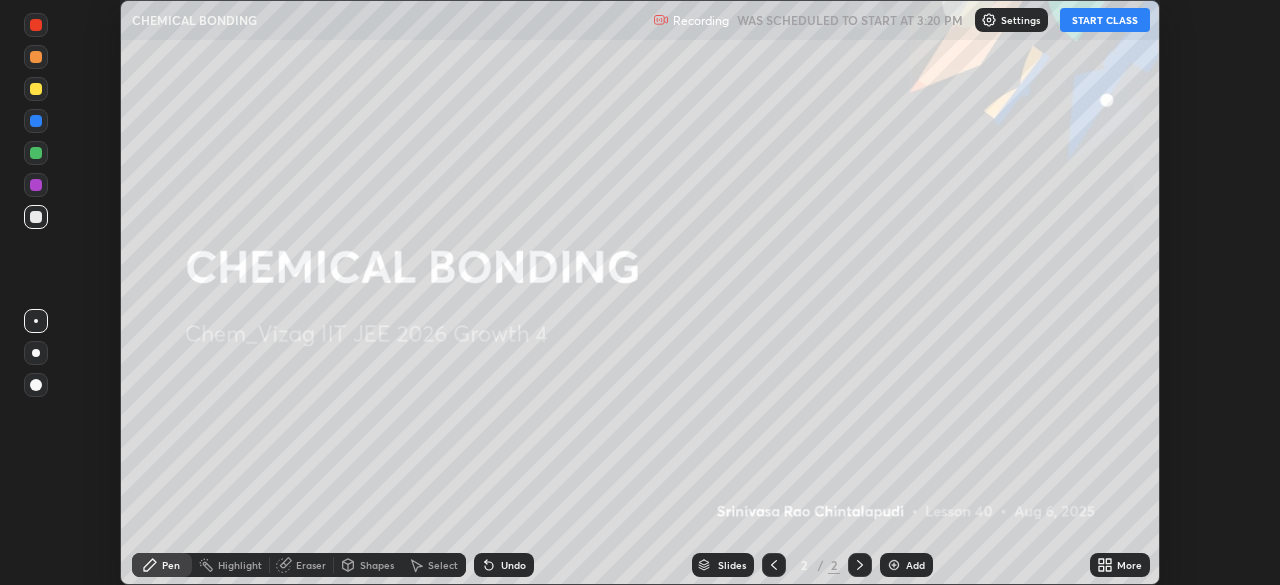 click on "Add" at bounding box center [915, 565] 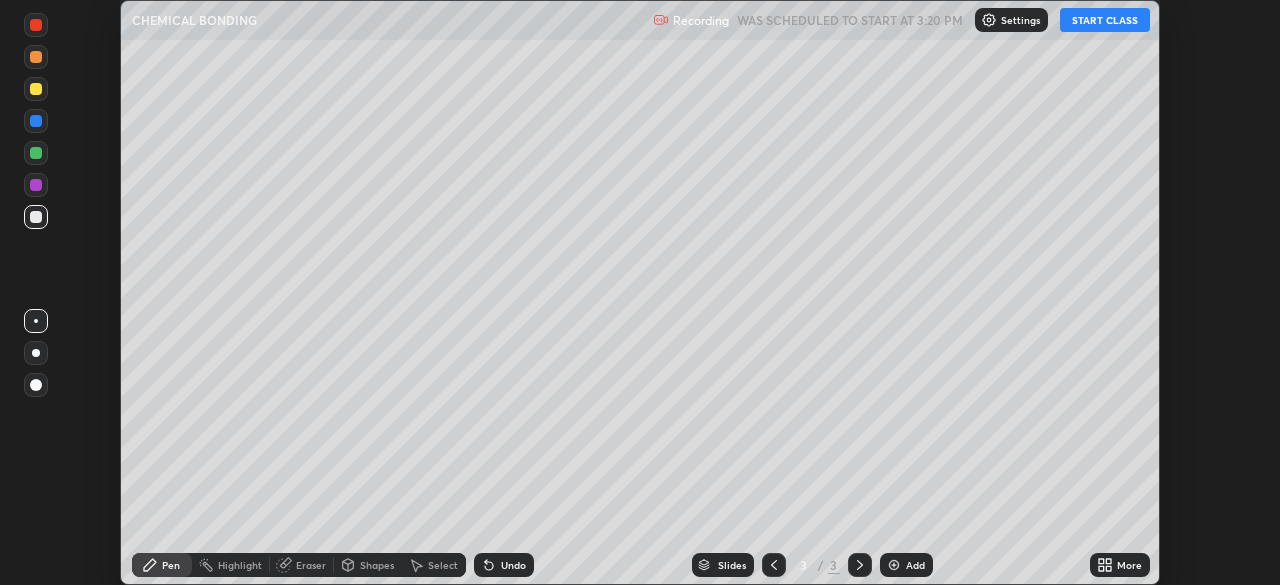 click on "START CLASS" at bounding box center (1105, 20) 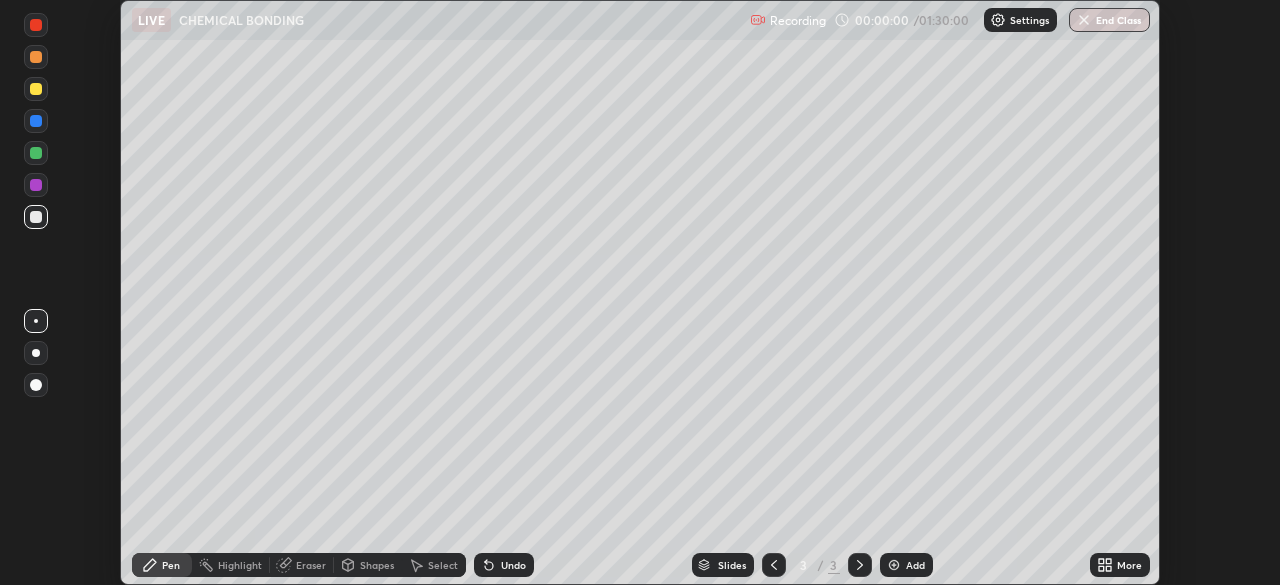 click 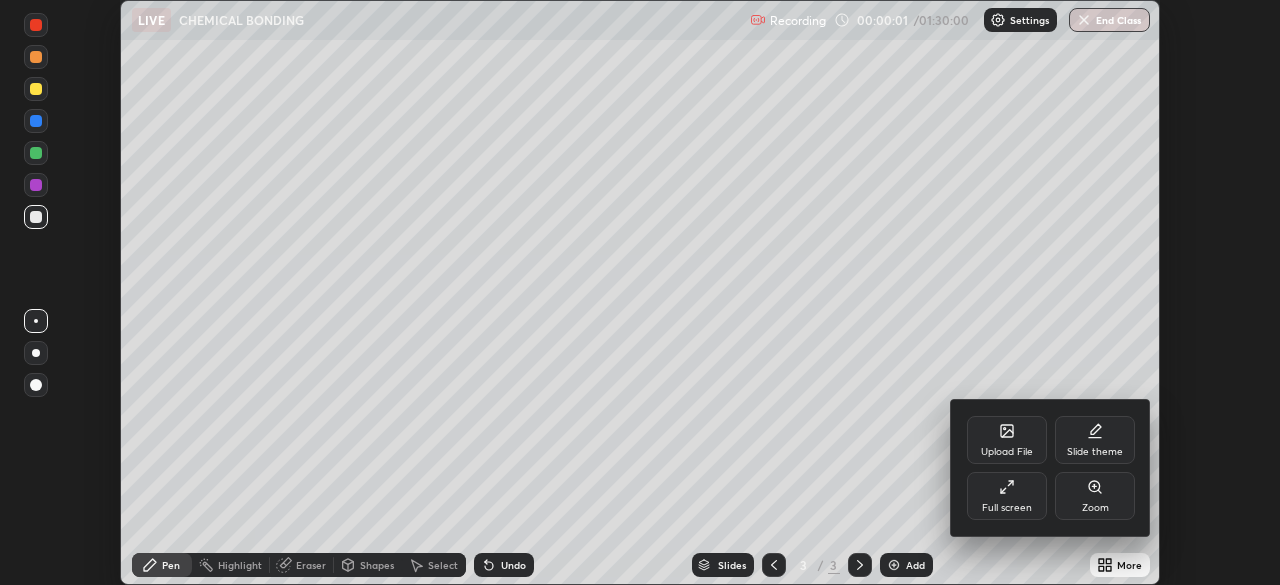 click on "Full screen" at bounding box center (1007, 496) 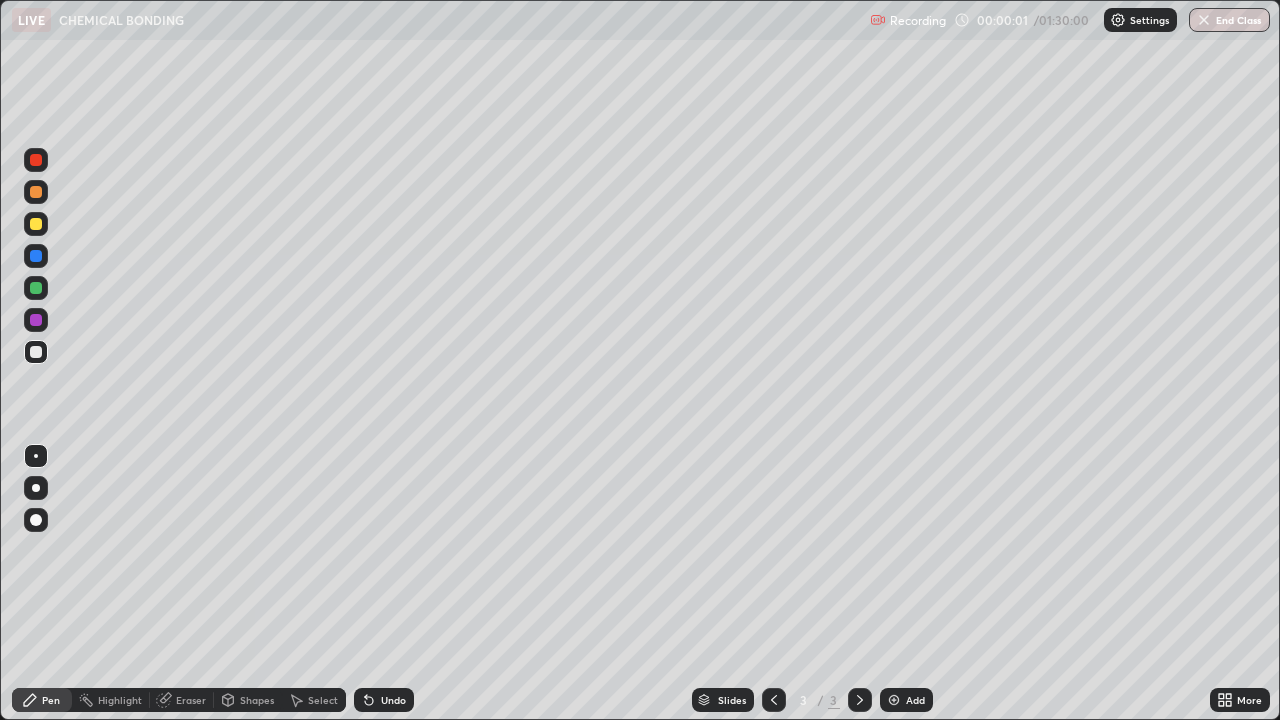 scroll, scrollTop: 99280, scrollLeft: 98720, axis: both 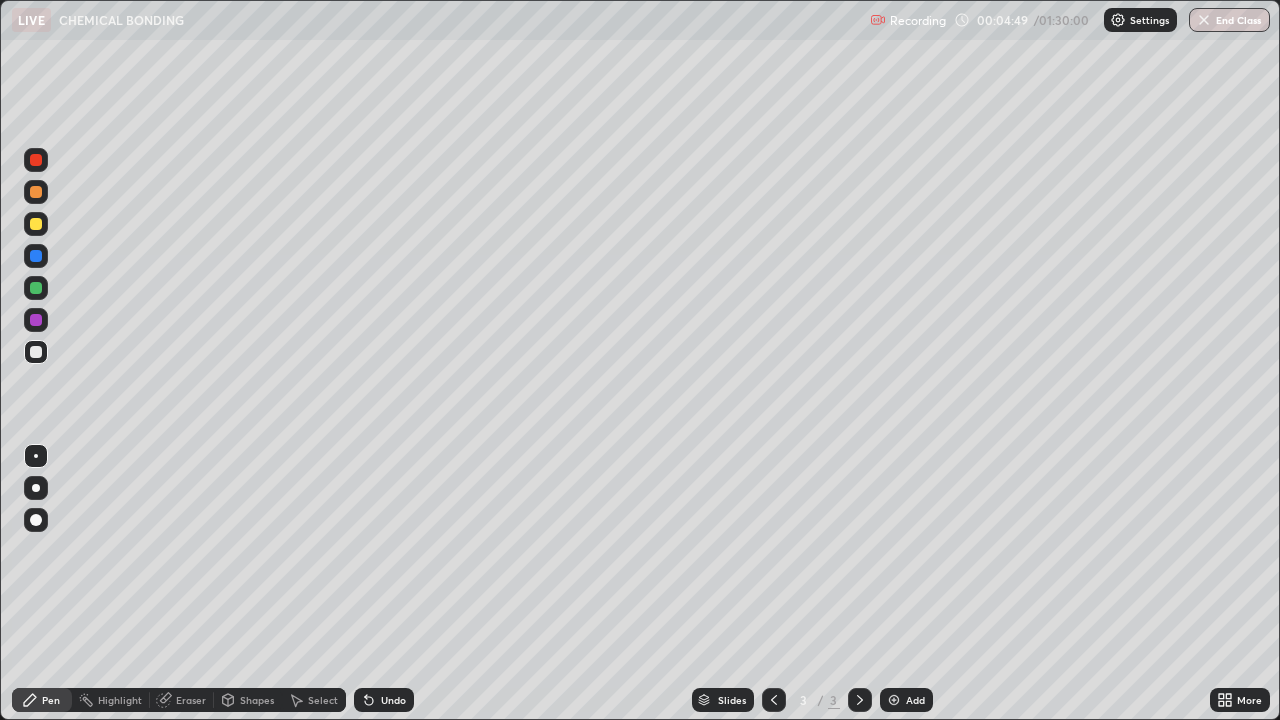 click at bounding box center [36, 488] 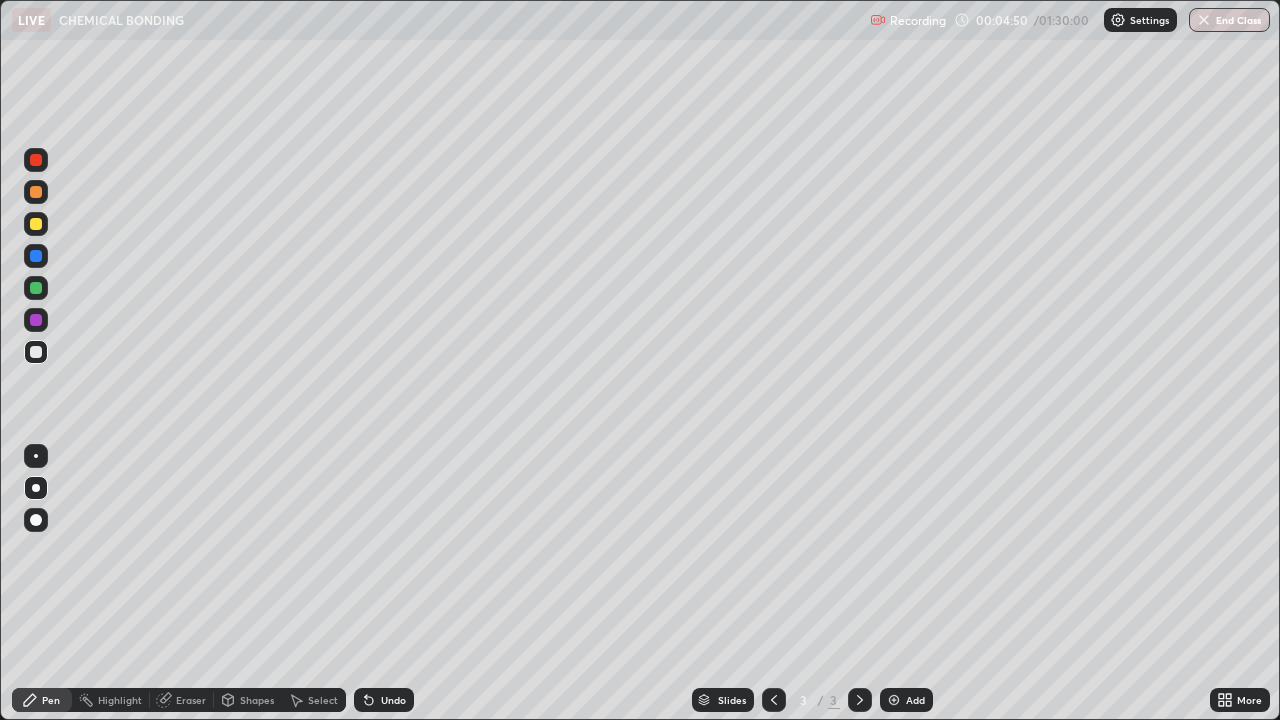 click at bounding box center [36, 224] 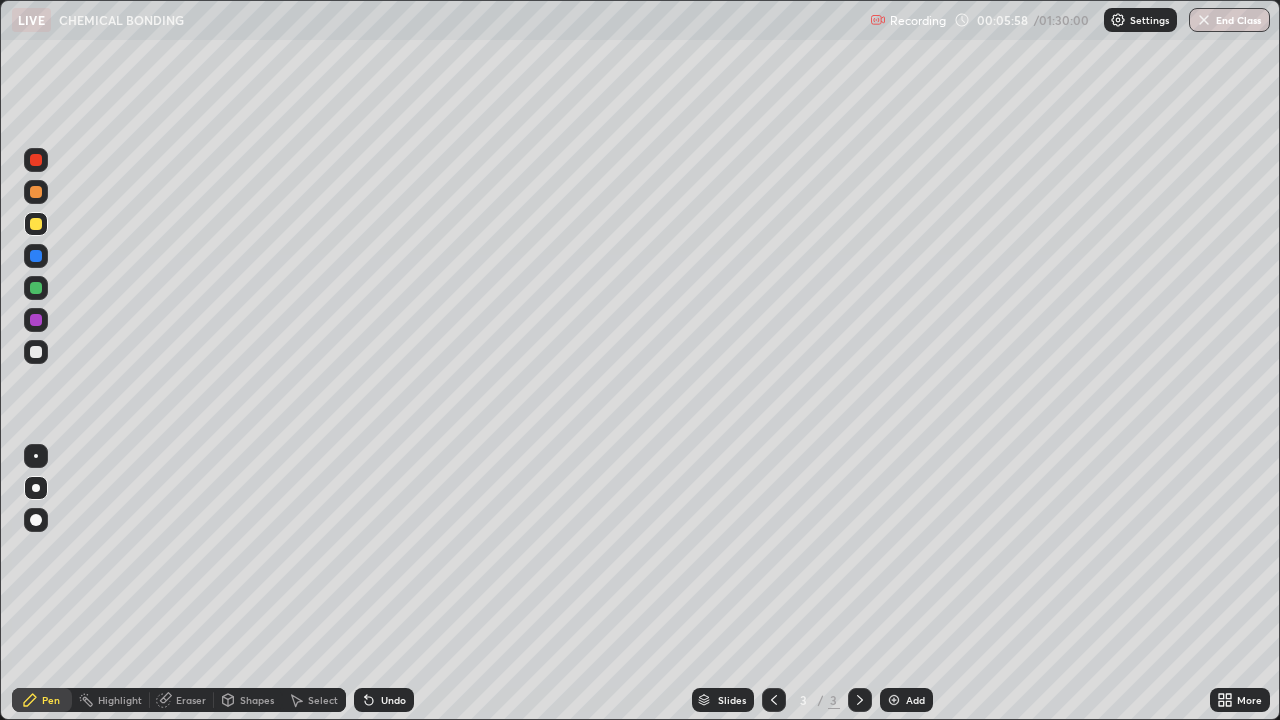 click on "Undo" at bounding box center [393, 700] 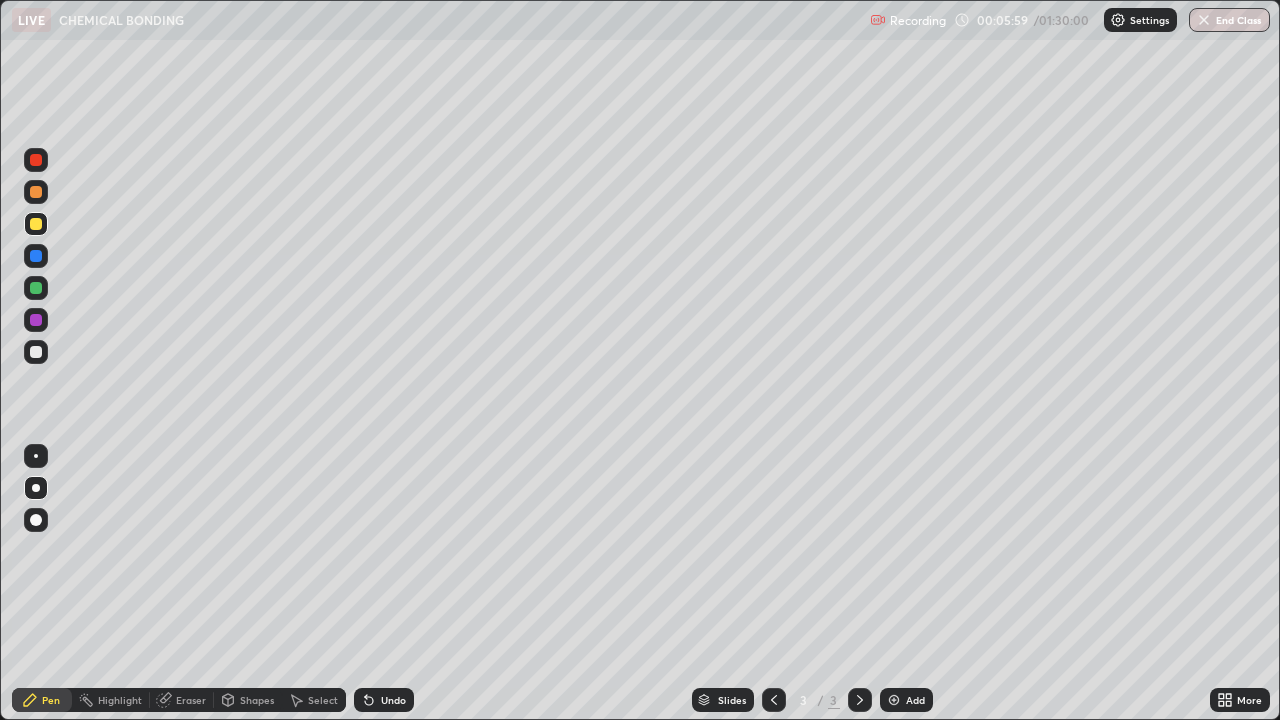click on "Undo" at bounding box center [393, 700] 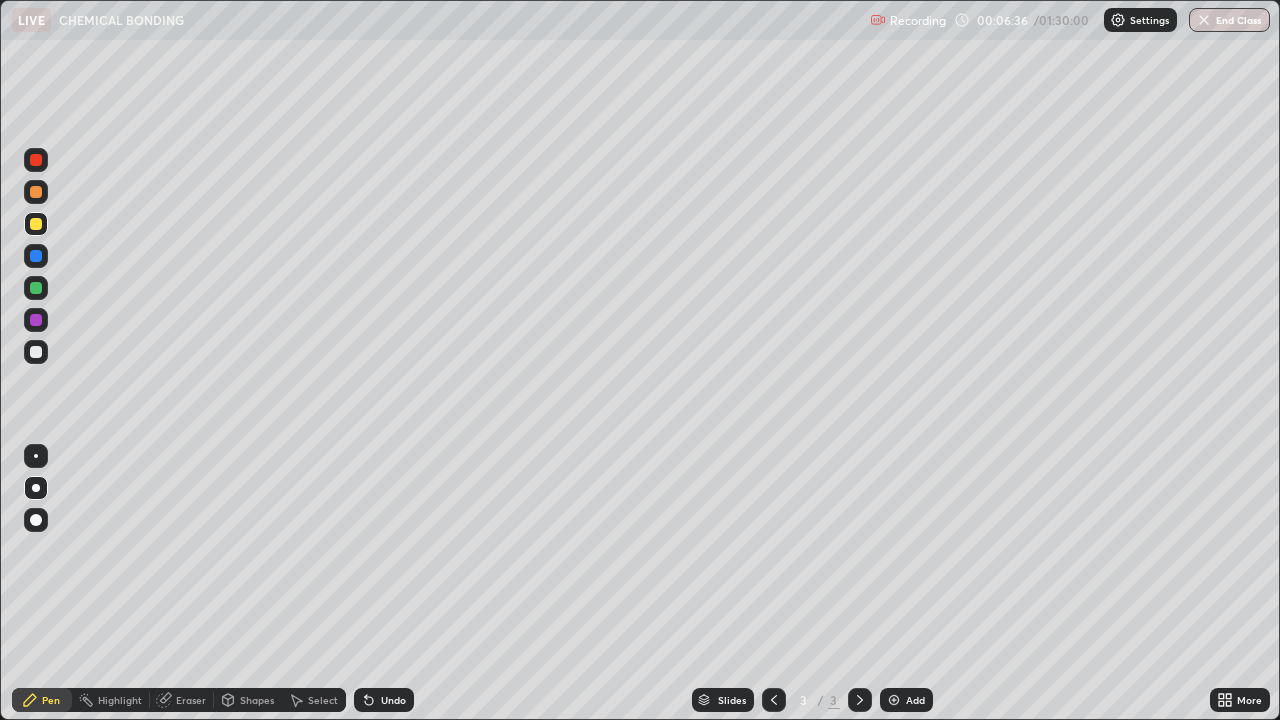 click at bounding box center (36, 352) 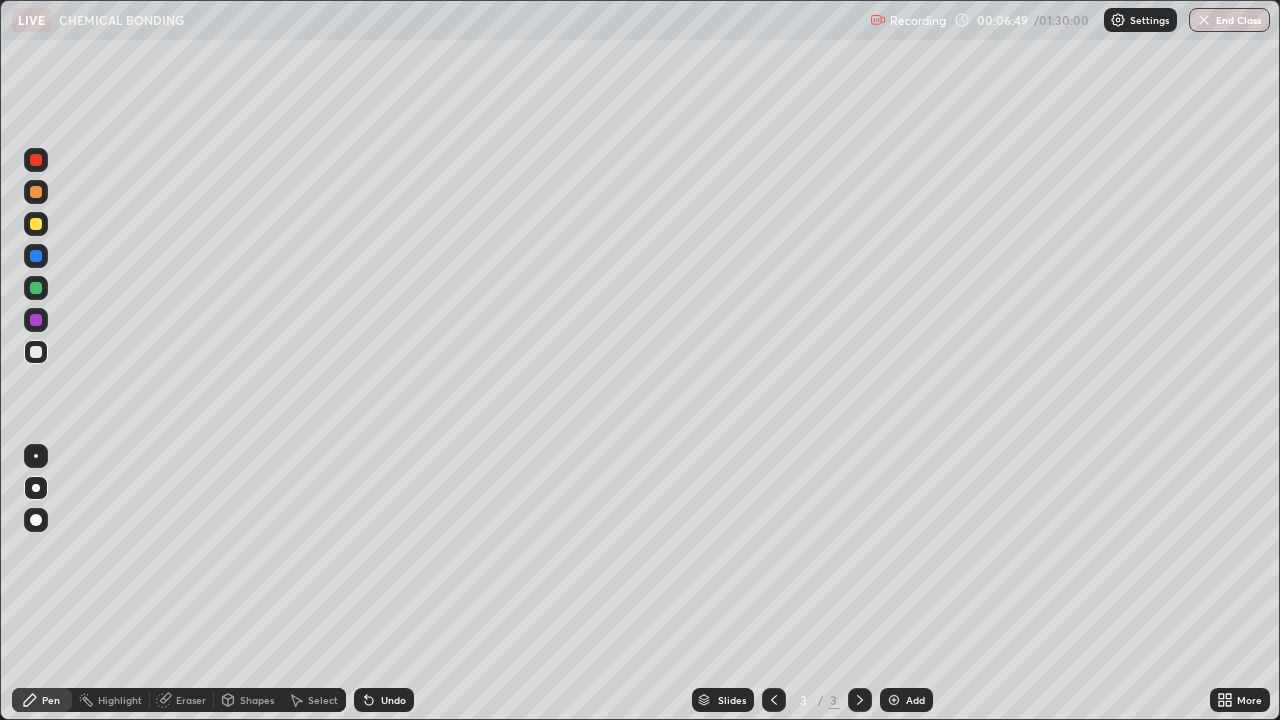 click on "Eraser" at bounding box center [191, 700] 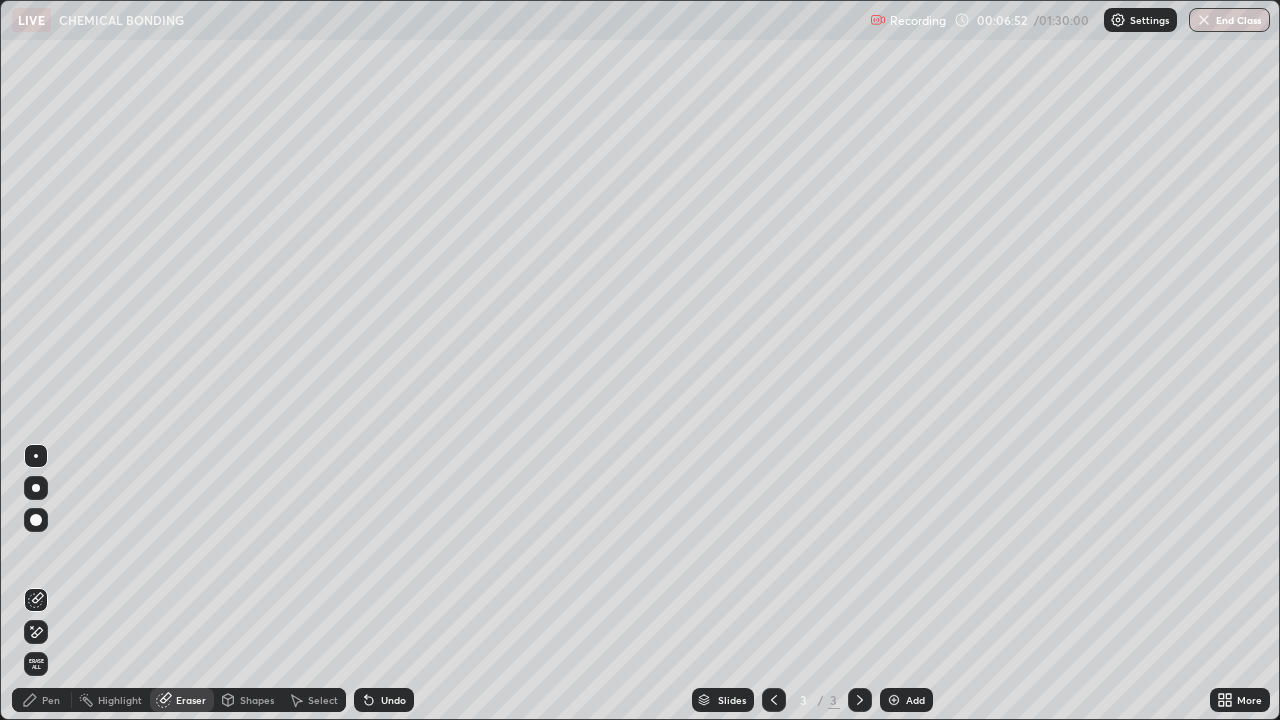 click on "Pen" at bounding box center [51, 700] 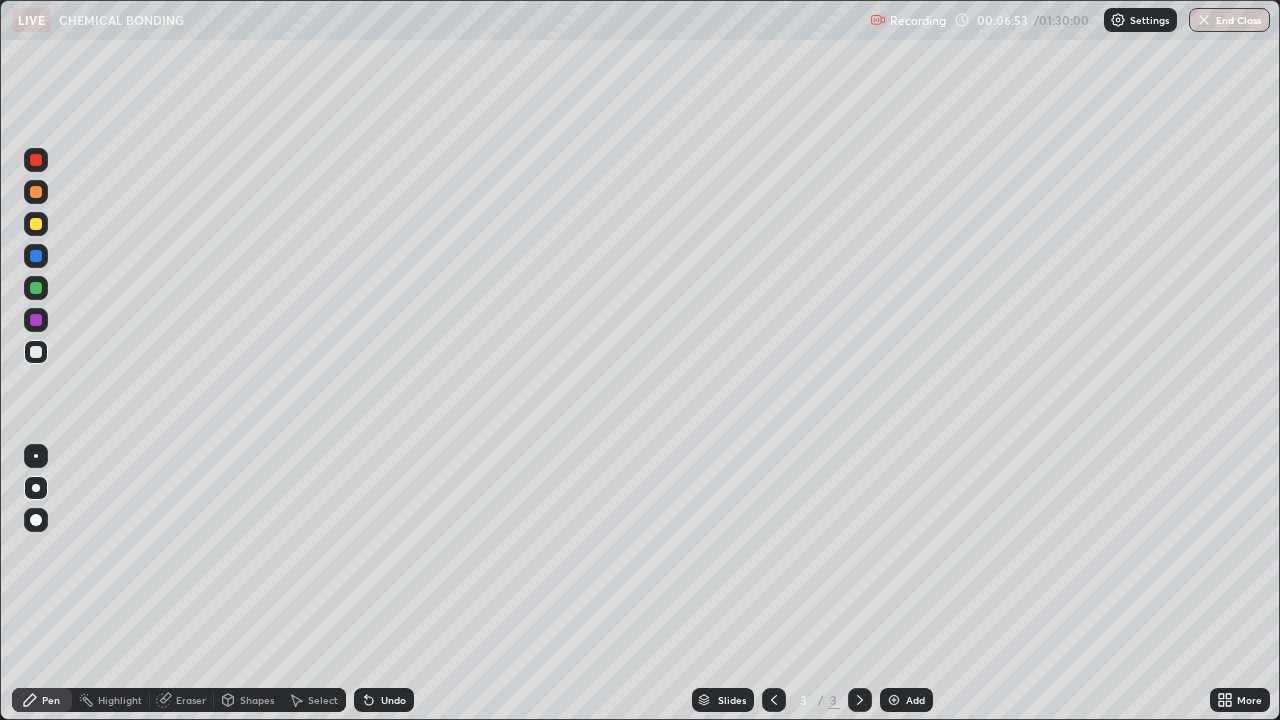 click at bounding box center [36, 224] 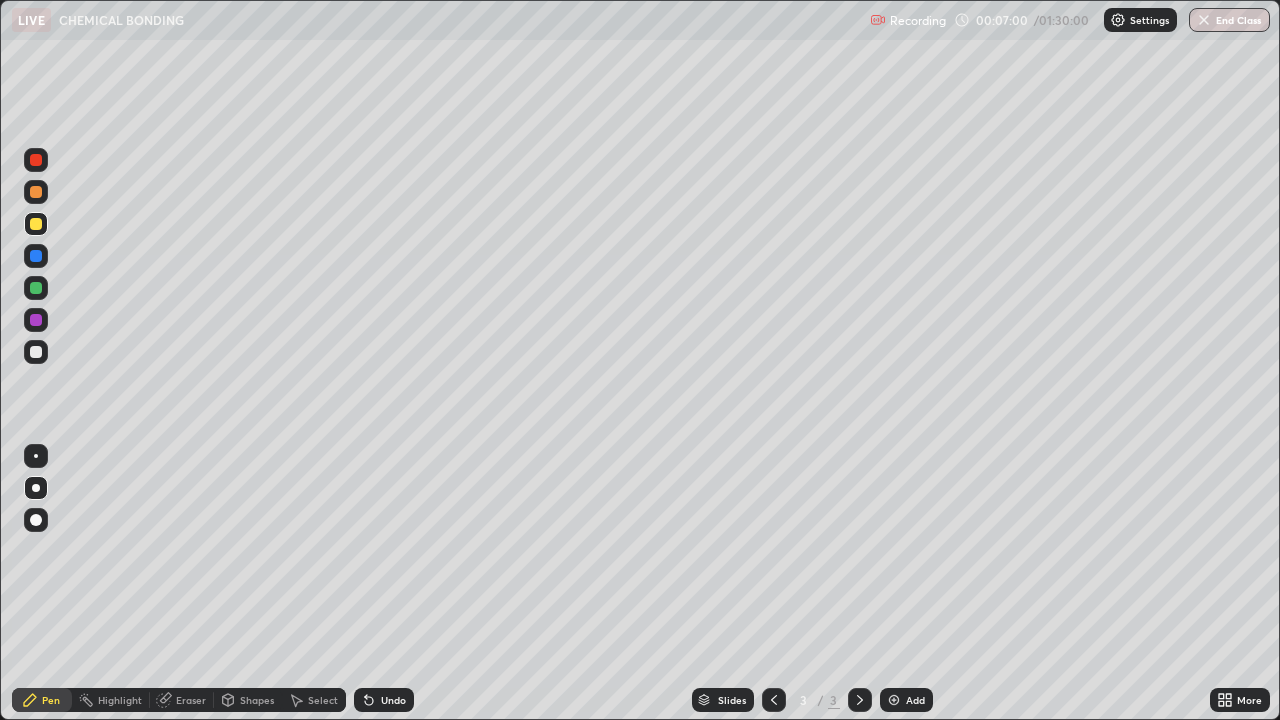 click at bounding box center (36, 352) 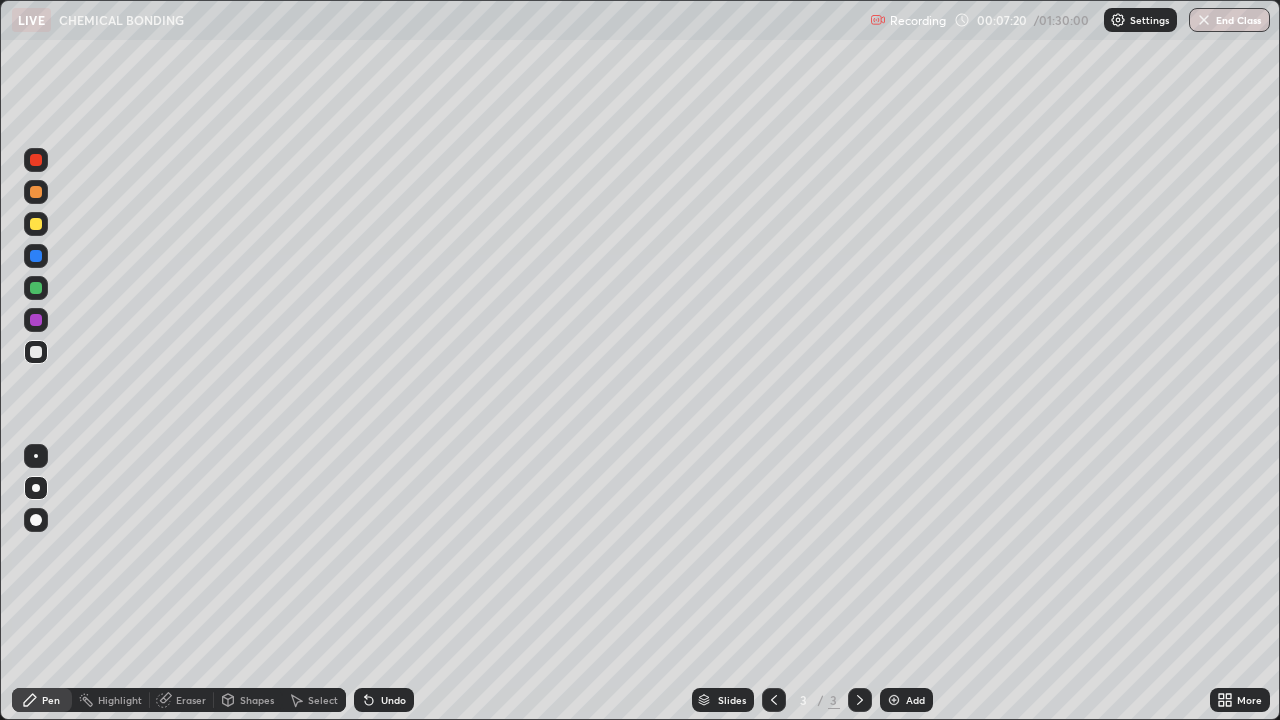 click on "Undo" at bounding box center [384, 700] 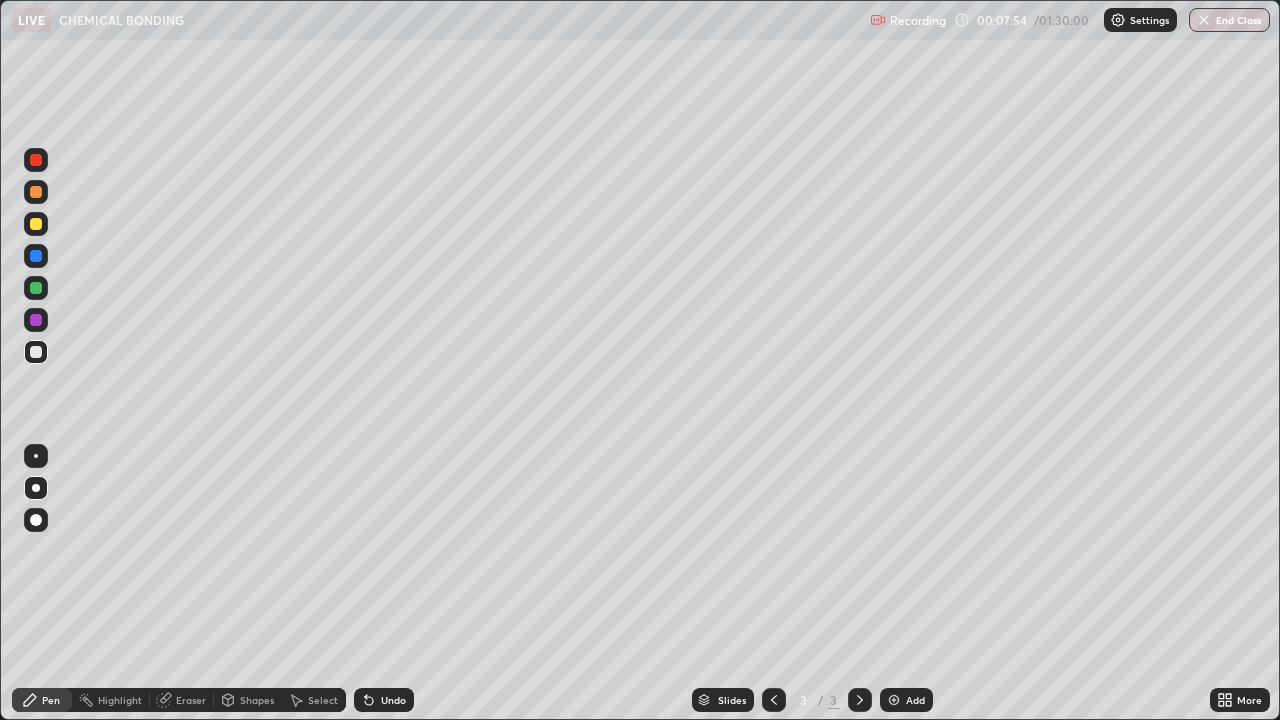 click at bounding box center (36, 224) 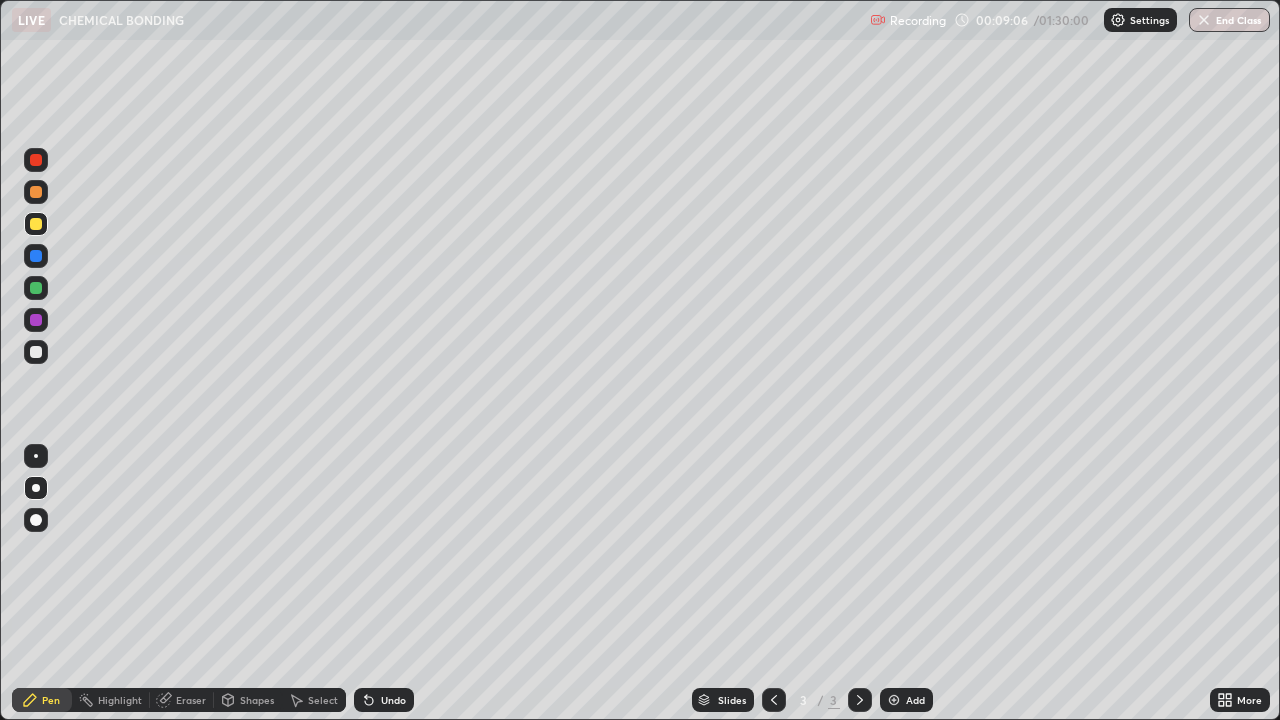 click at bounding box center (36, 352) 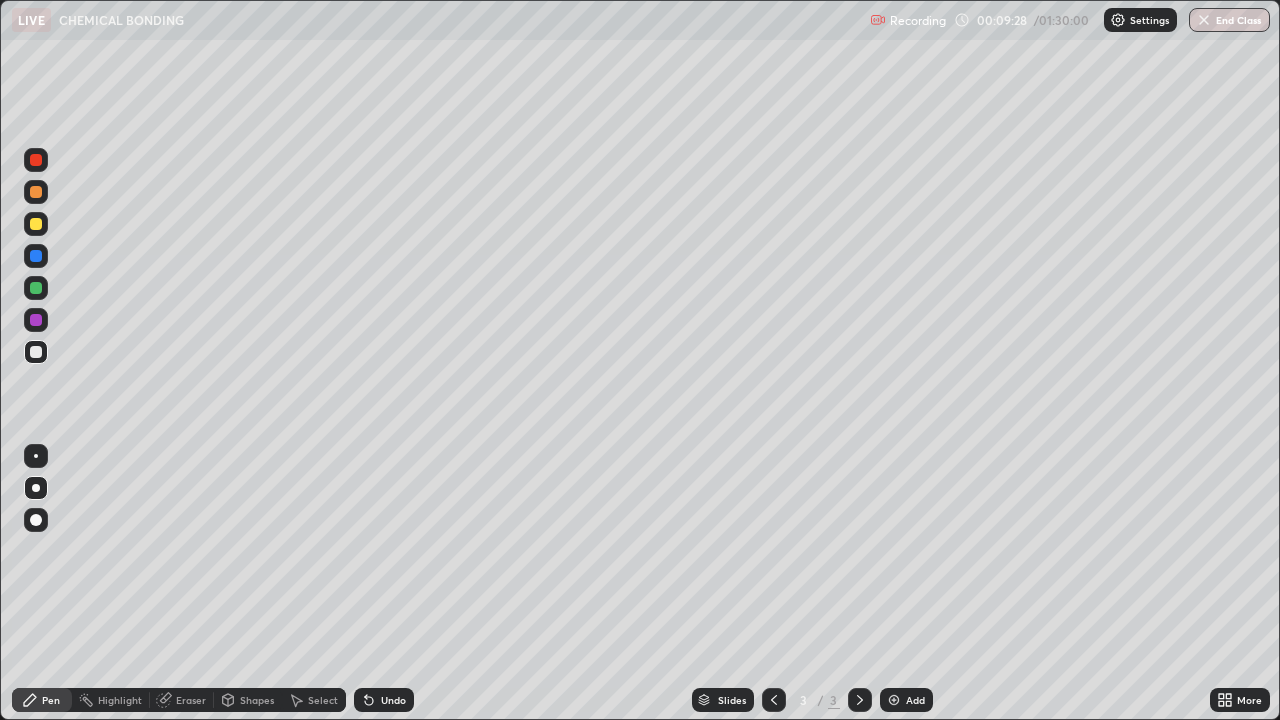 click at bounding box center (36, 224) 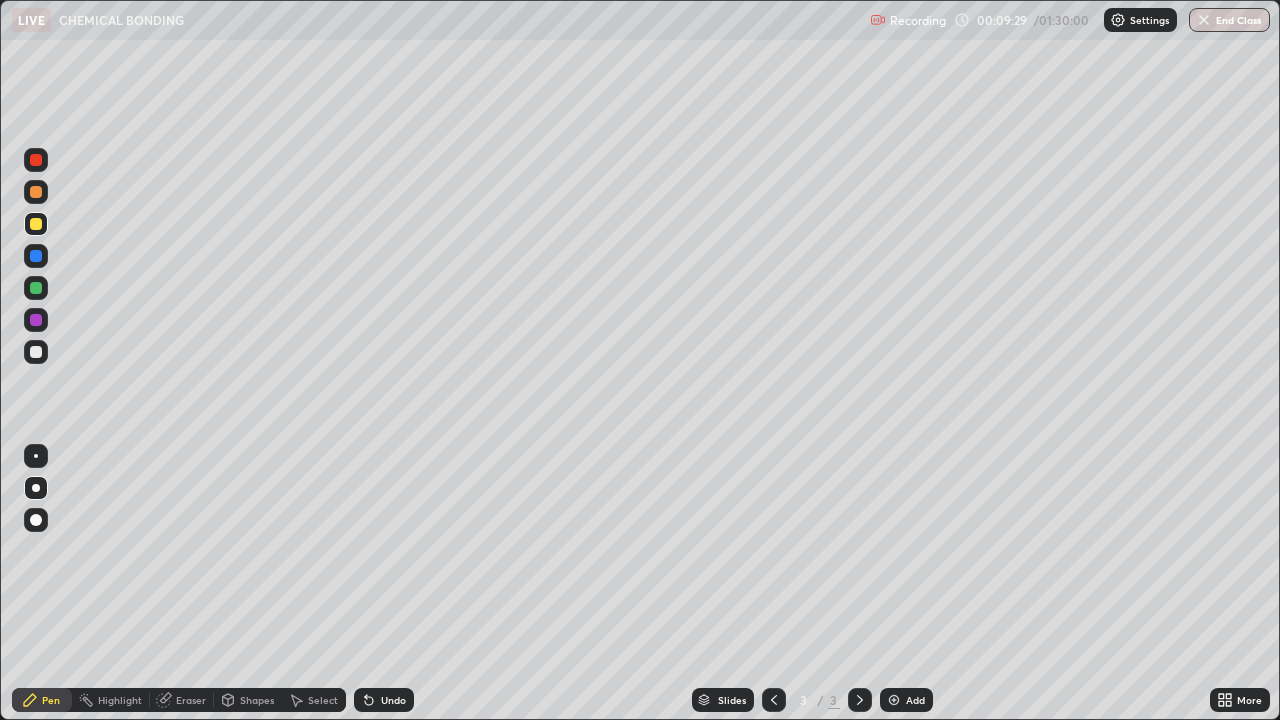 click at bounding box center (36, 352) 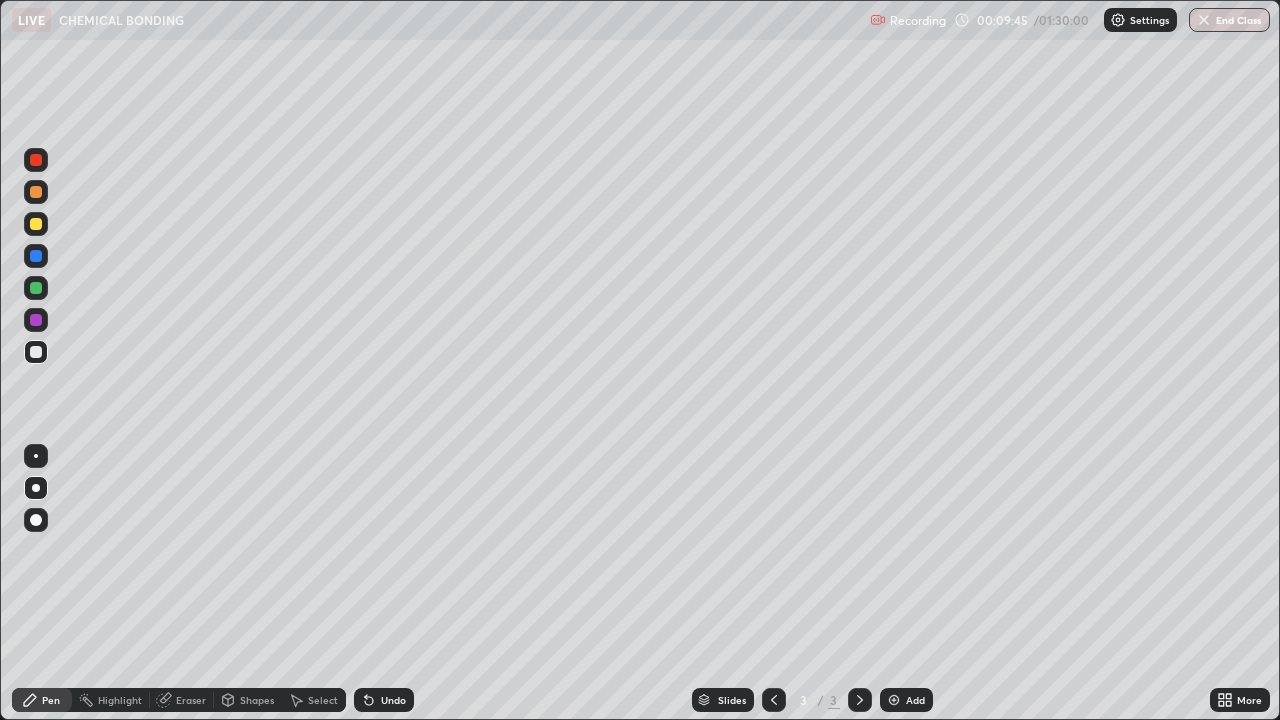 click on "Shapes" at bounding box center (248, 700) 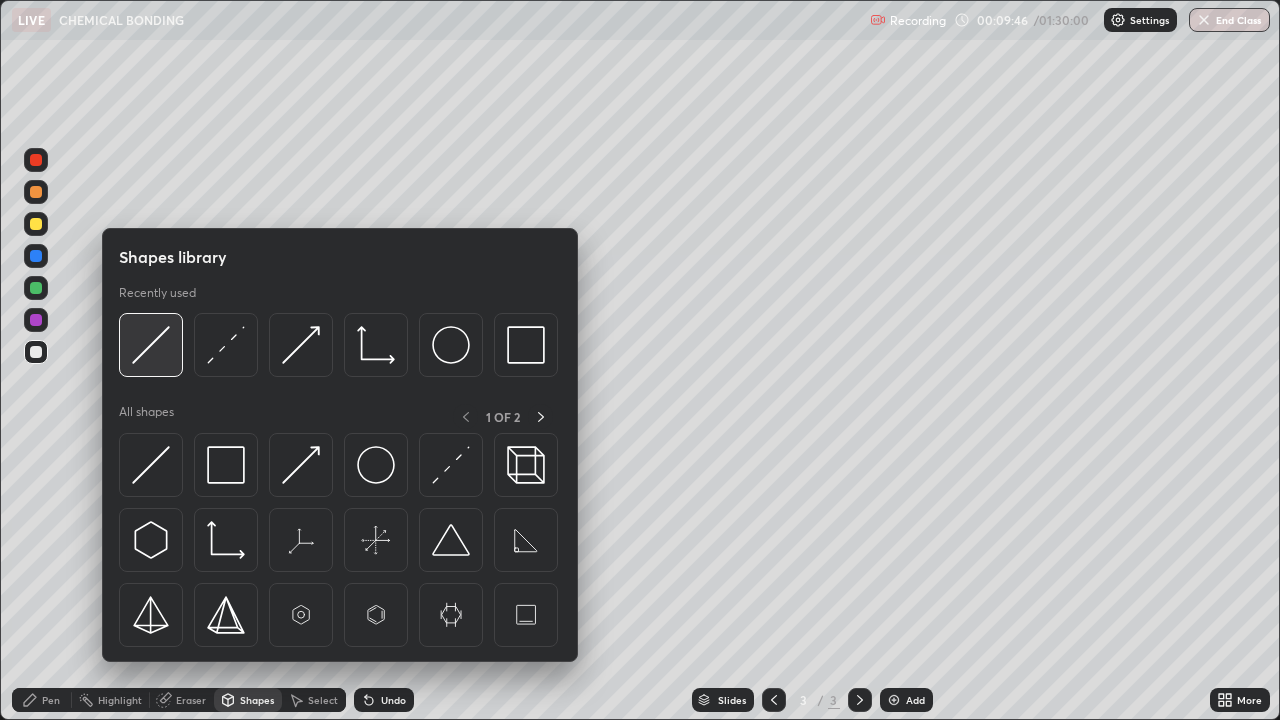 click at bounding box center [151, 345] 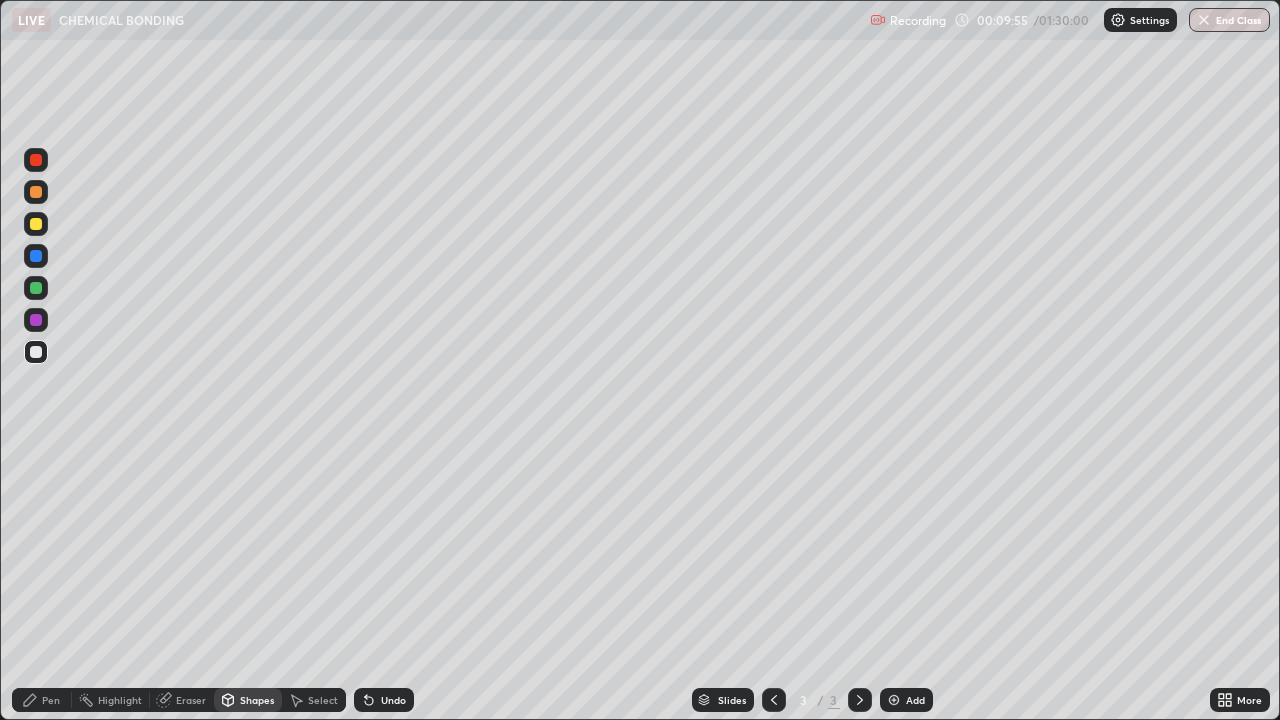 click on "Pen" at bounding box center [51, 700] 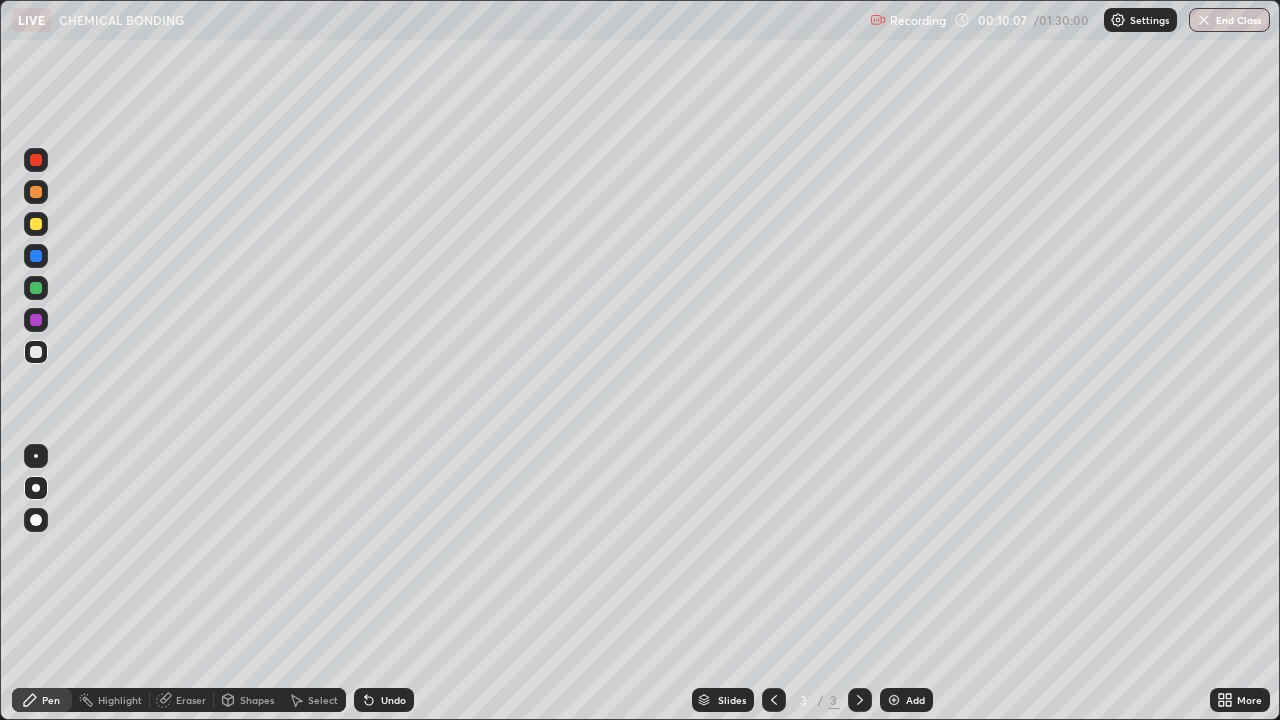 click at bounding box center [36, 224] 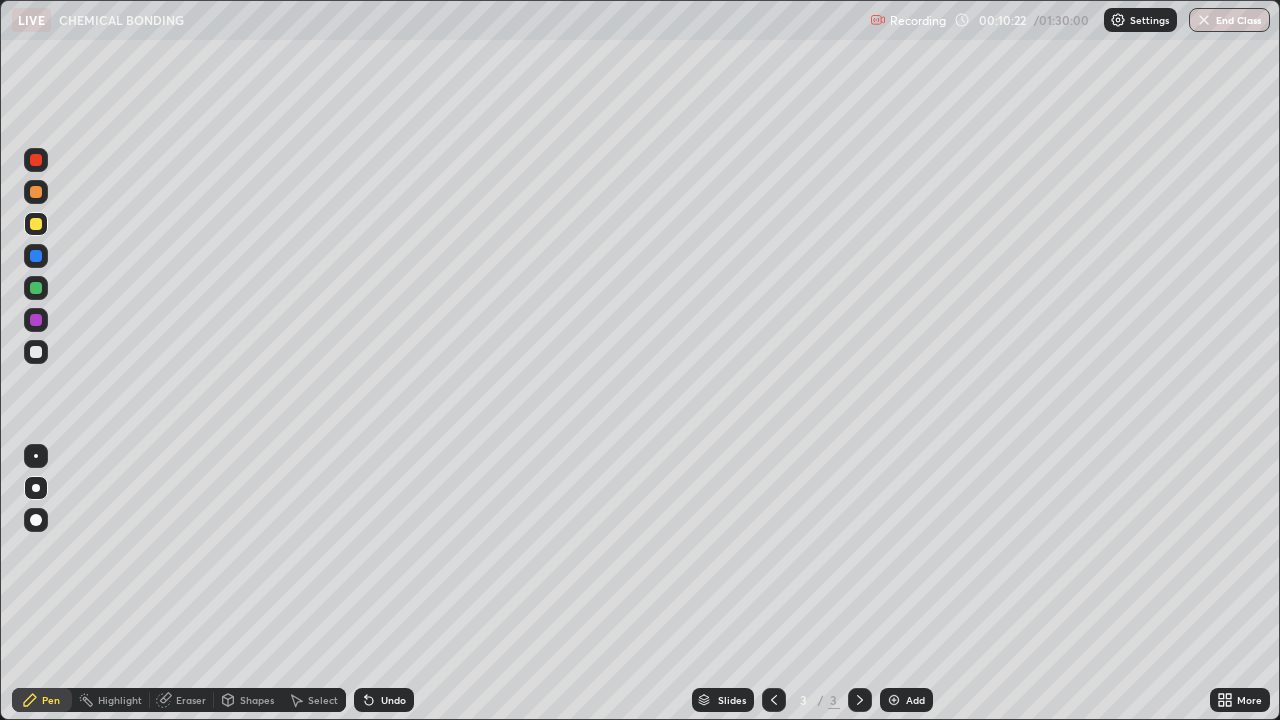 click at bounding box center [36, 352] 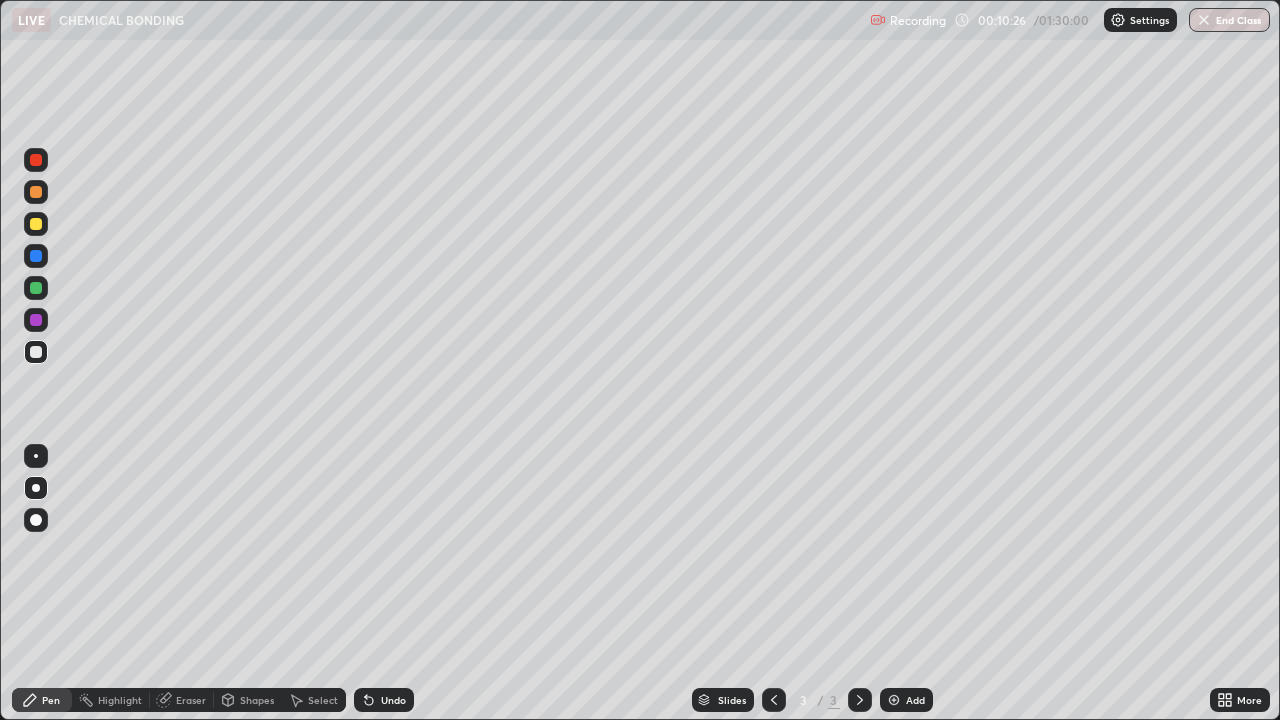 click at bounding box center [36, 224] 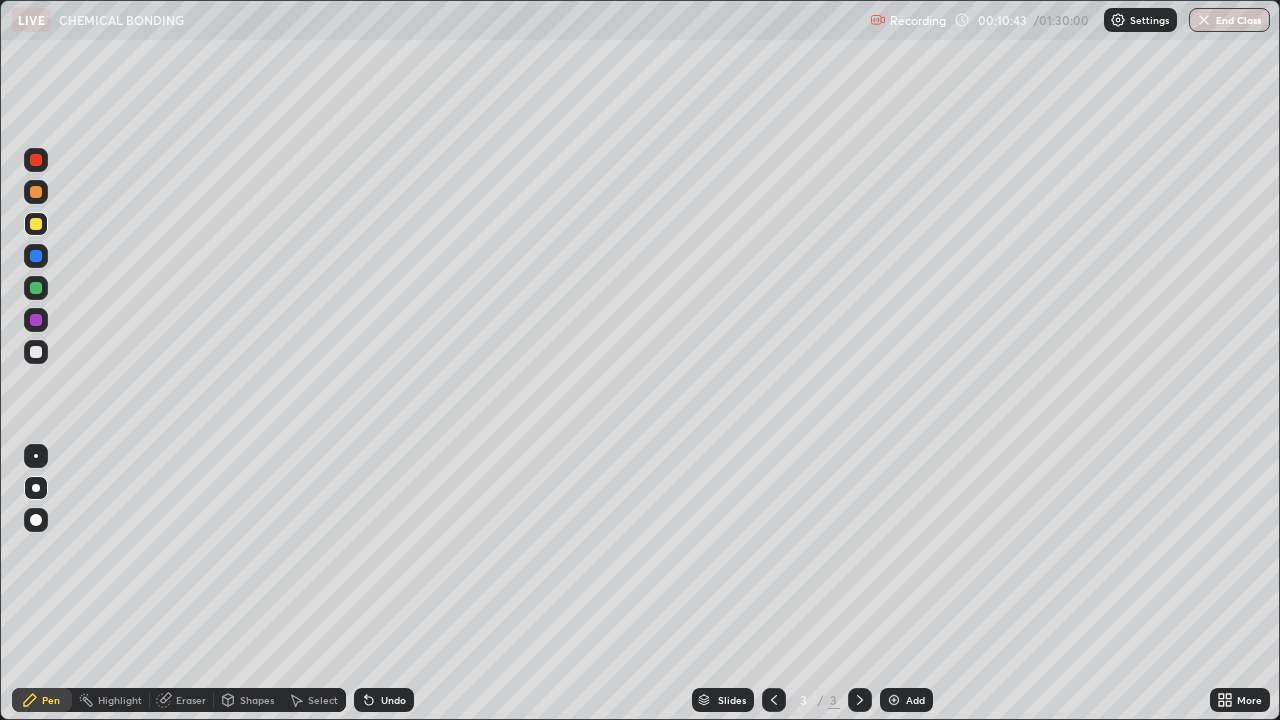 click on "Undo" at bounding box center (393, 700) 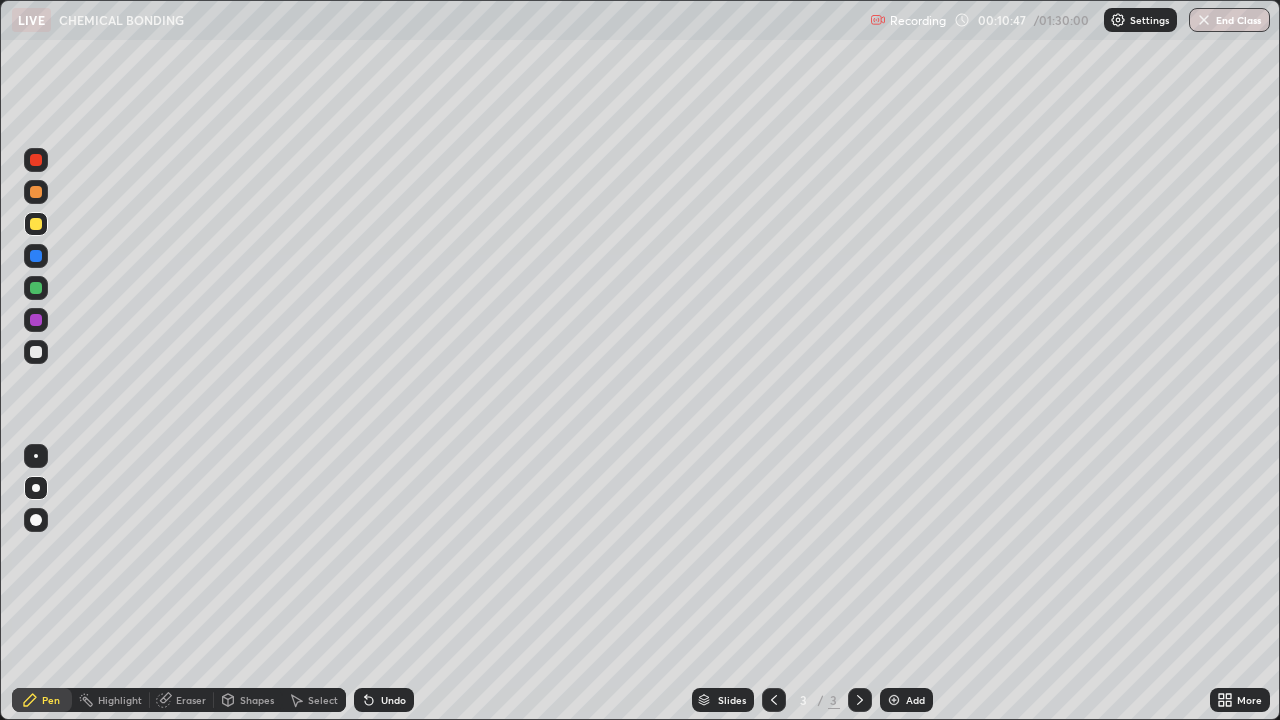 click at bounding box center (36, 192) 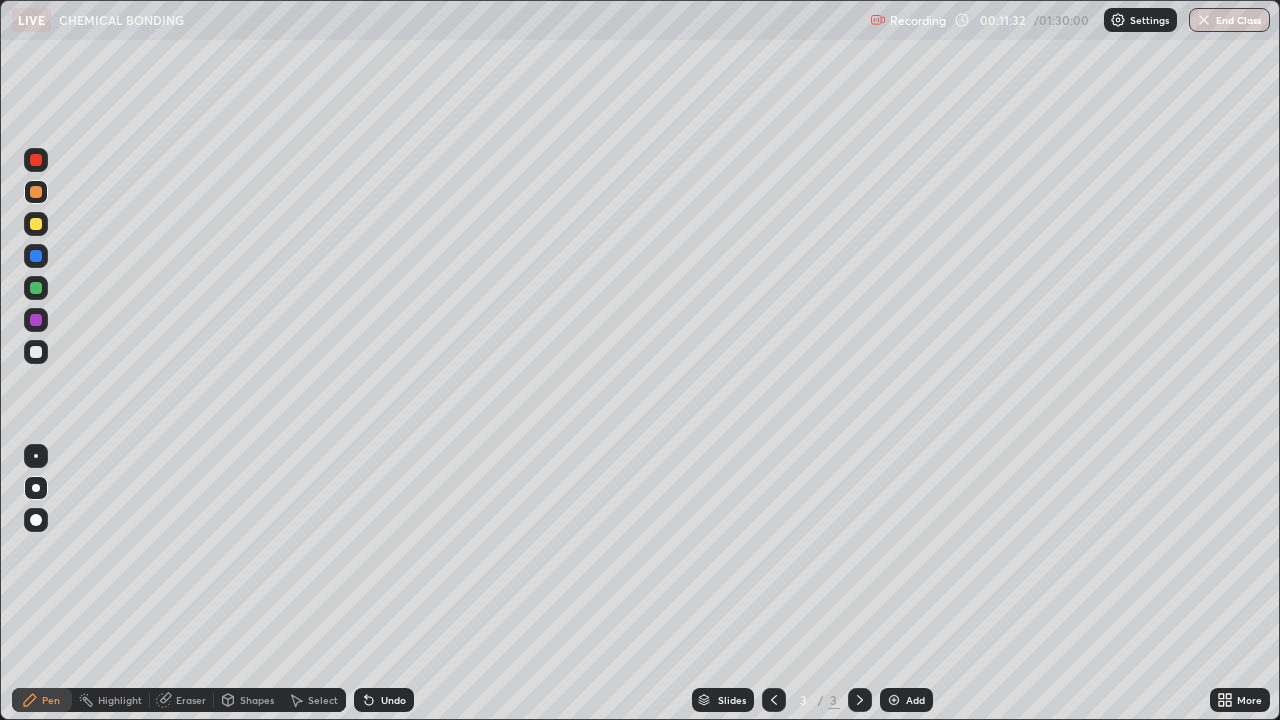 click at bounding box center [36, 352] 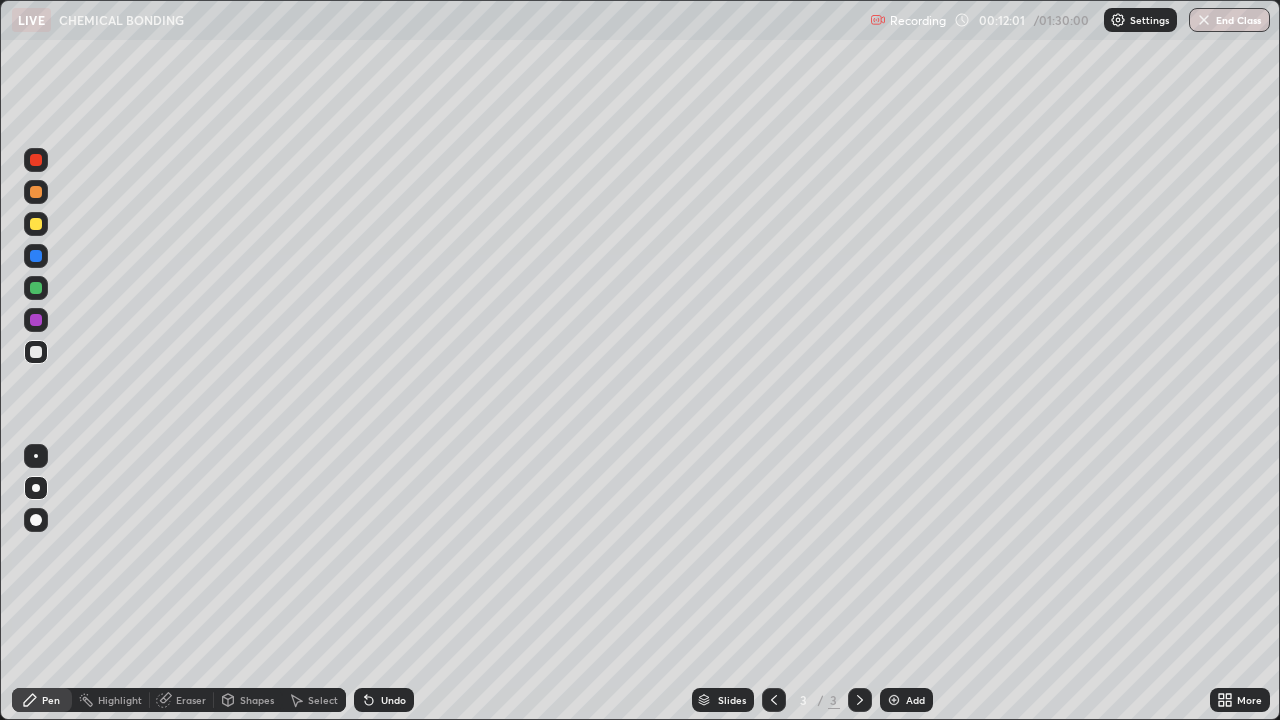 click on "Undo" at bounding box center (393, 700) 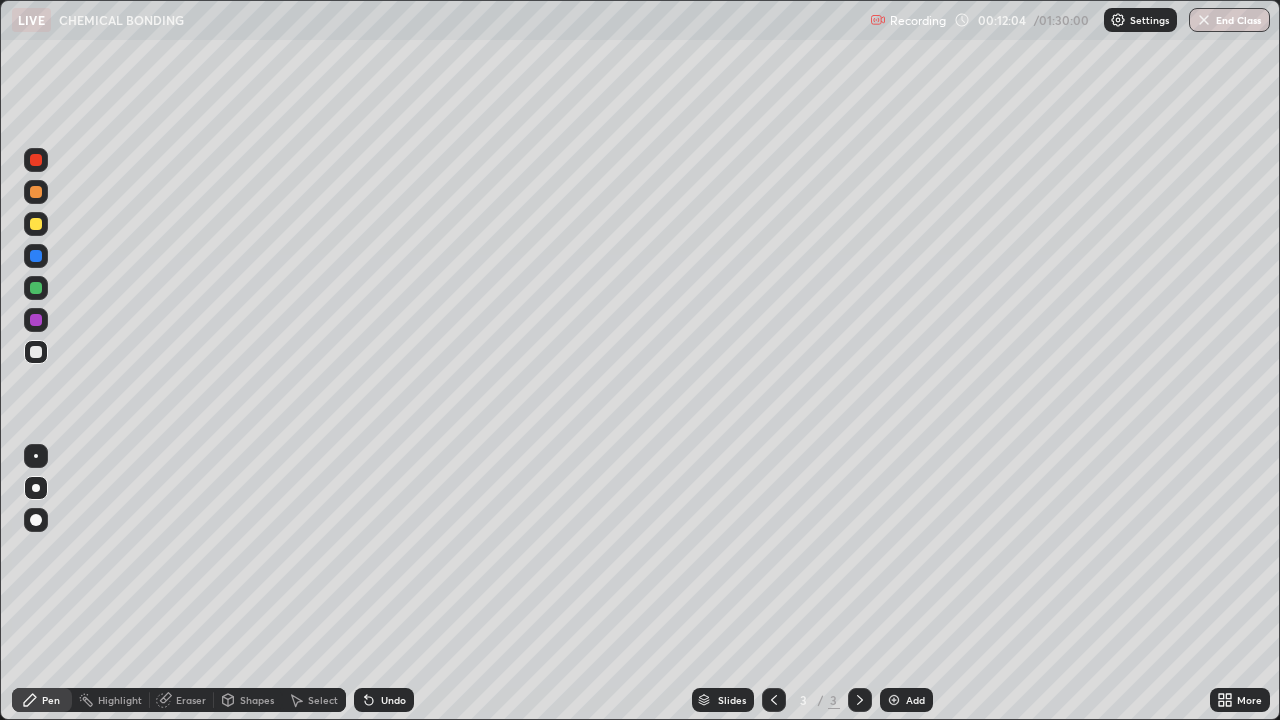 click on "Undo" at bounding box center [393, 700] 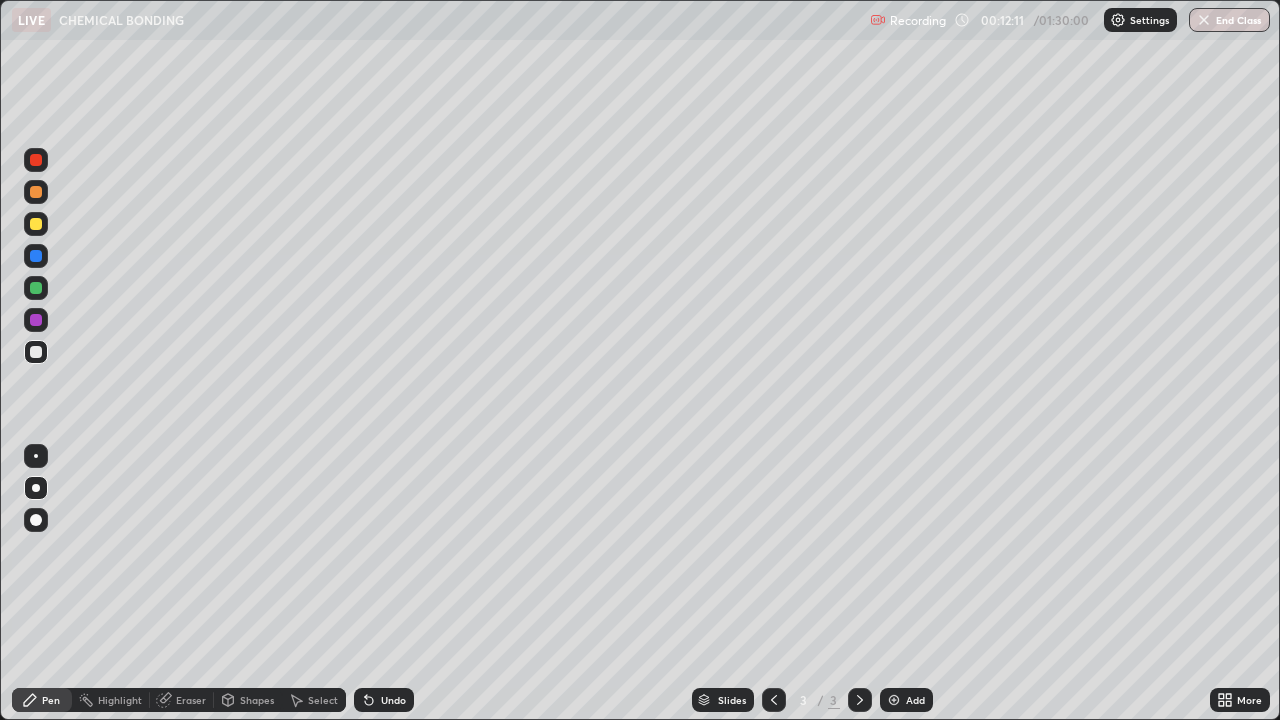 click at bounding box center [36, 224] 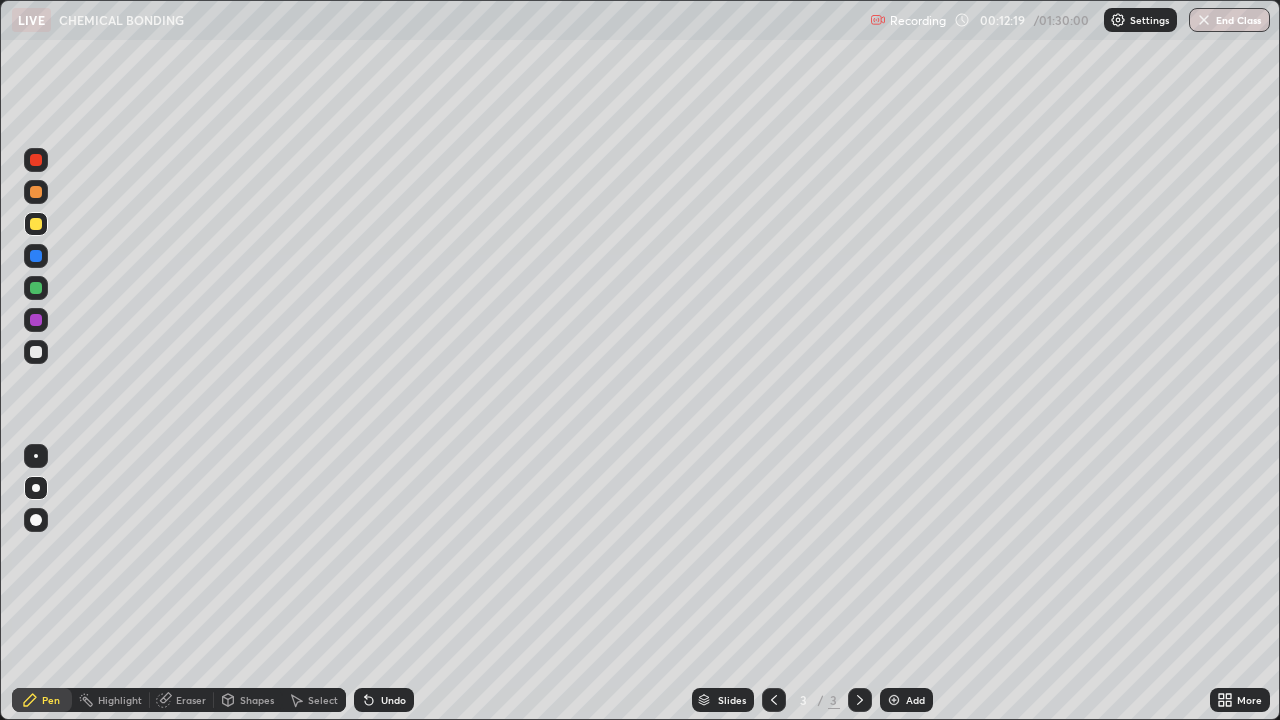click on "Undo" at bounding box center (393, 700) 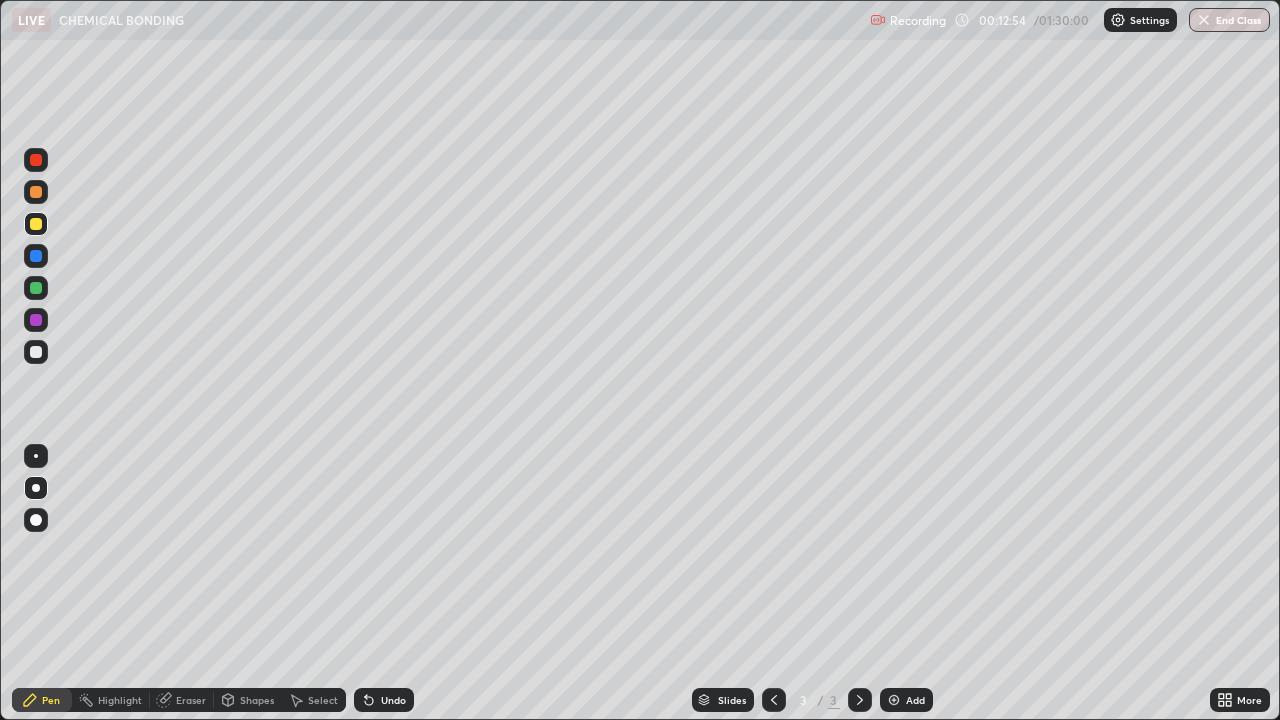 click on "Undo" at bounding box center [384, 700] 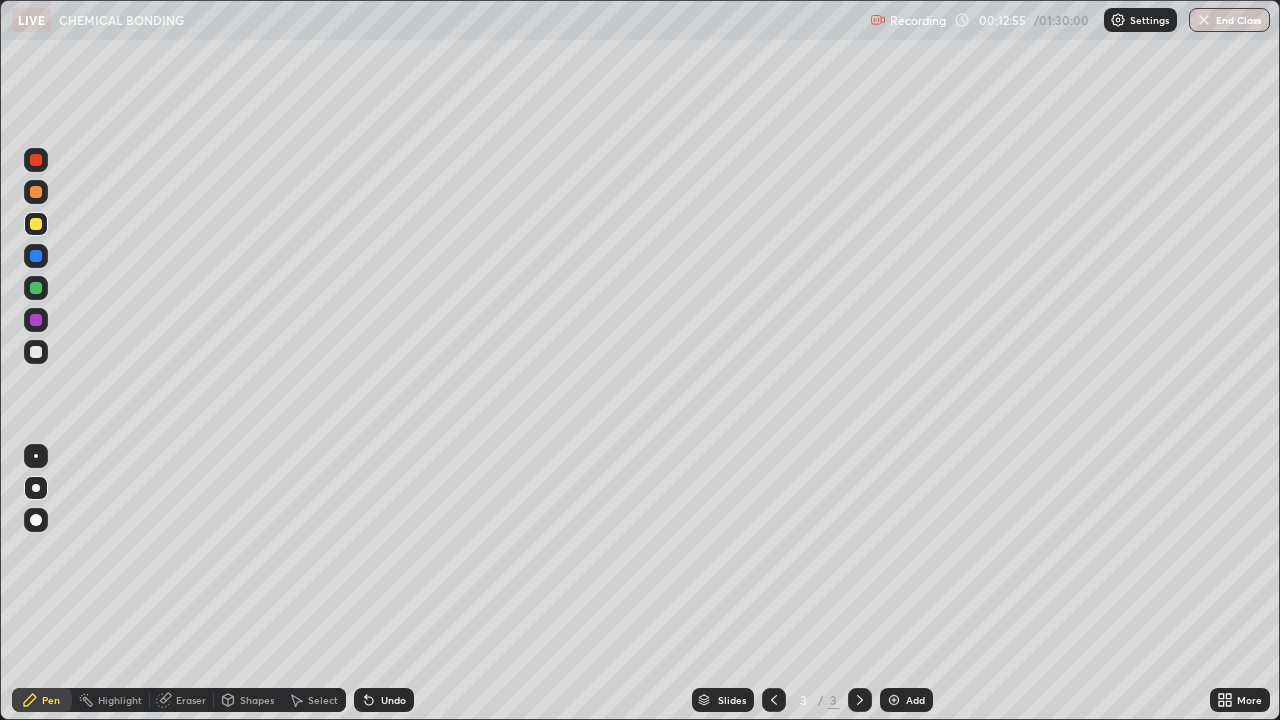 click on "Undo" at bounding box center (384, 700) 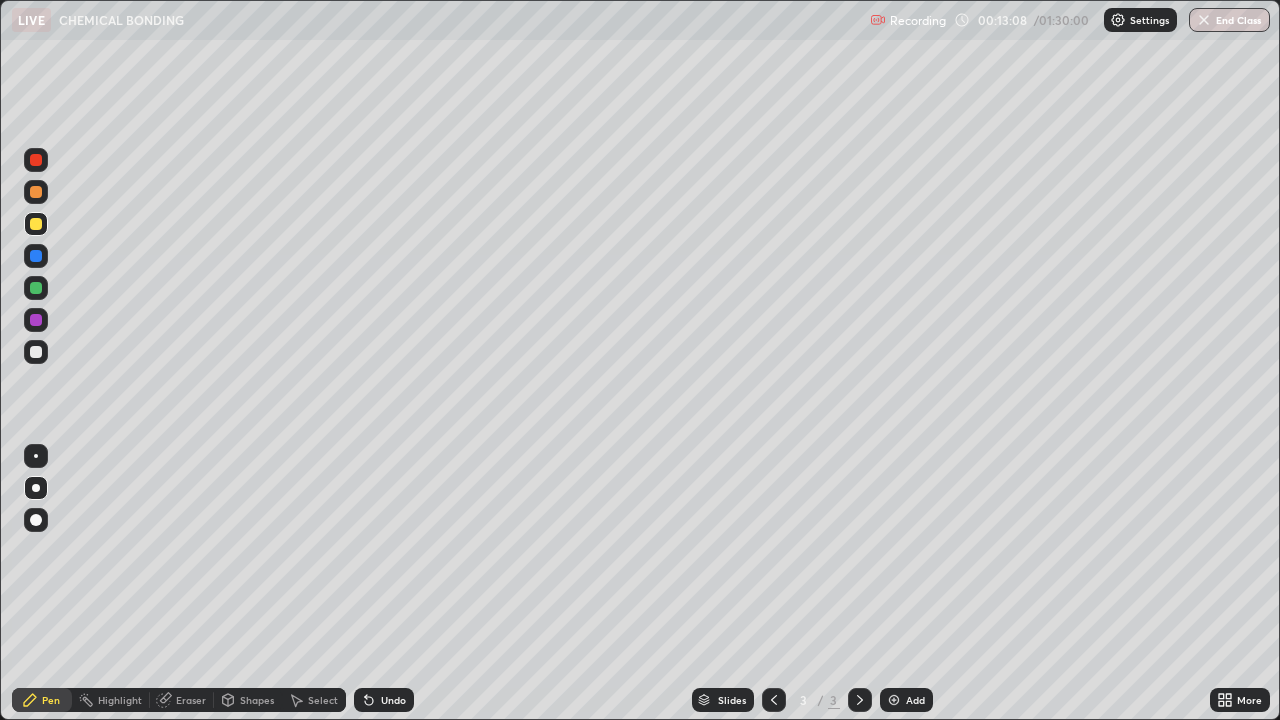 click at bounding box center [36, 352] 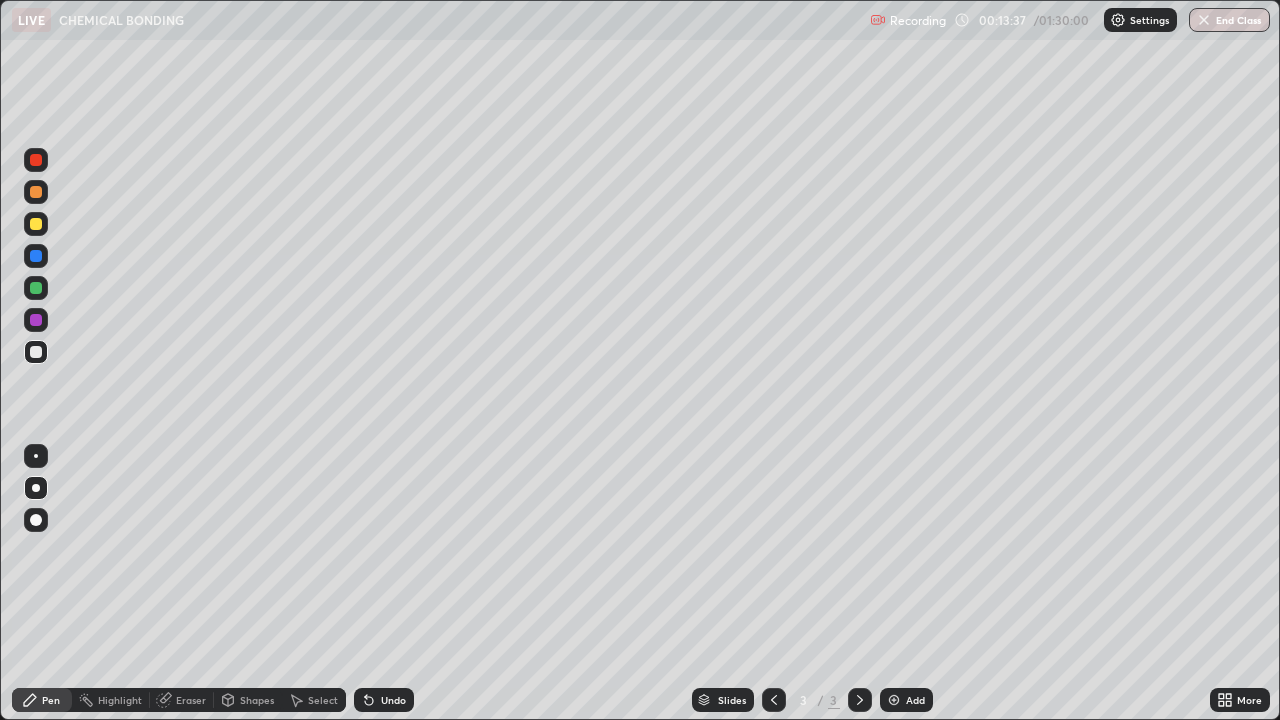 click at bounding box center [36, 352] 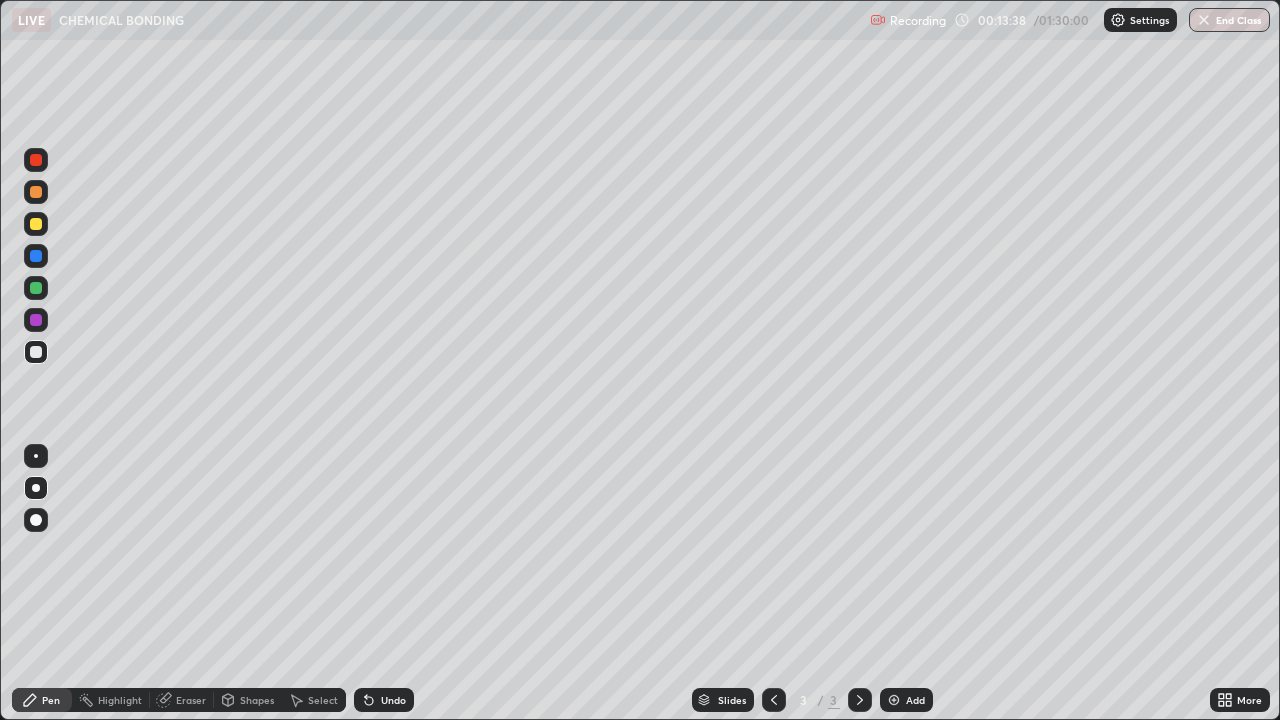 click on "Shapes" at bounding box center (257, 700) 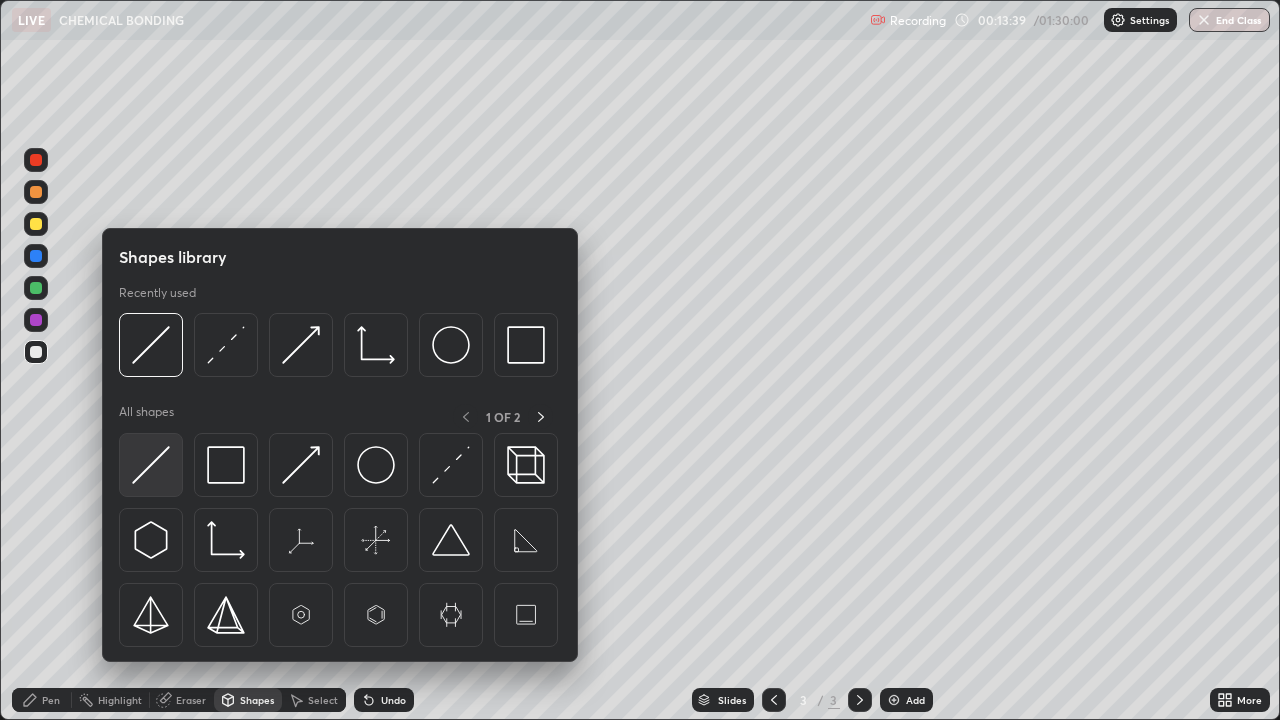 click at bounding box center [151, 465] 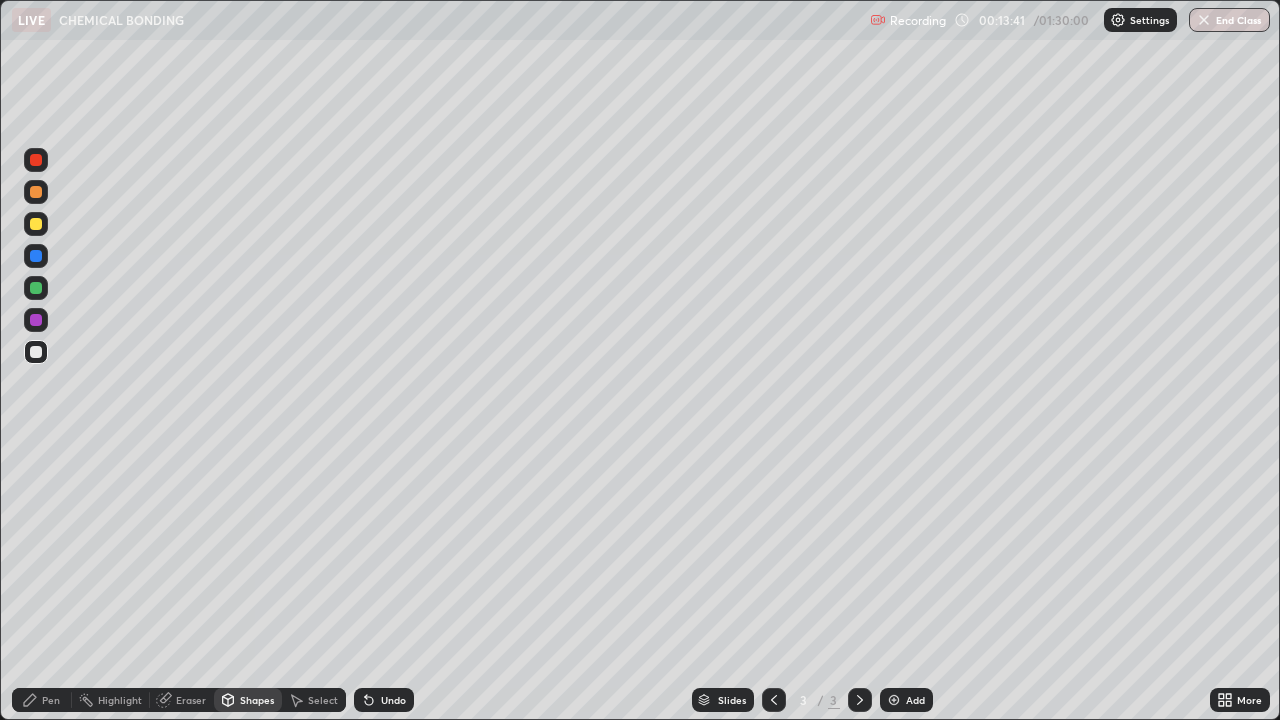 click at bounding box center [36, 288] 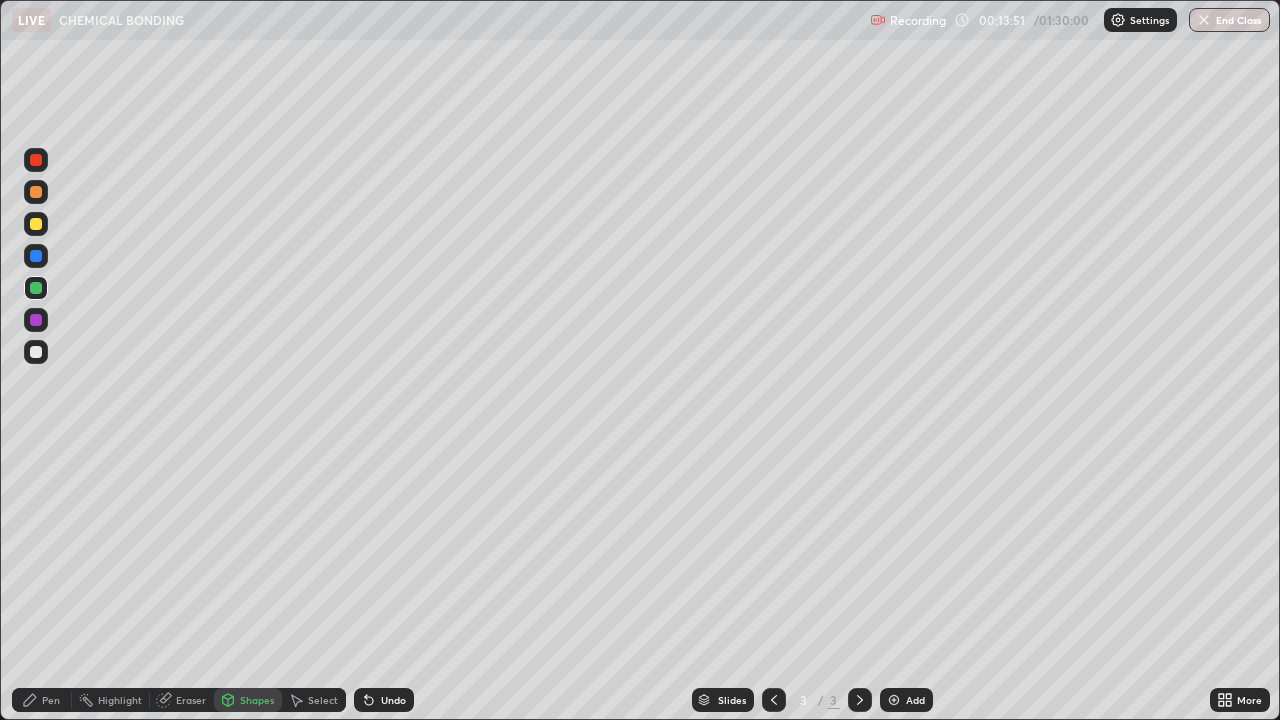 click on "Undo" at bounding box center [384, 700] 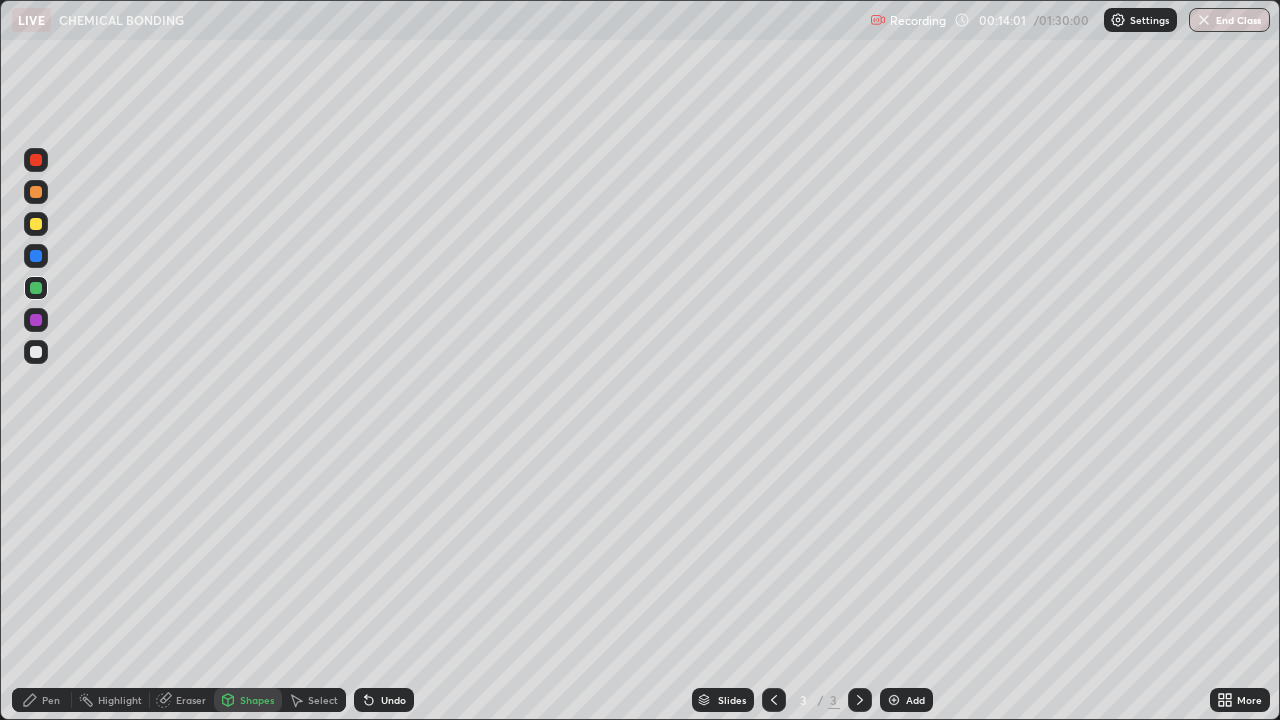 click at bounding box center [36, 352] 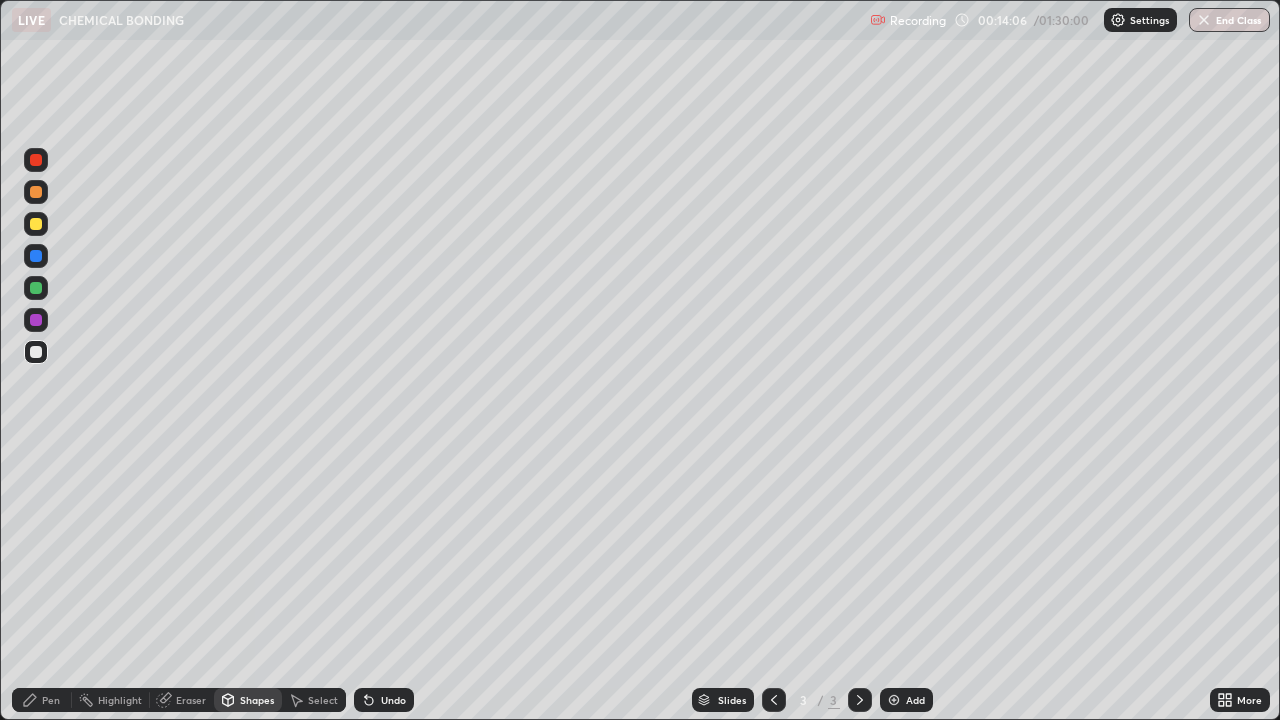 click at bounding box center (36, 352) 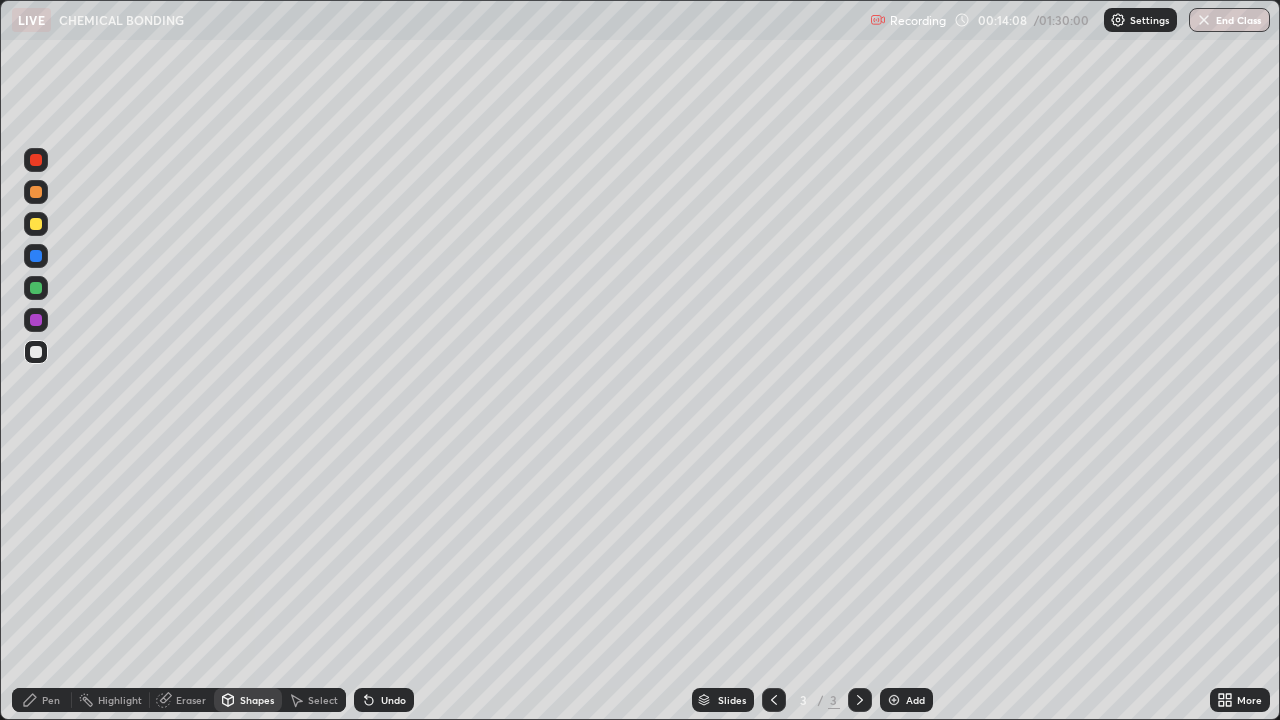 click on "Pen" at bounding box center (51, 700) 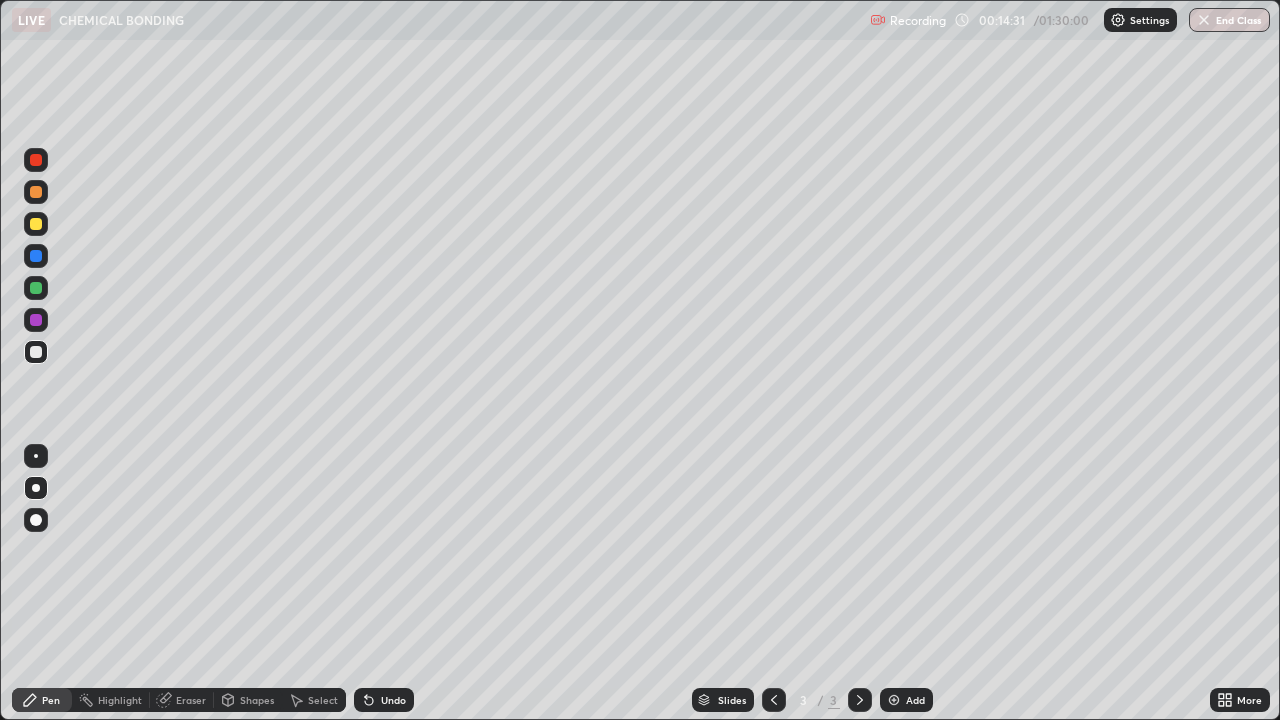 click 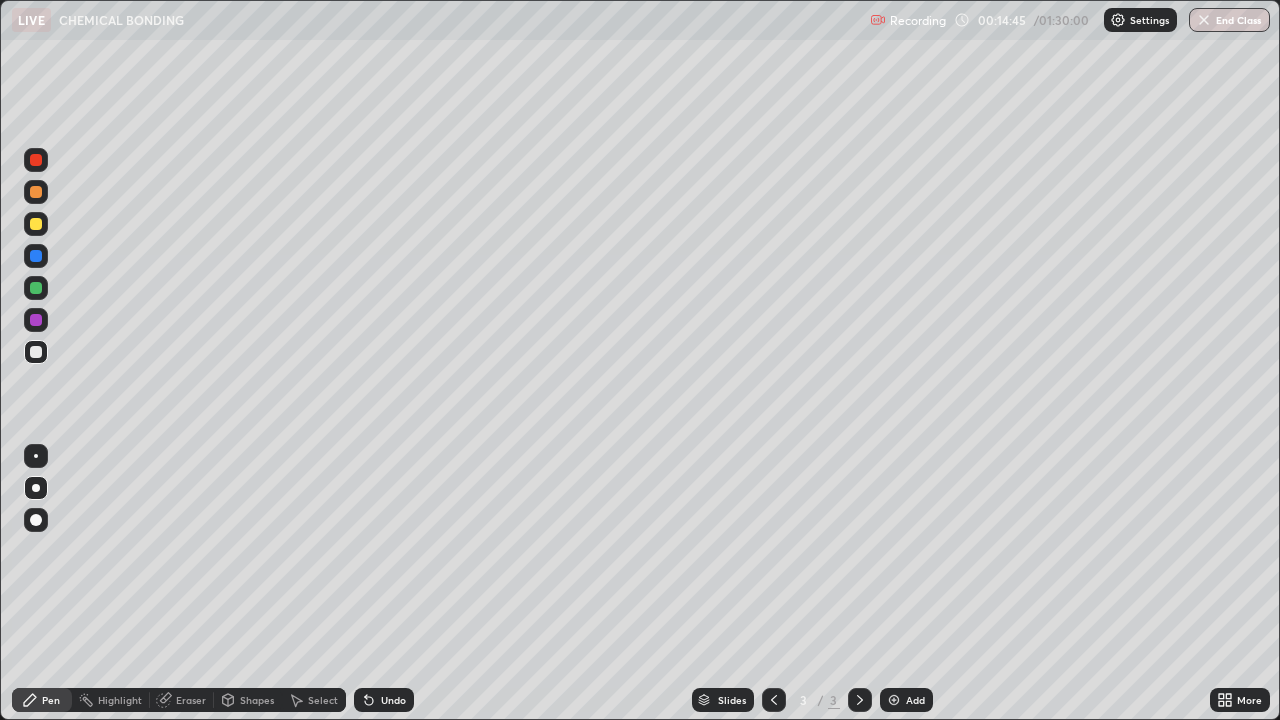 click at bounding box center [36, 288] 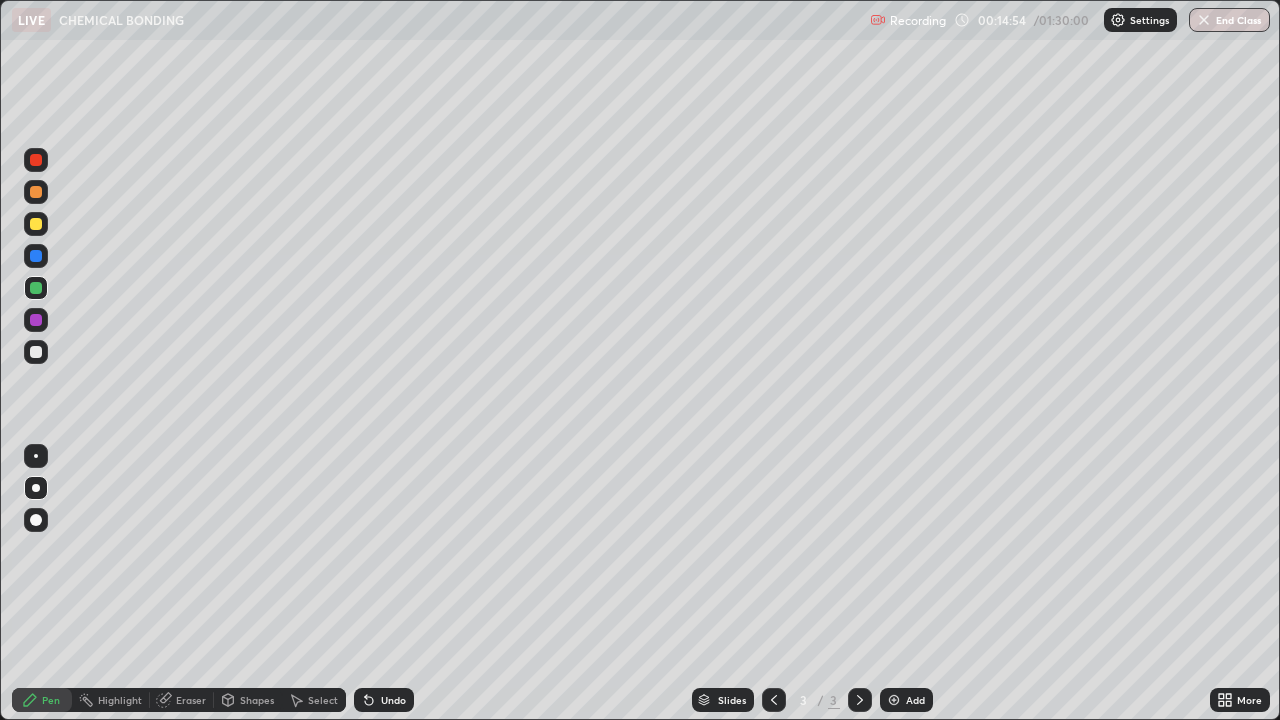 click on "Undo" at bounding box center [393, 700] 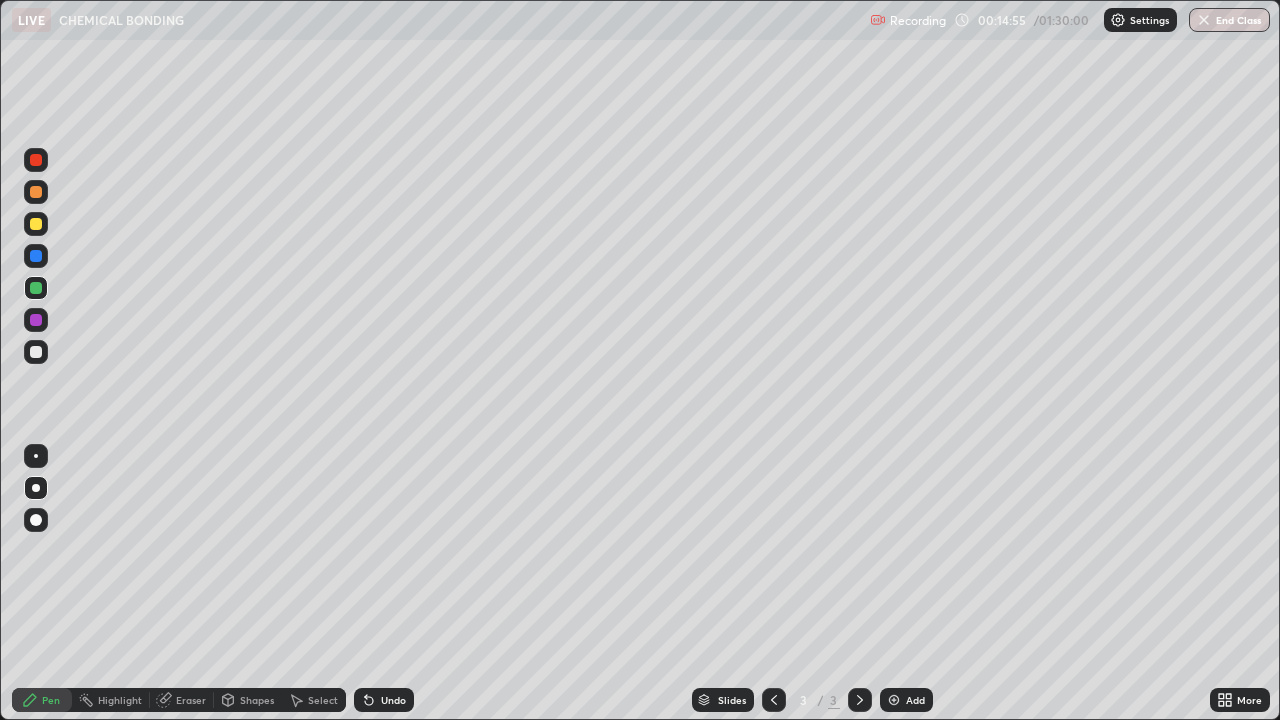 click on "Undo" at bounding box center (384, 700) 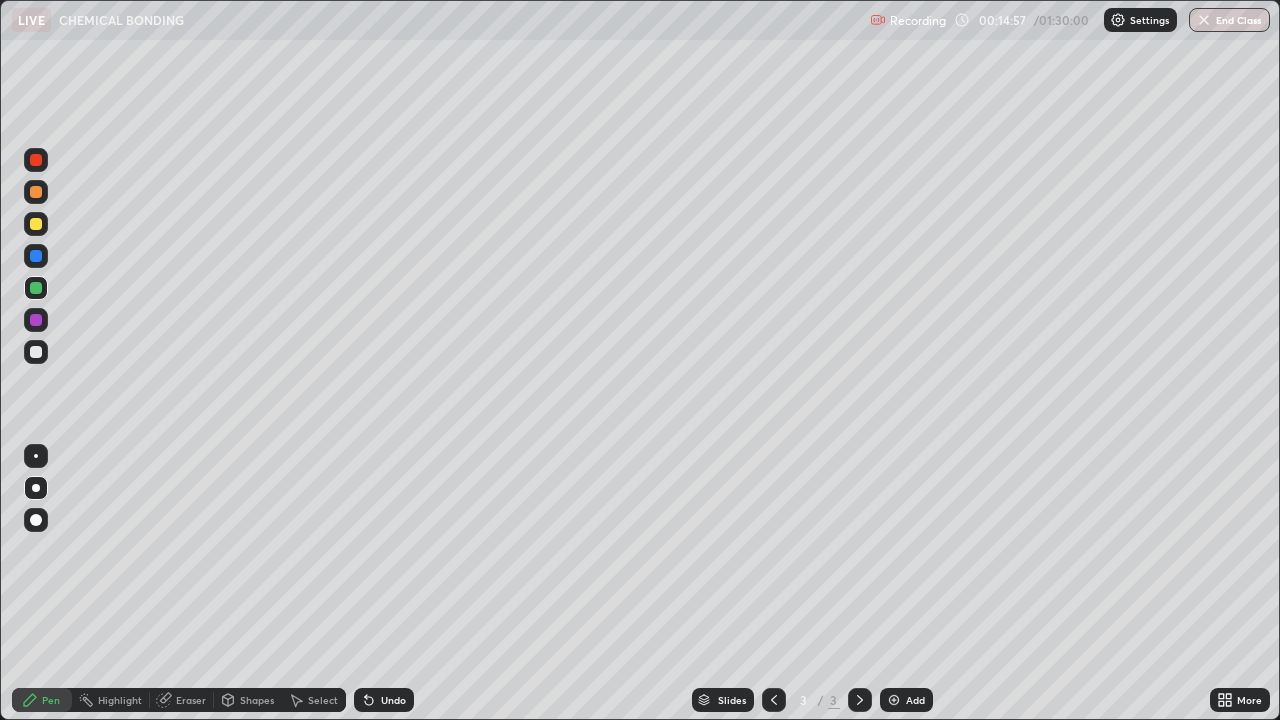 click at bounding box center (36, 352) 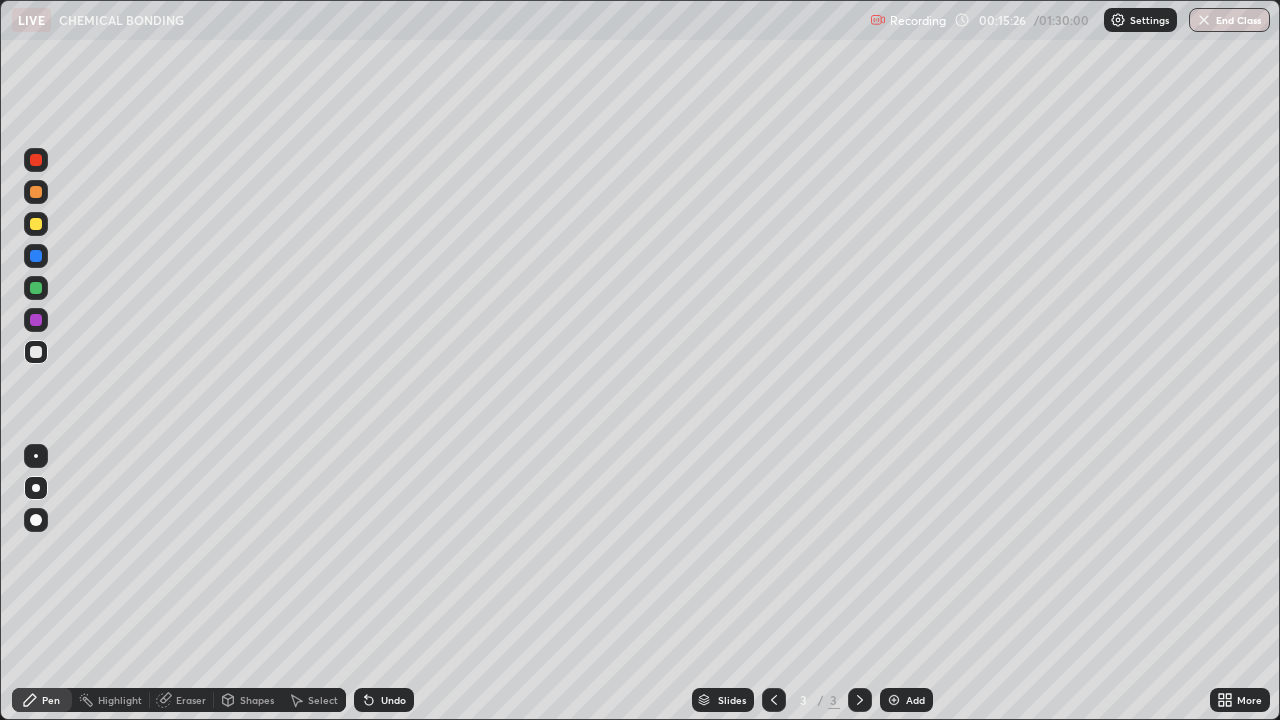click at bounding box center (36, 192) 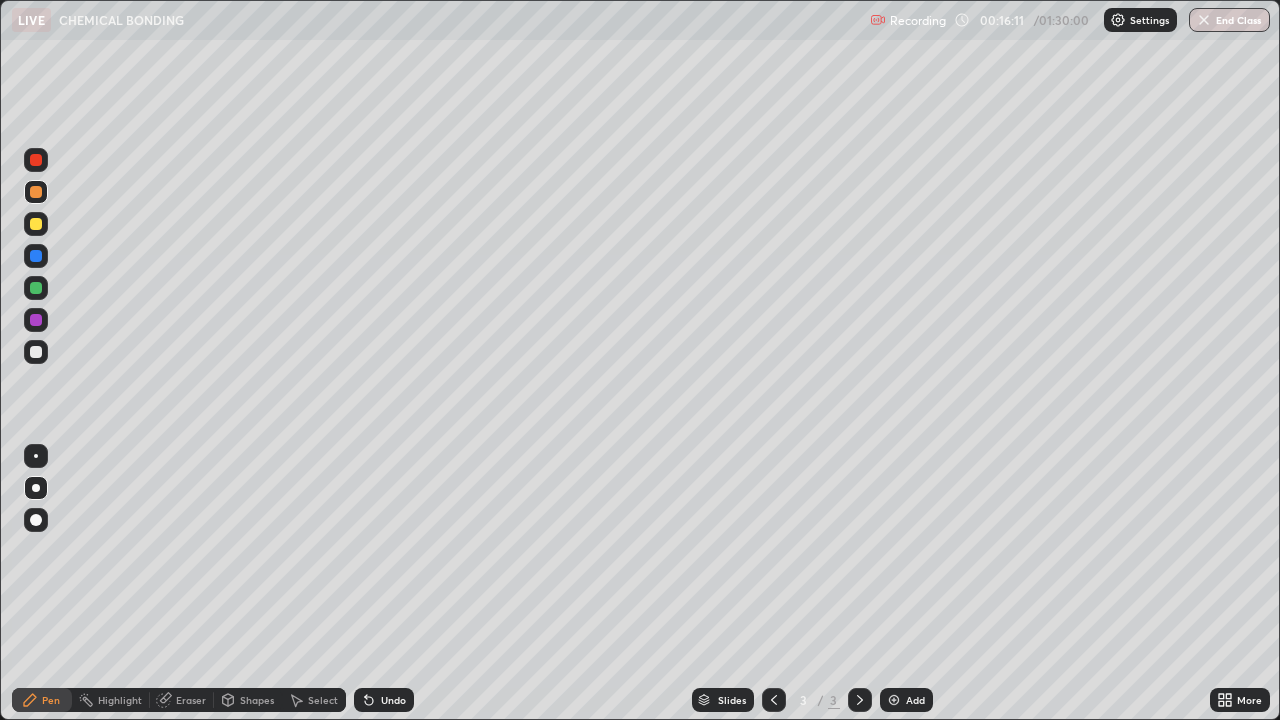 click at bounding box center [36, 224] 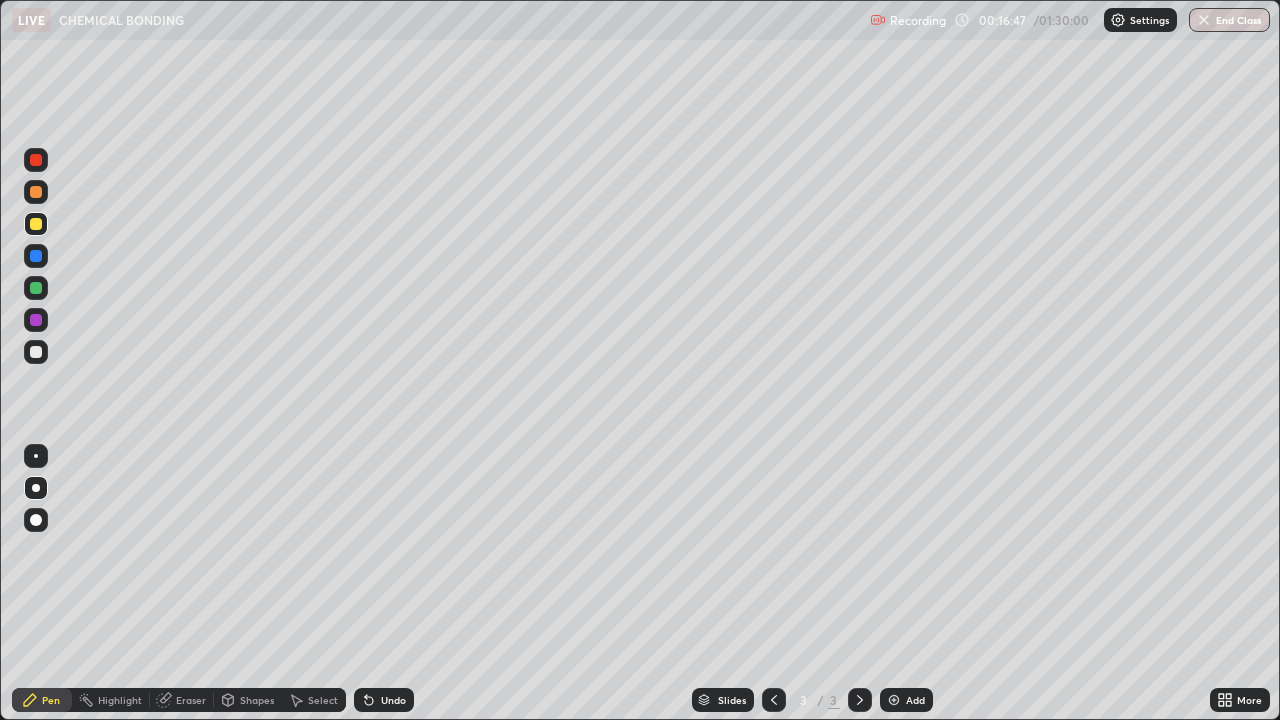 click at bounding box center (36, 352) 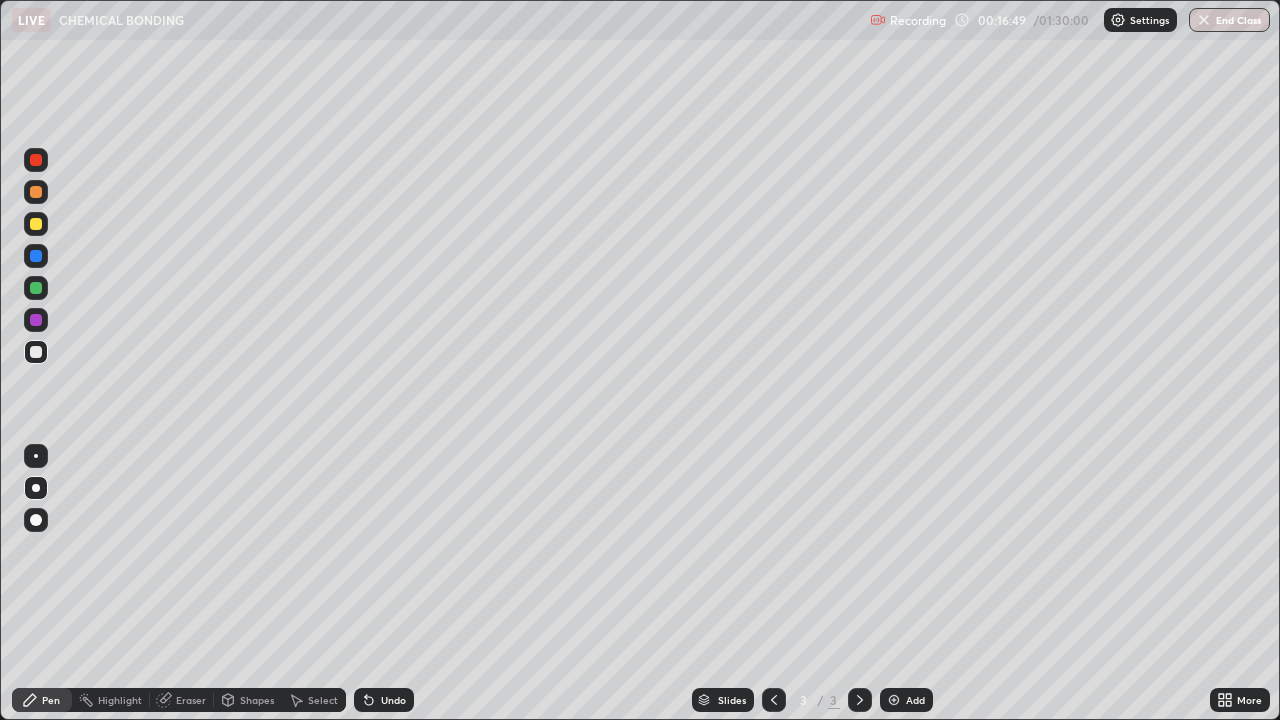 click at bounding box center (36, 224) 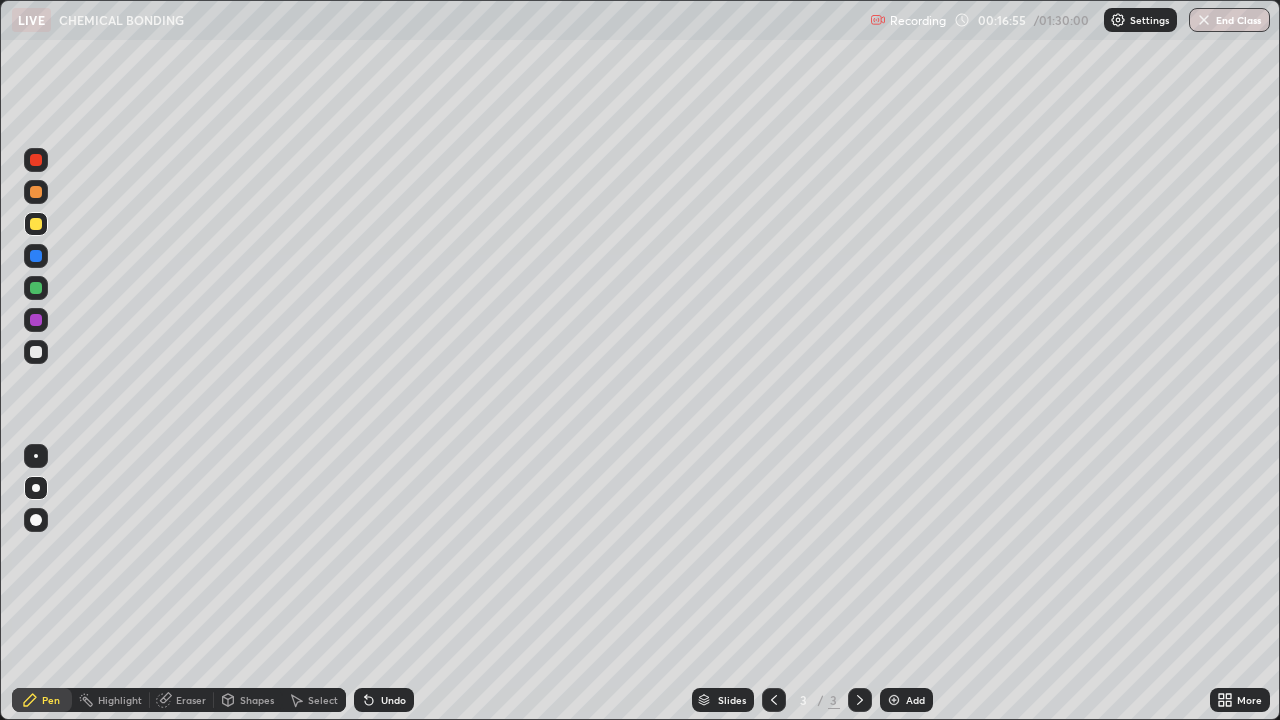 click on "Undo" at bounding box center [393, 700] 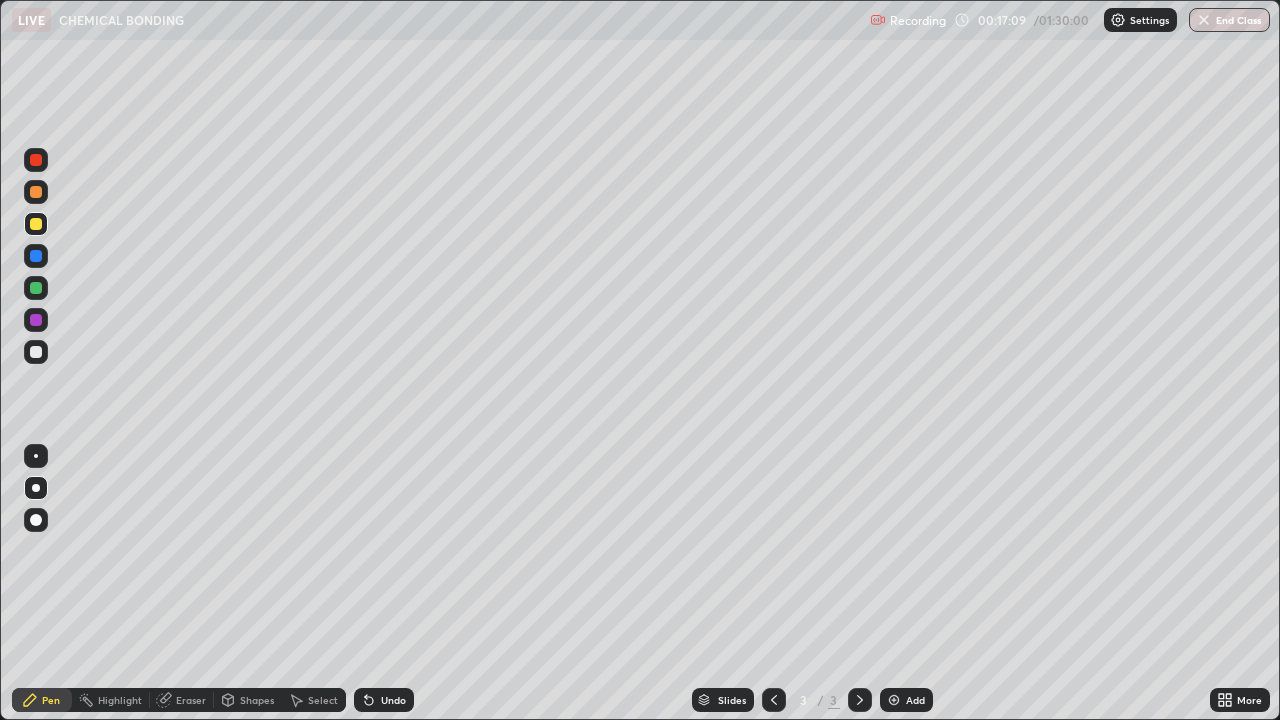 click on "Eraser" at bounding box center (191, 700) 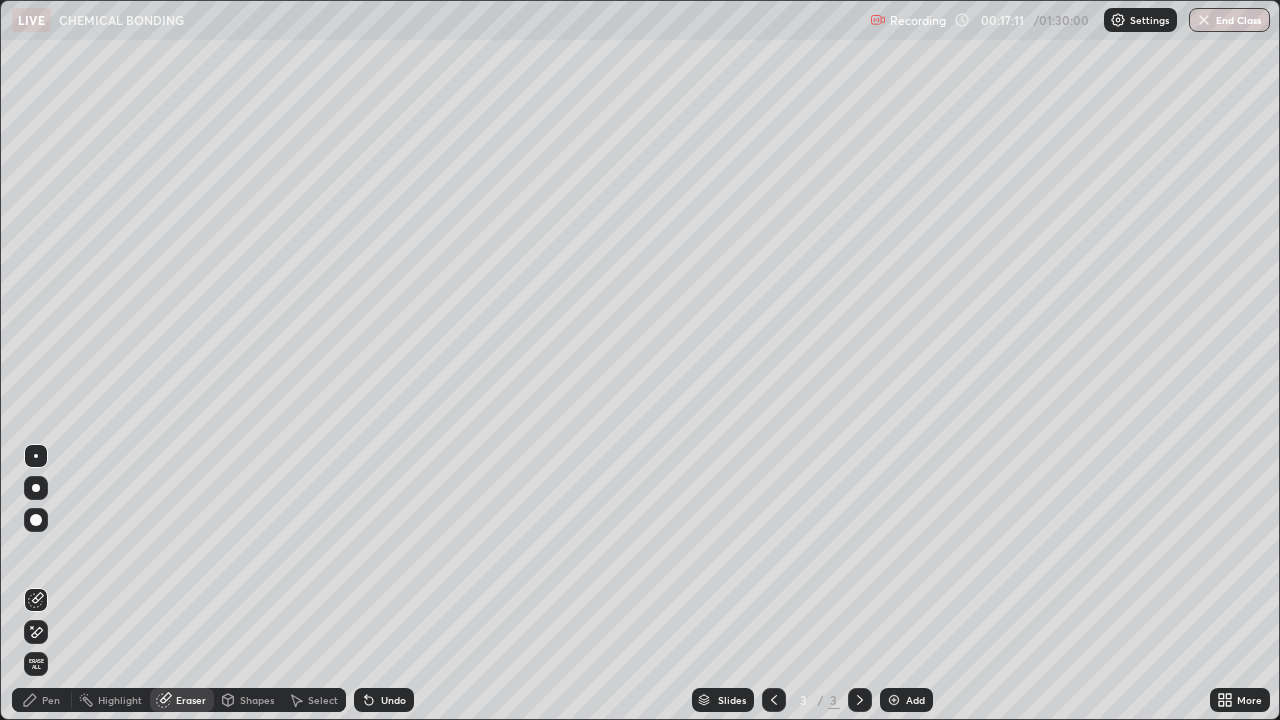 click on "Pen" at bounding box center (51, 700) 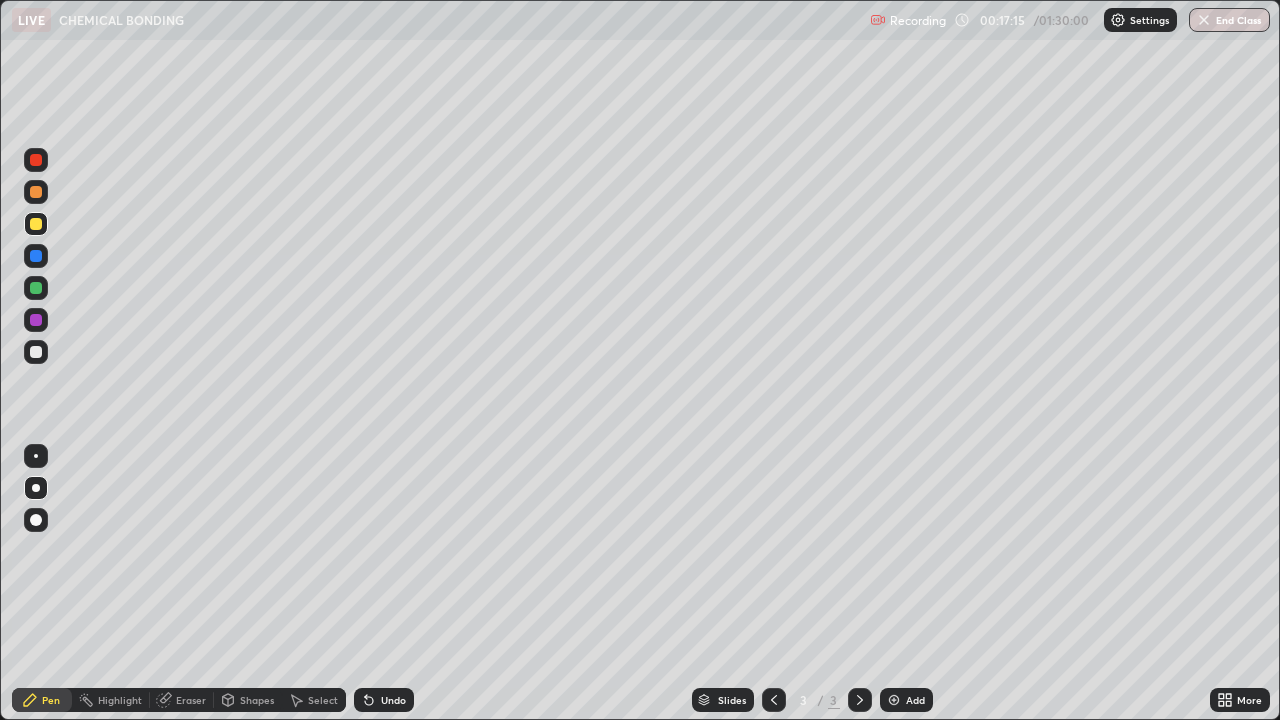 click at bounding box center (36, 352) 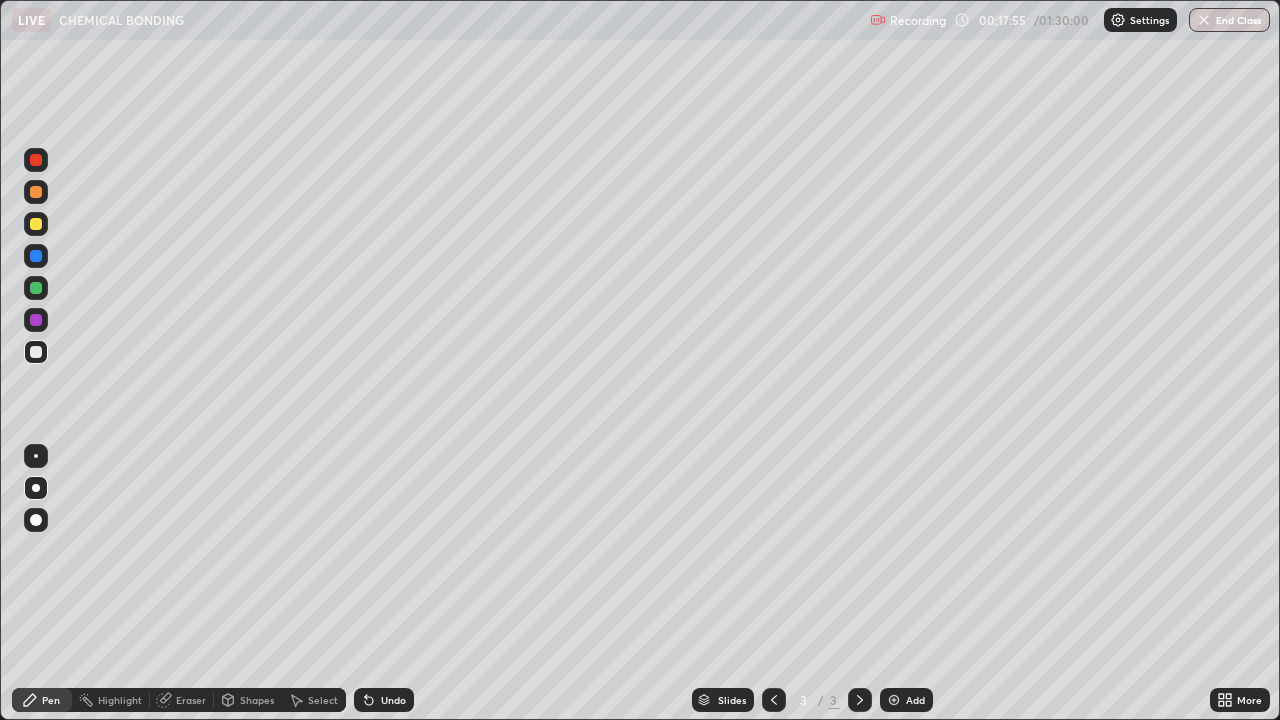 click at bounding box center (36, 224) 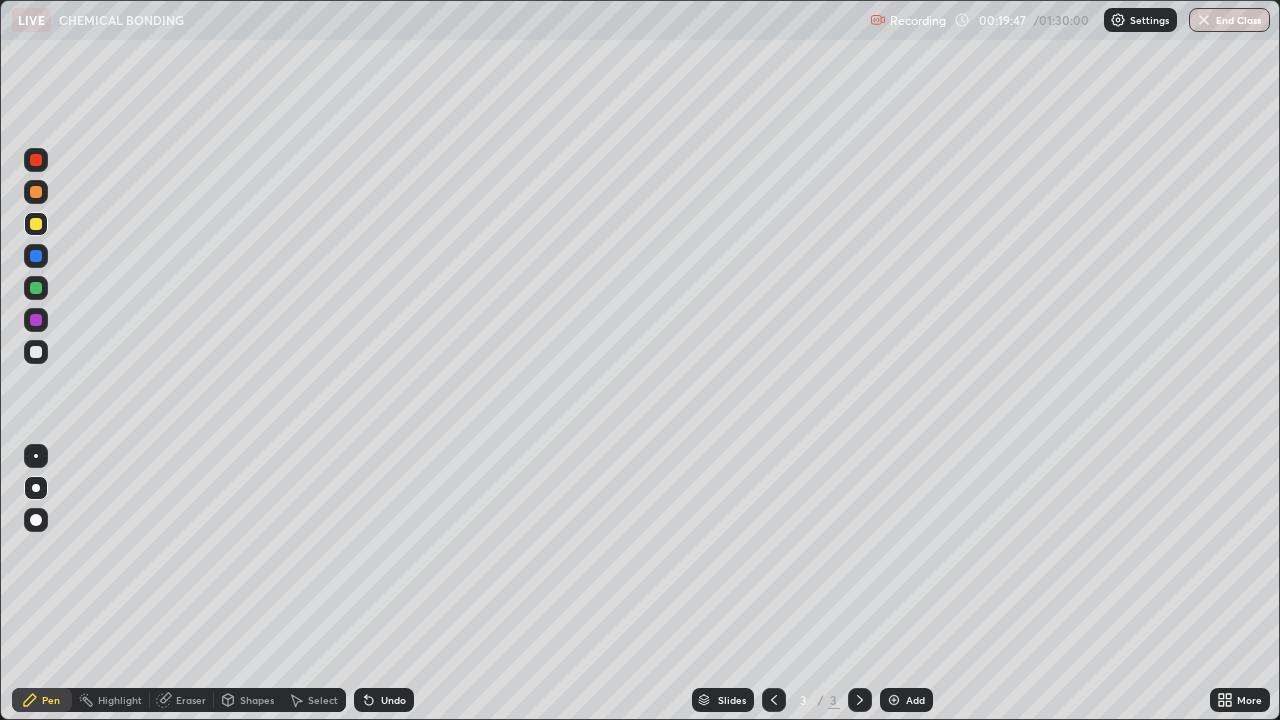 click on "Add" at bounding box center (915, 700) 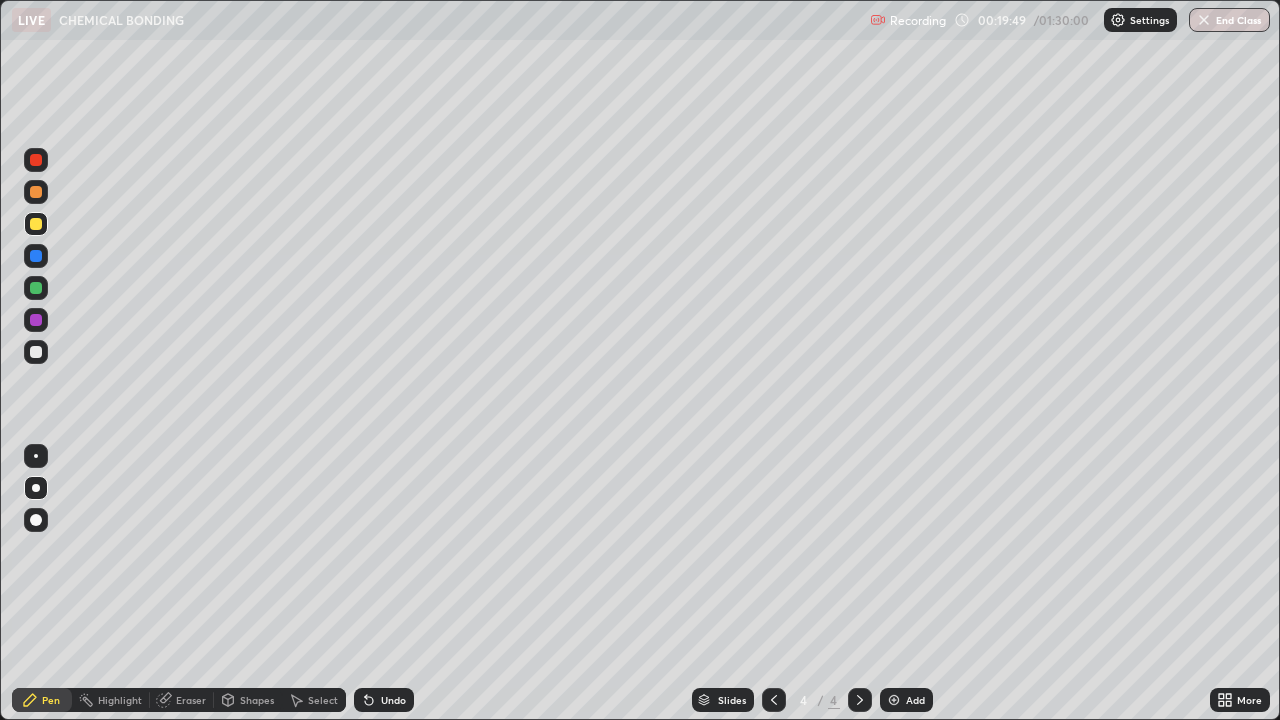 click at bounding box center (36, 352) 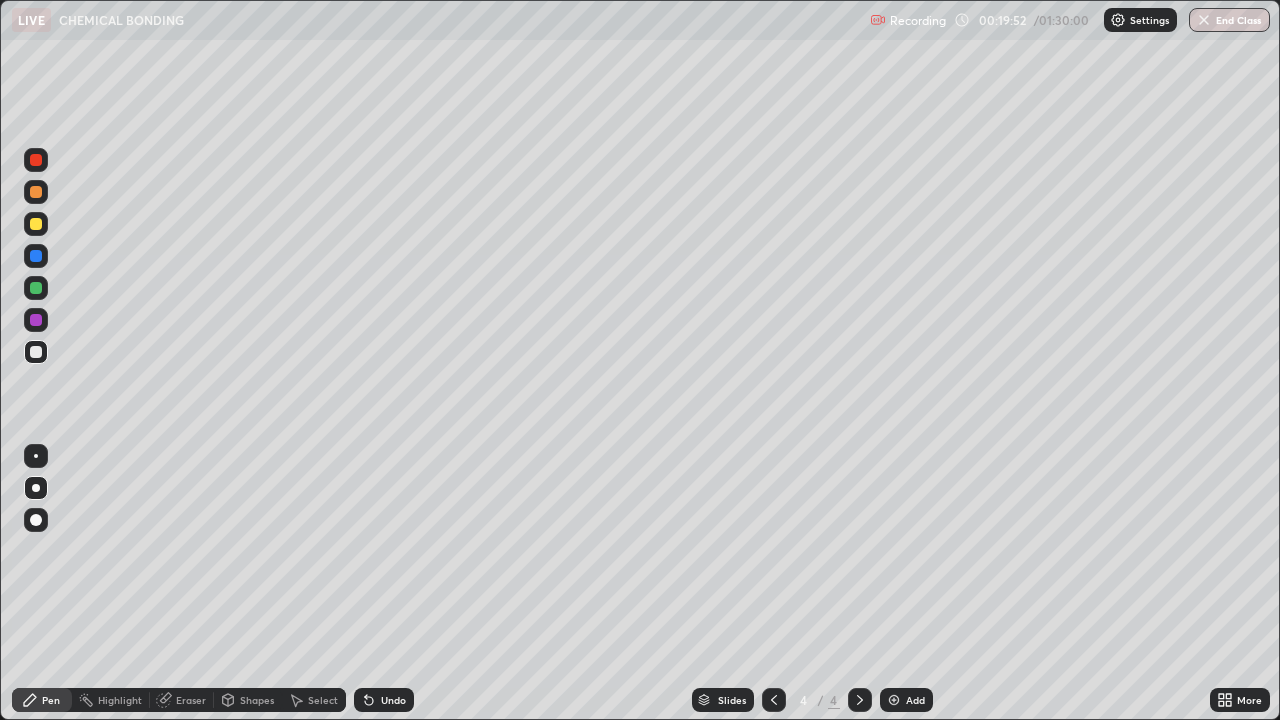 click on "Shapes" at bounding box center [257, 700] 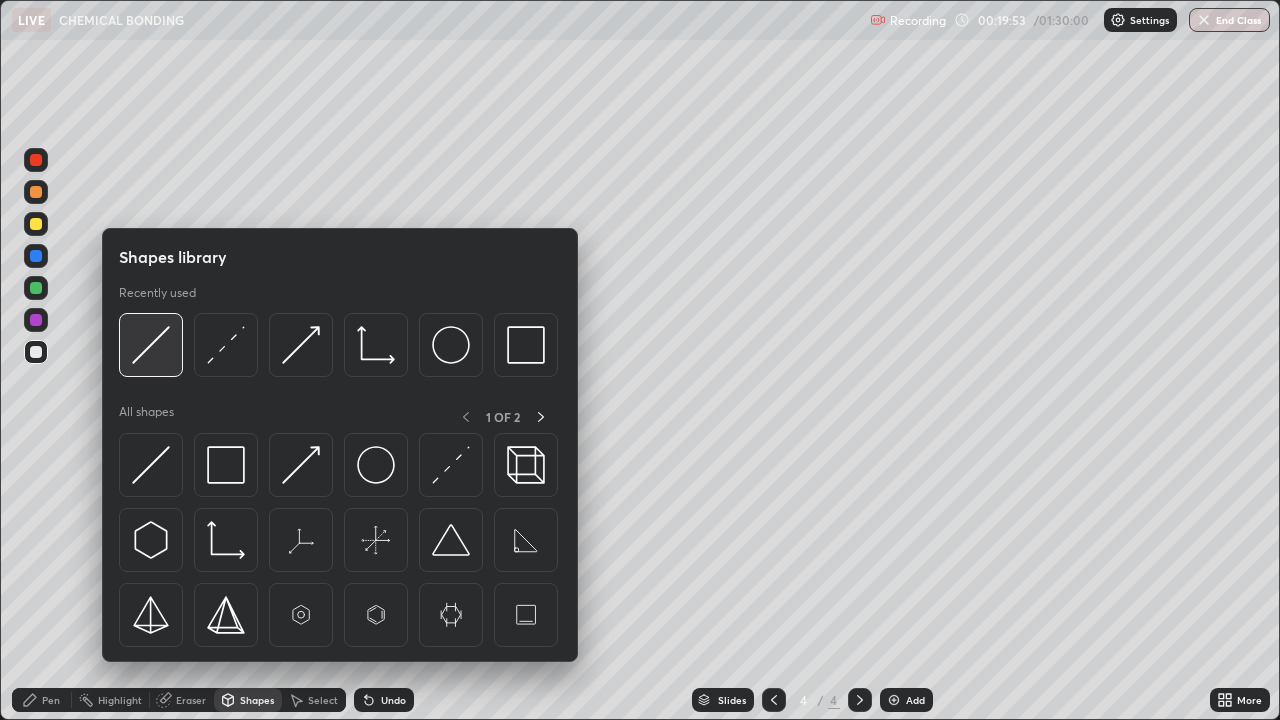click at bounding box center (151, 345) 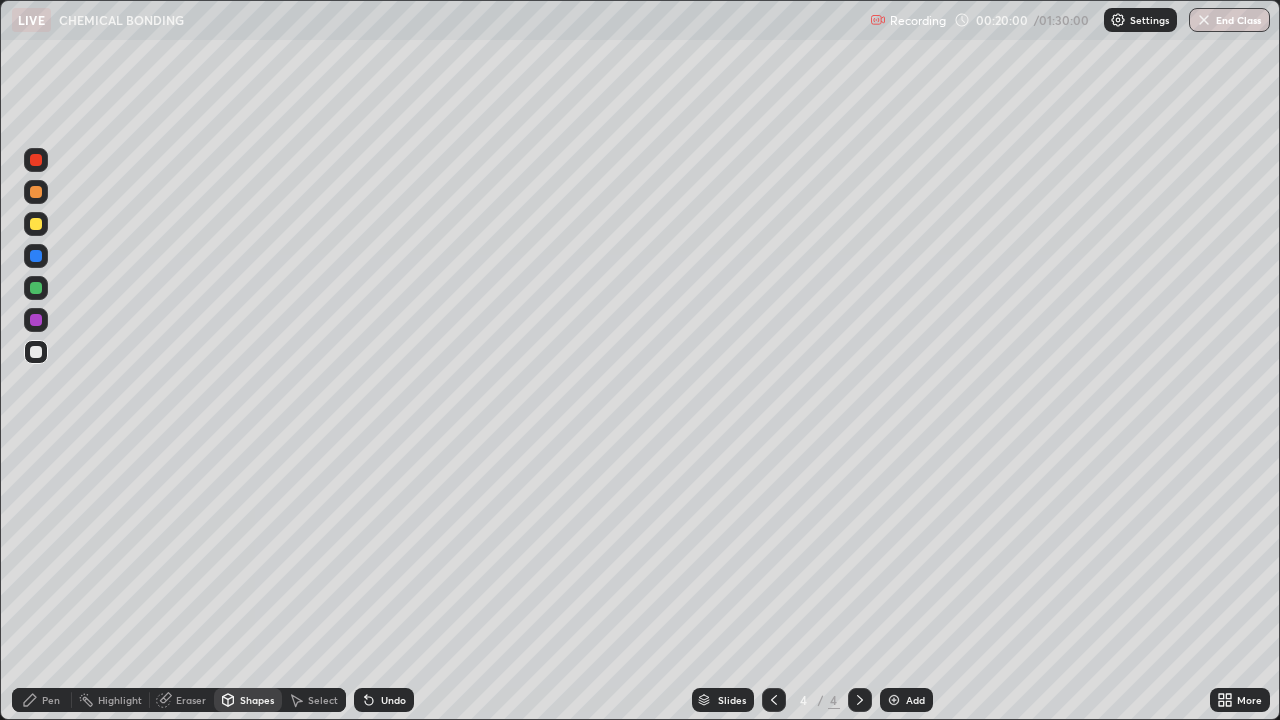click on "Pen" at bounding box center (42, 700) 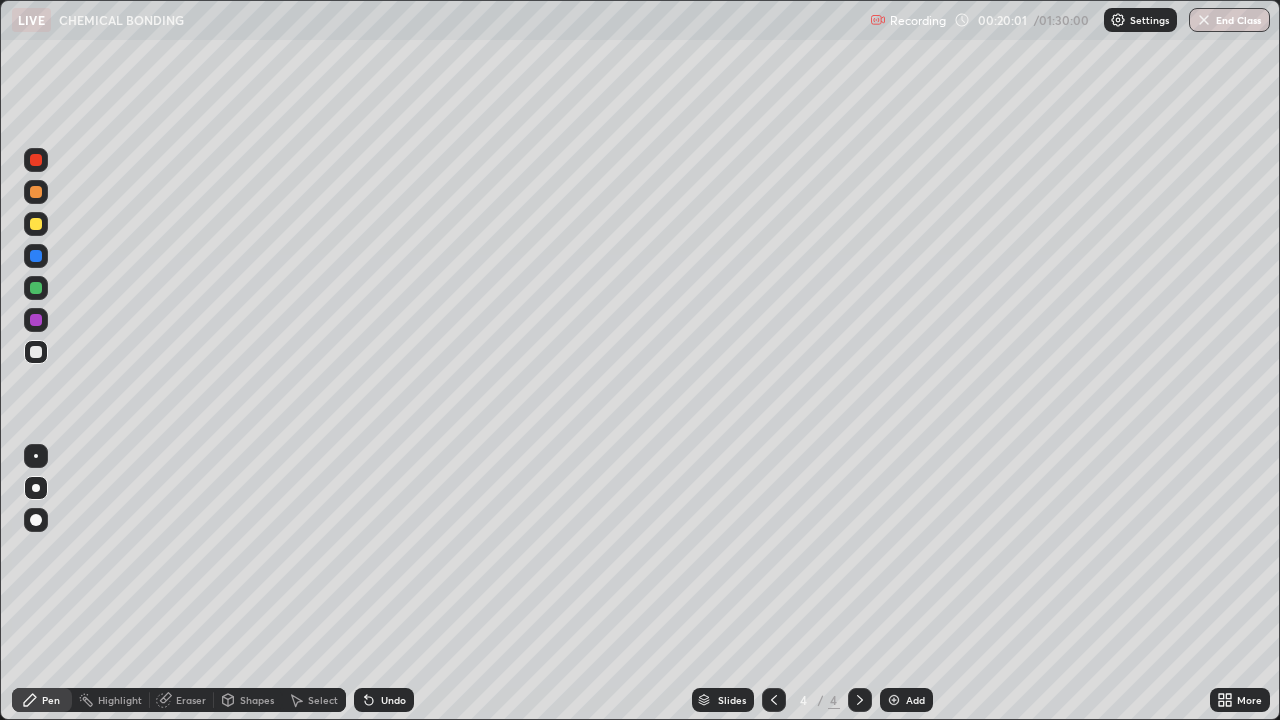 click at bounding box center (36, 224) 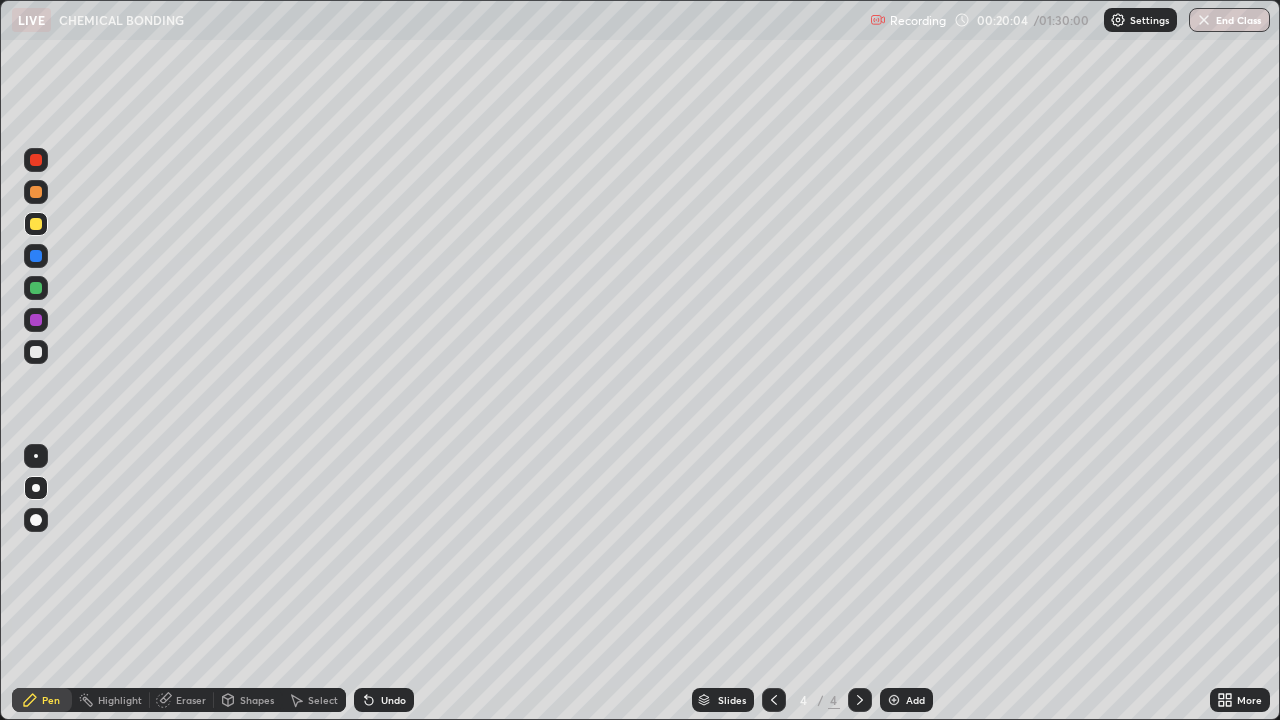 click on "Undo" at bounding box center [393, 700] 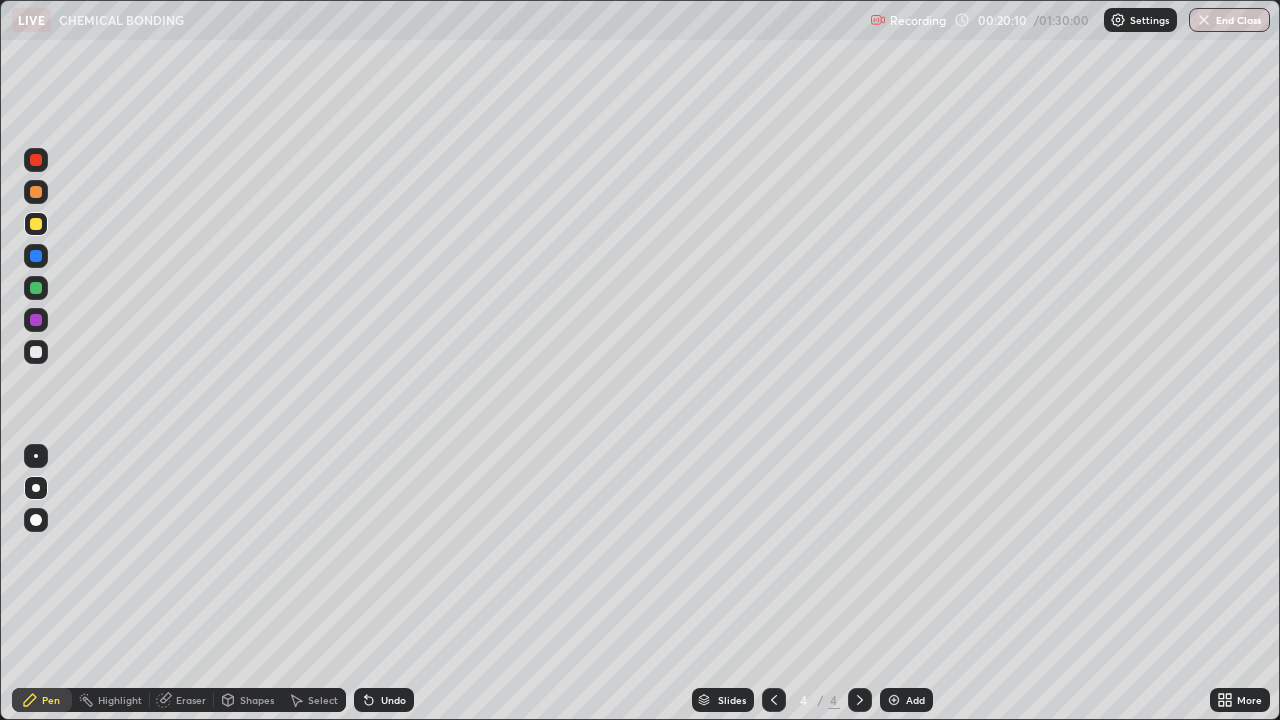 click 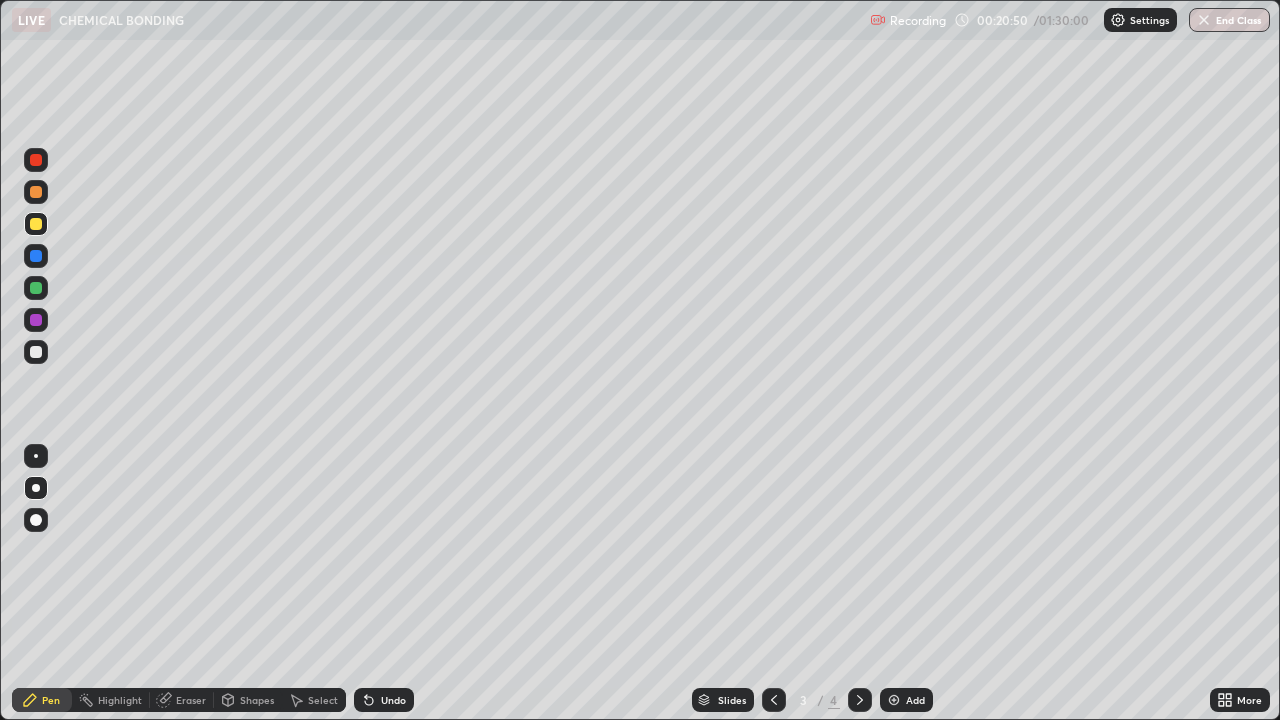 click 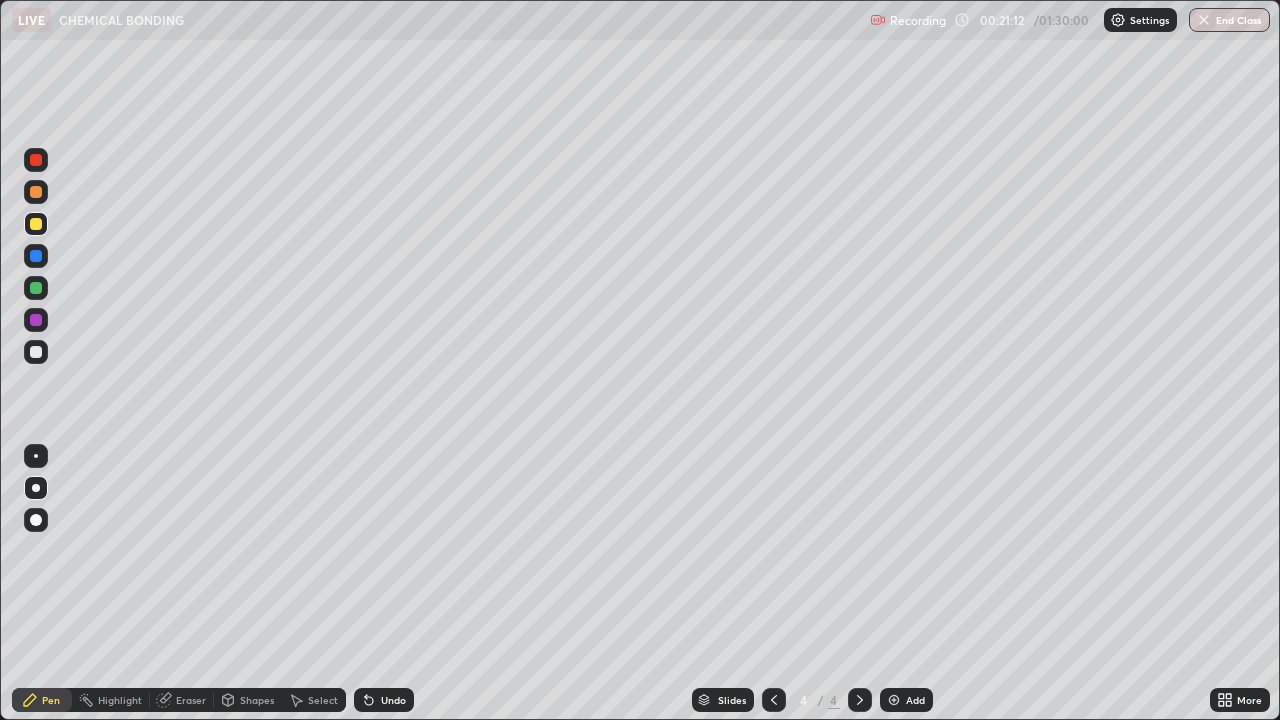 click on "Undo" at bounding box center (393, 700) 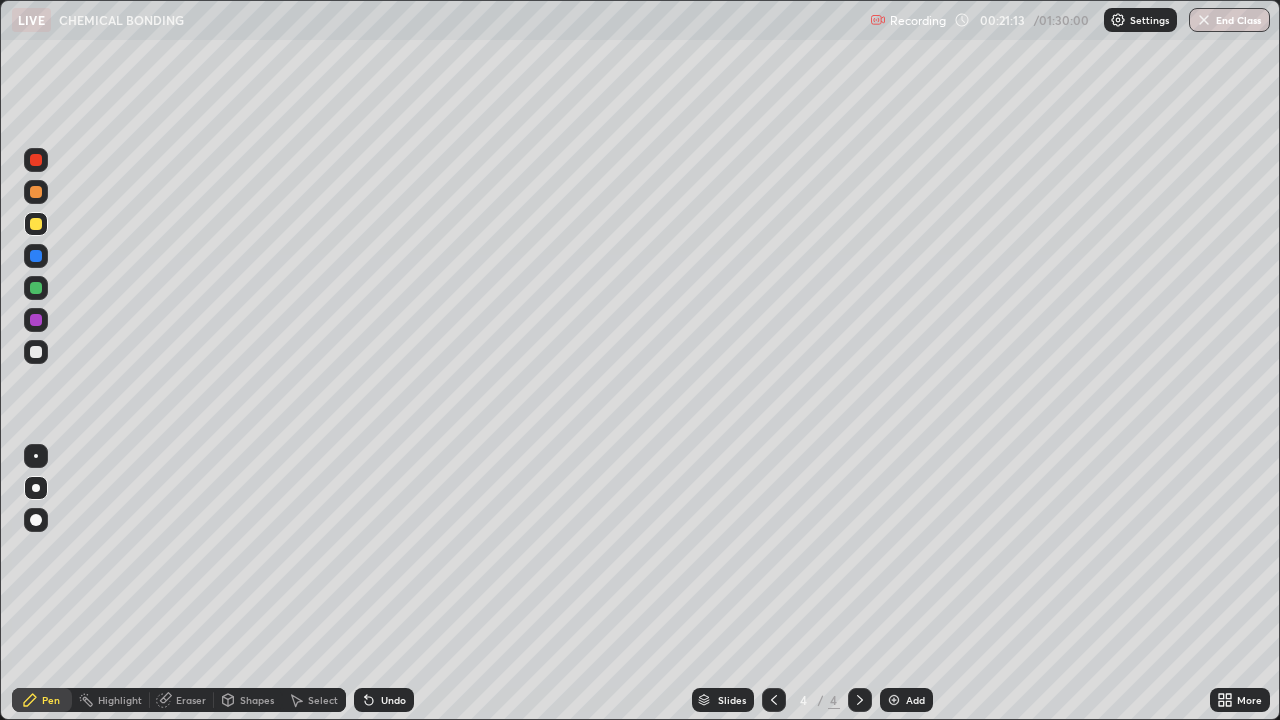 click on "Undo" at bounding box center [384, 700] 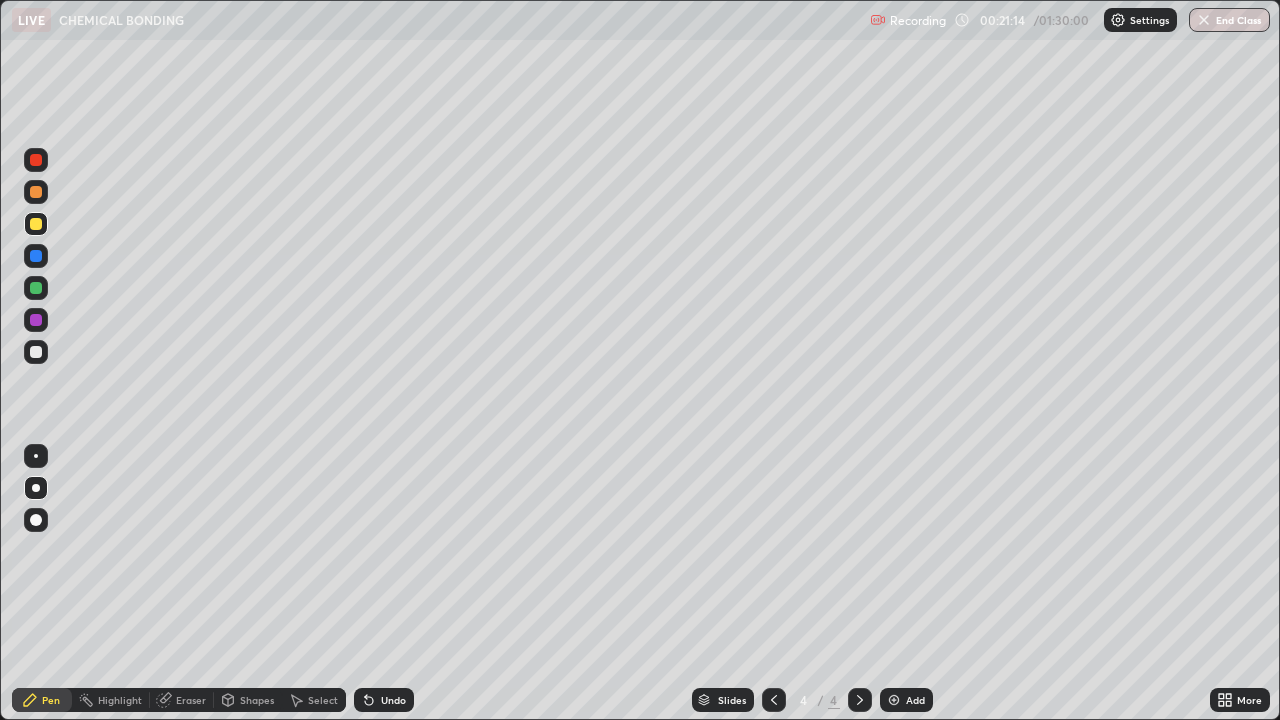 click on "Undo" at bounding box center (393, 700) 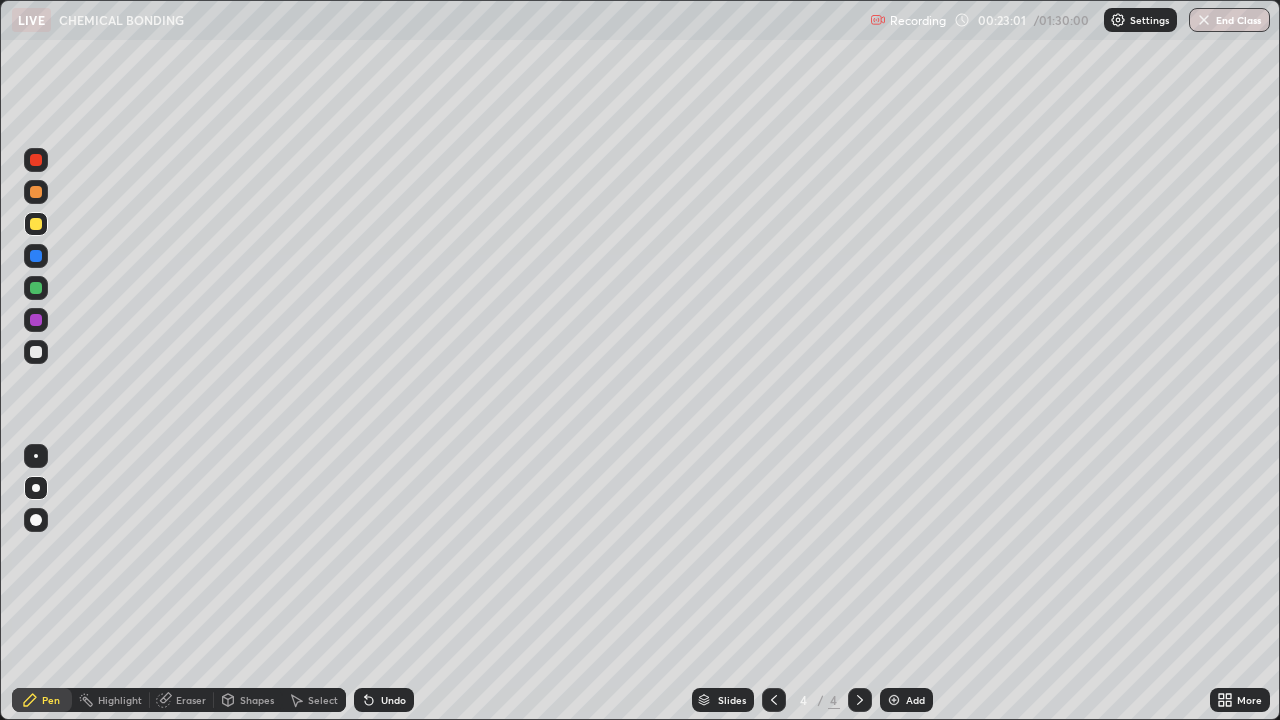 click 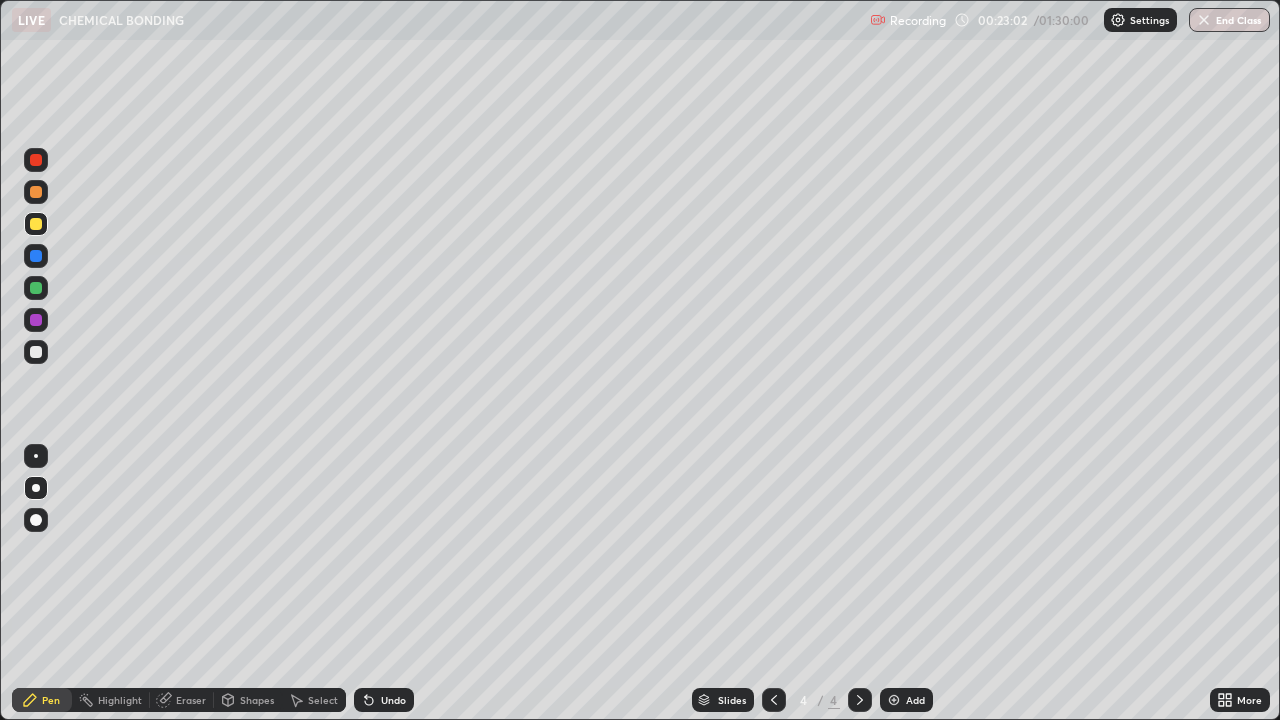 click on "Undo" at bounding box center (384, 700) 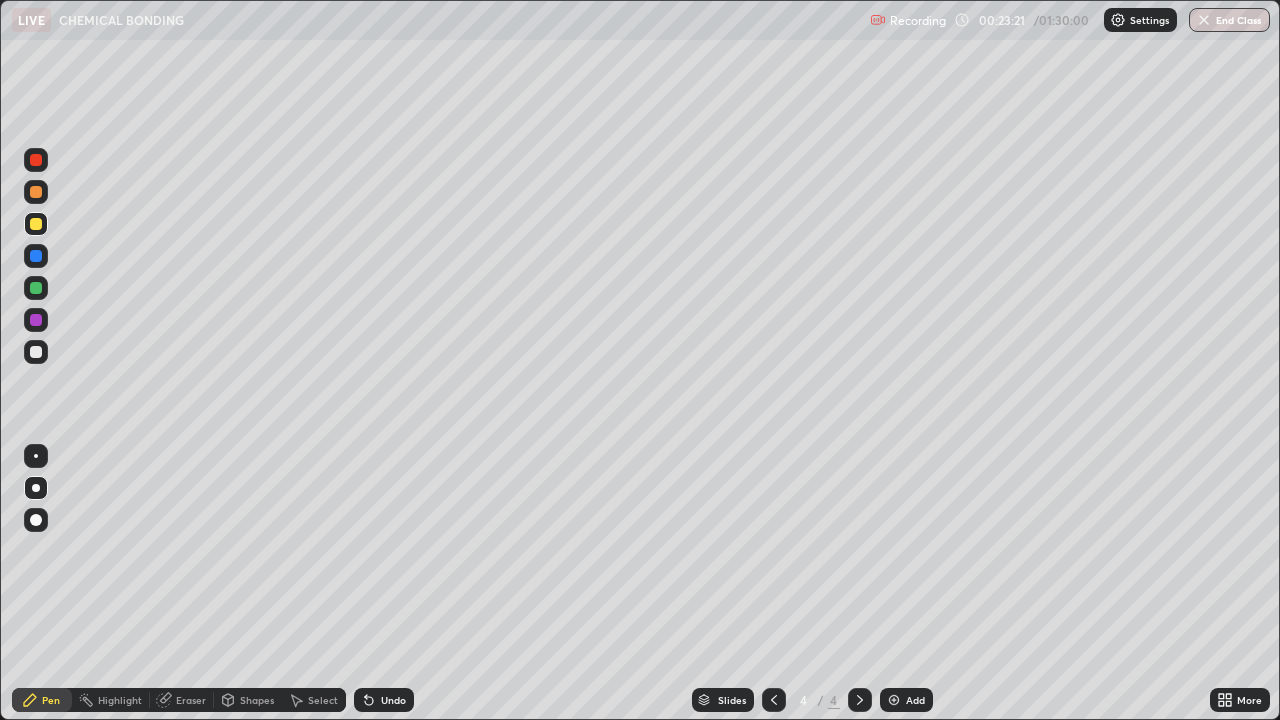 click at bounding box center [36, 352] 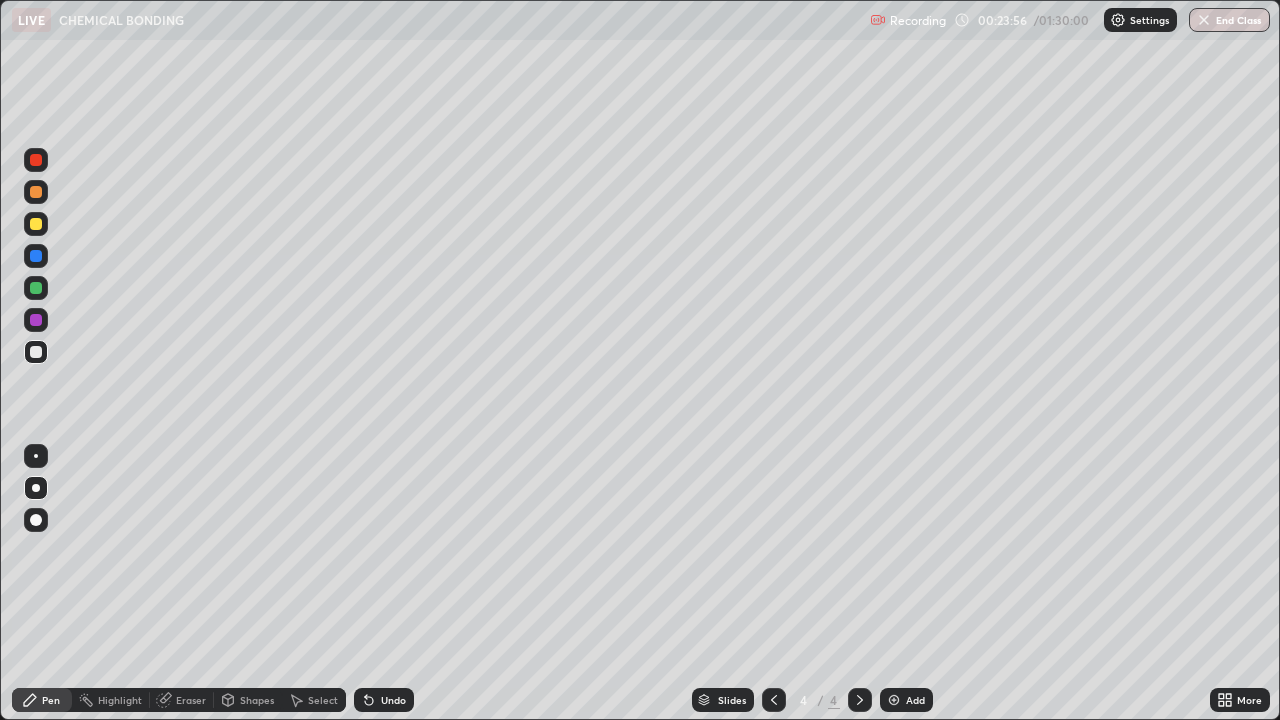 click on "Undo" at bounding box center [393, 700] 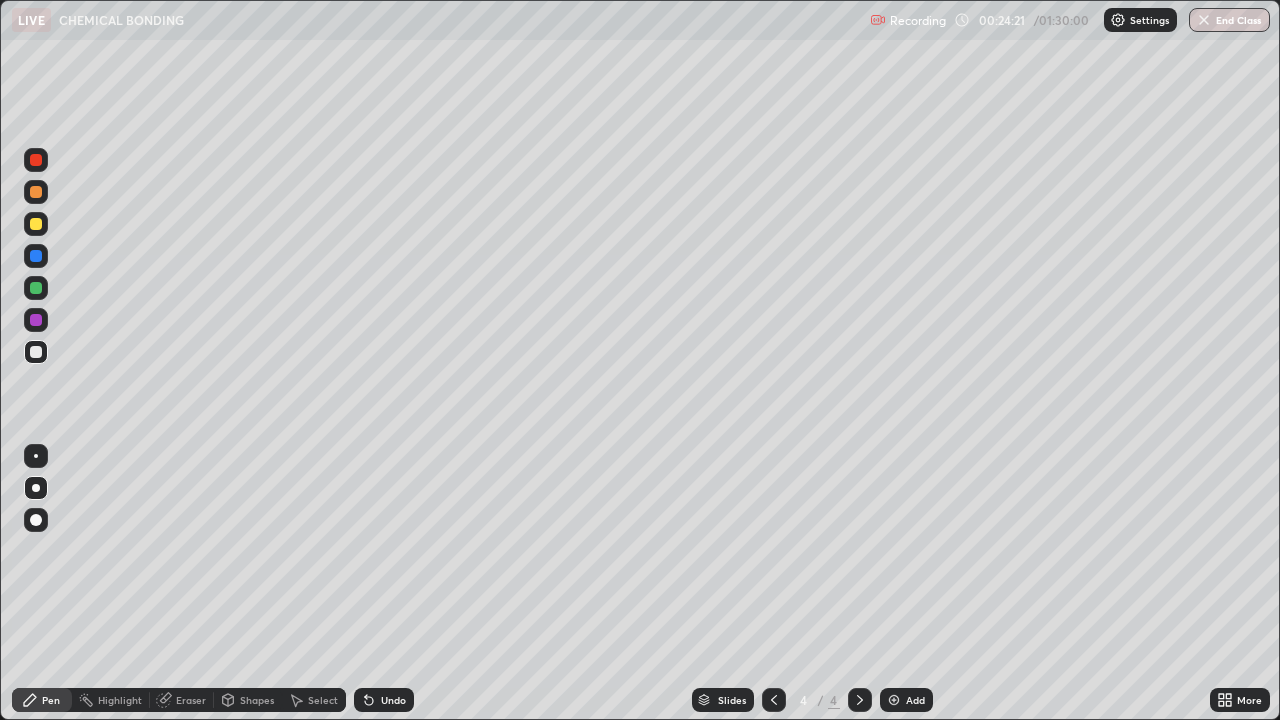 click at bounding box center [36, 224] 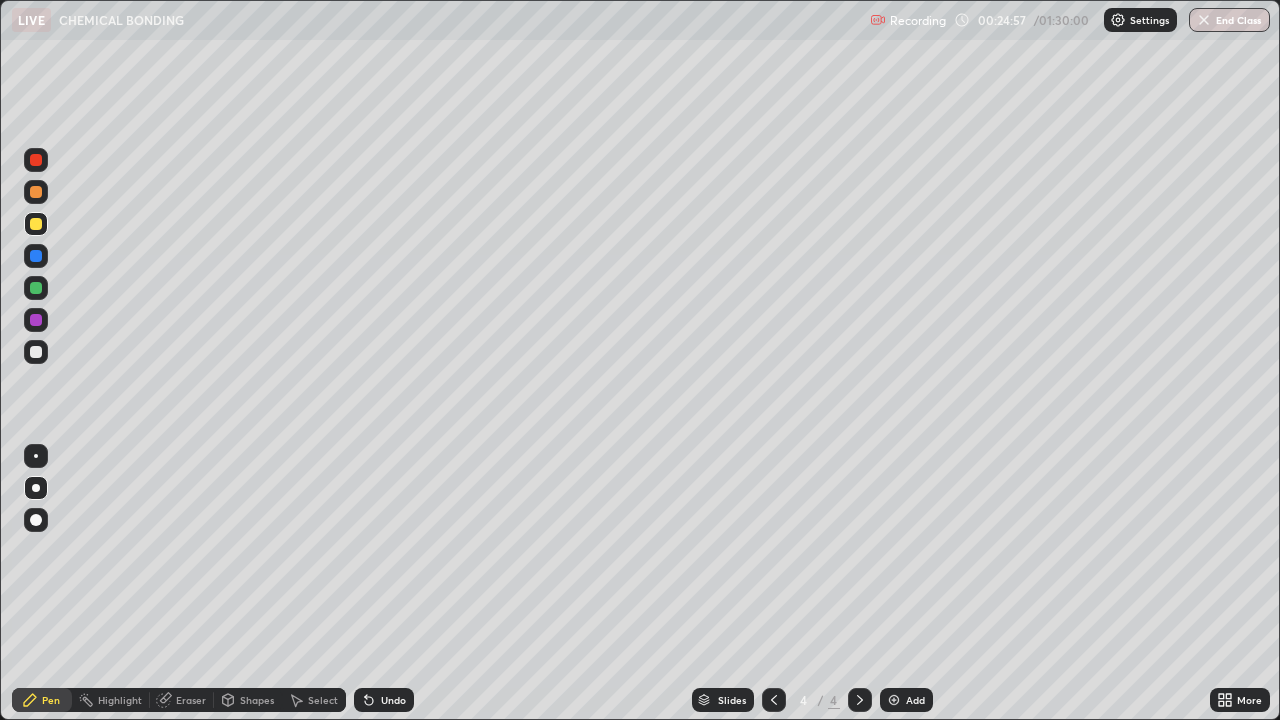 click on "Eraser" at bounding box center (191, 700) 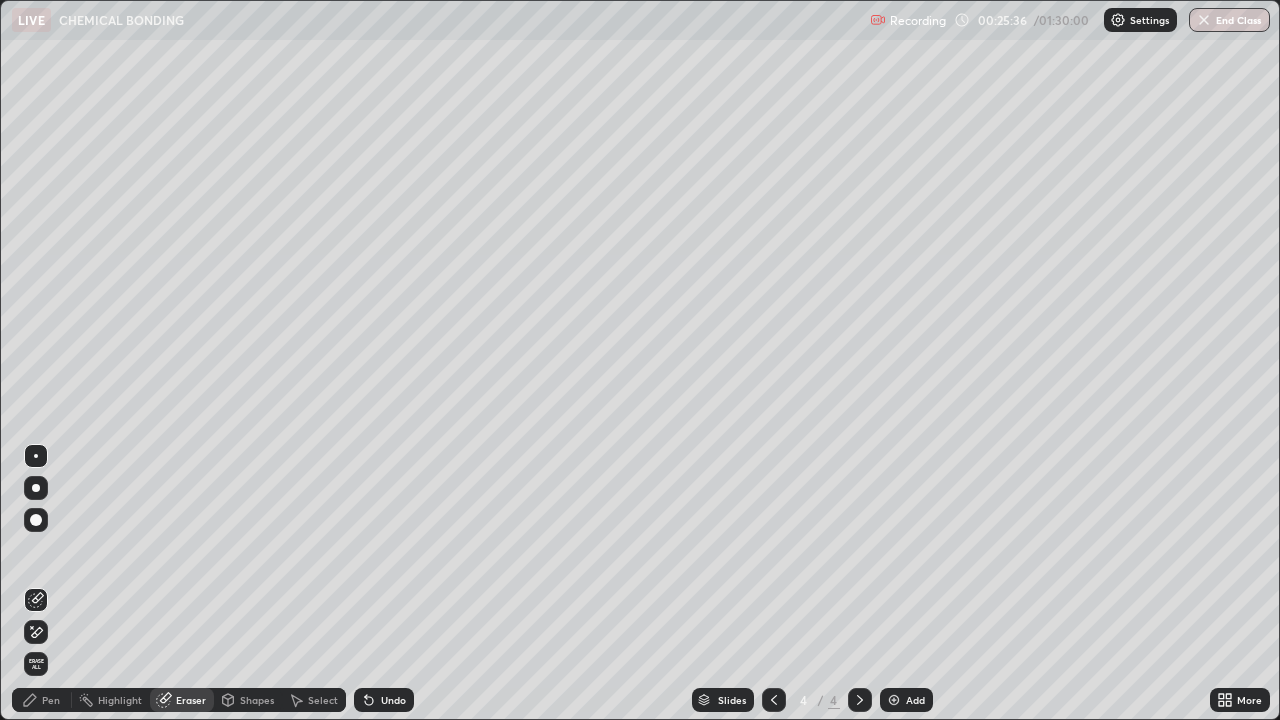 click on "Pen" at bounding box center [51, 700] 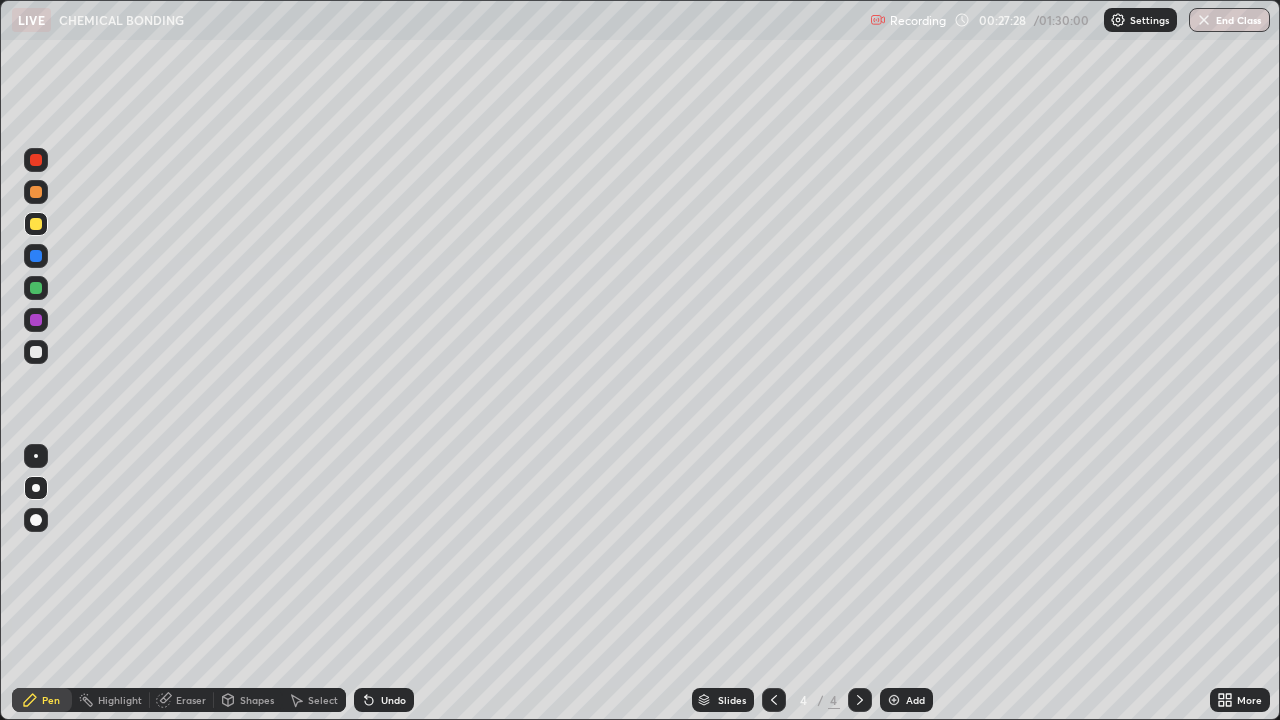 click at bounding box center [36, 352] 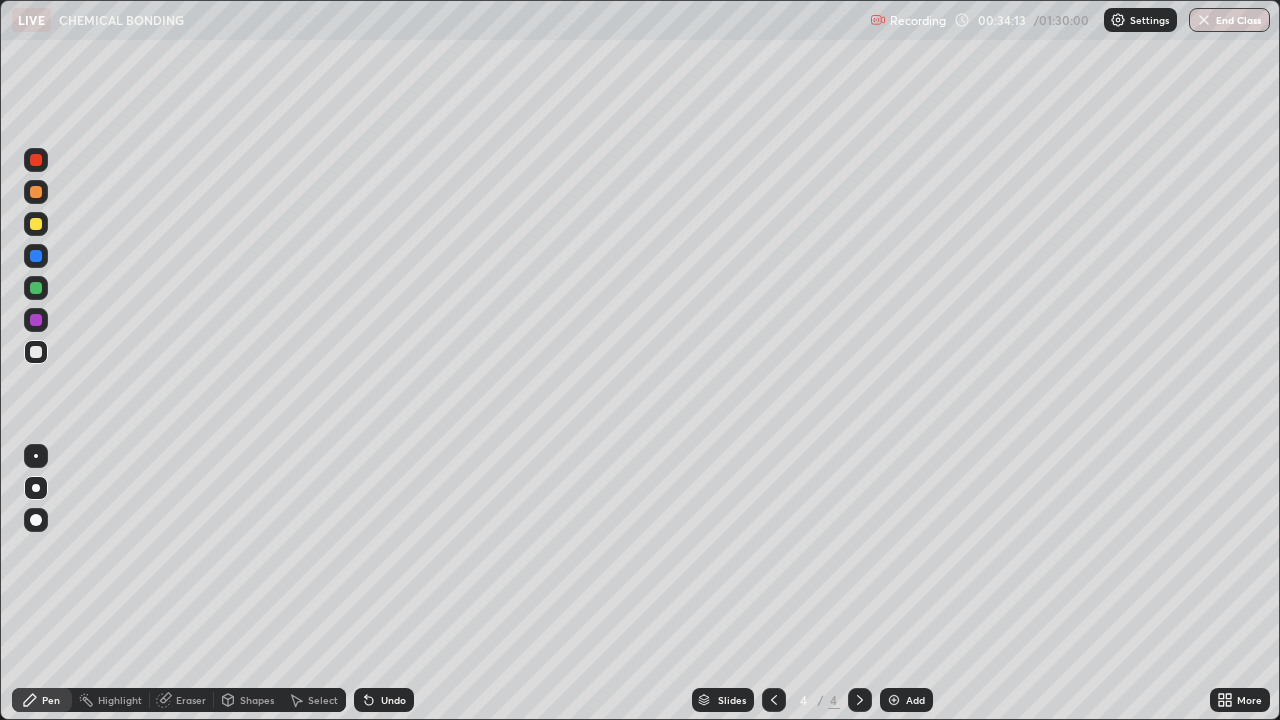 click on "Add" at bounding box center [915, 700] 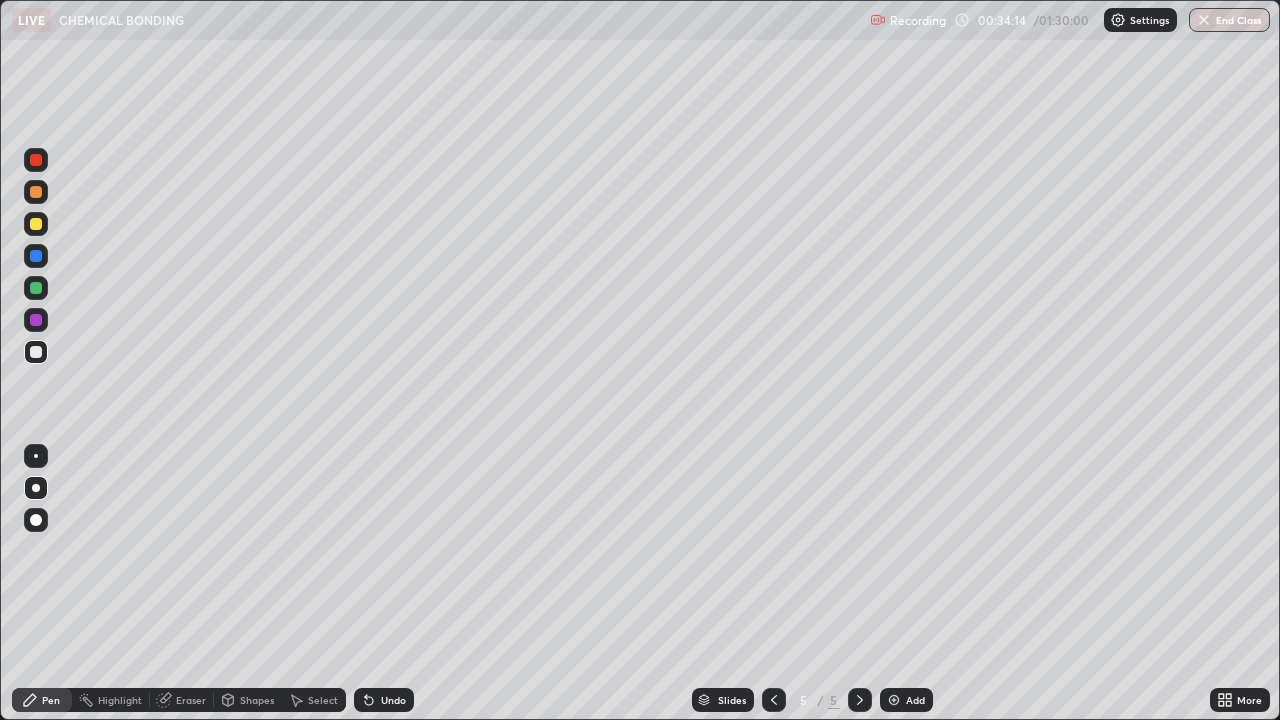 click at bounding box center (36, 224) 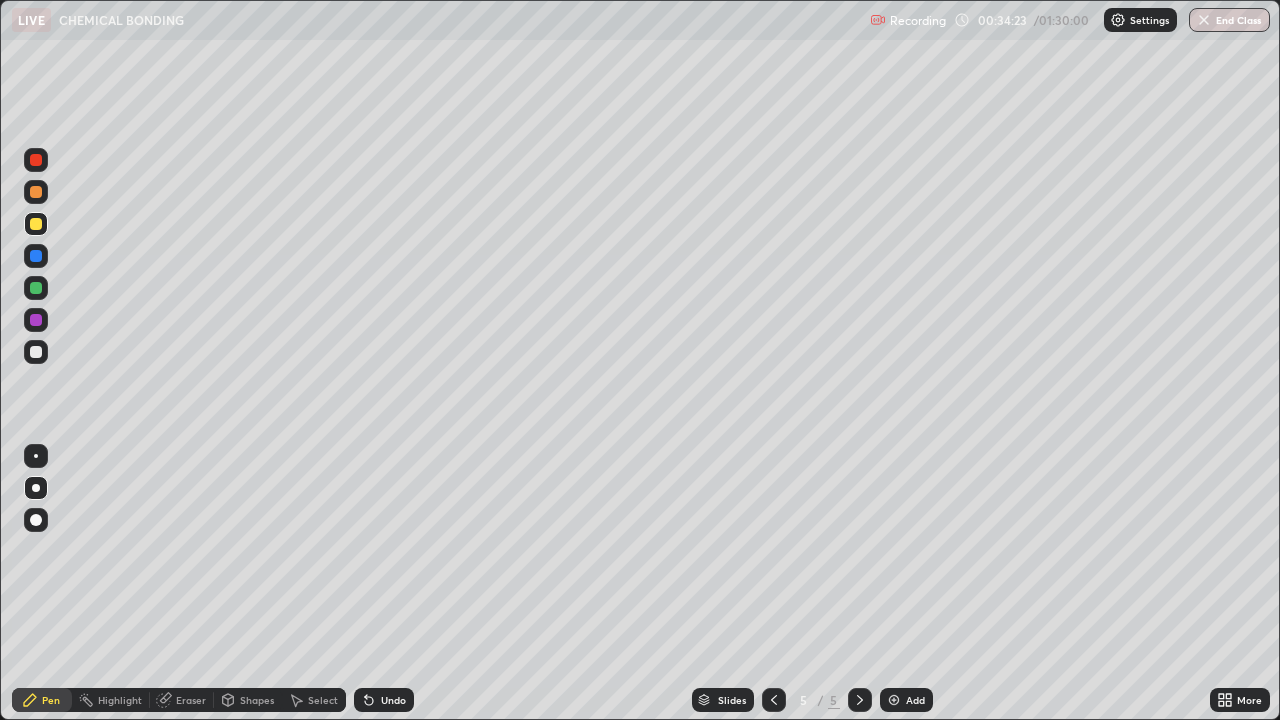 click 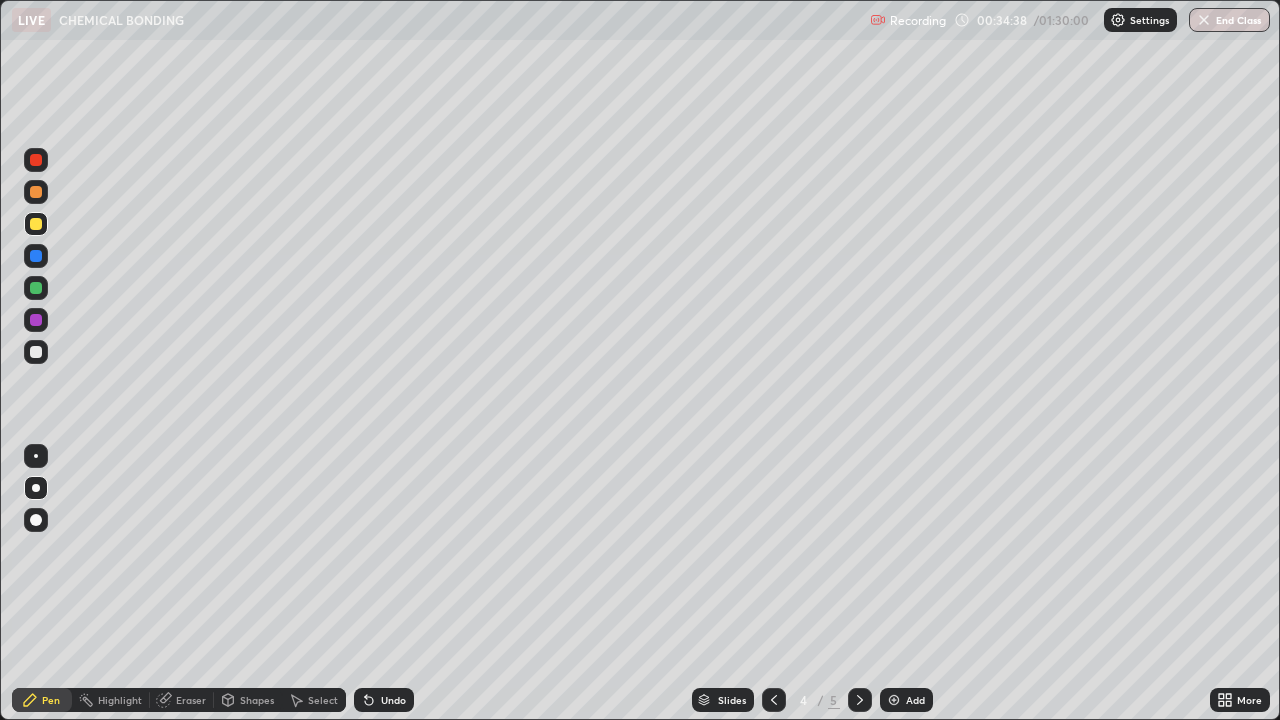 click 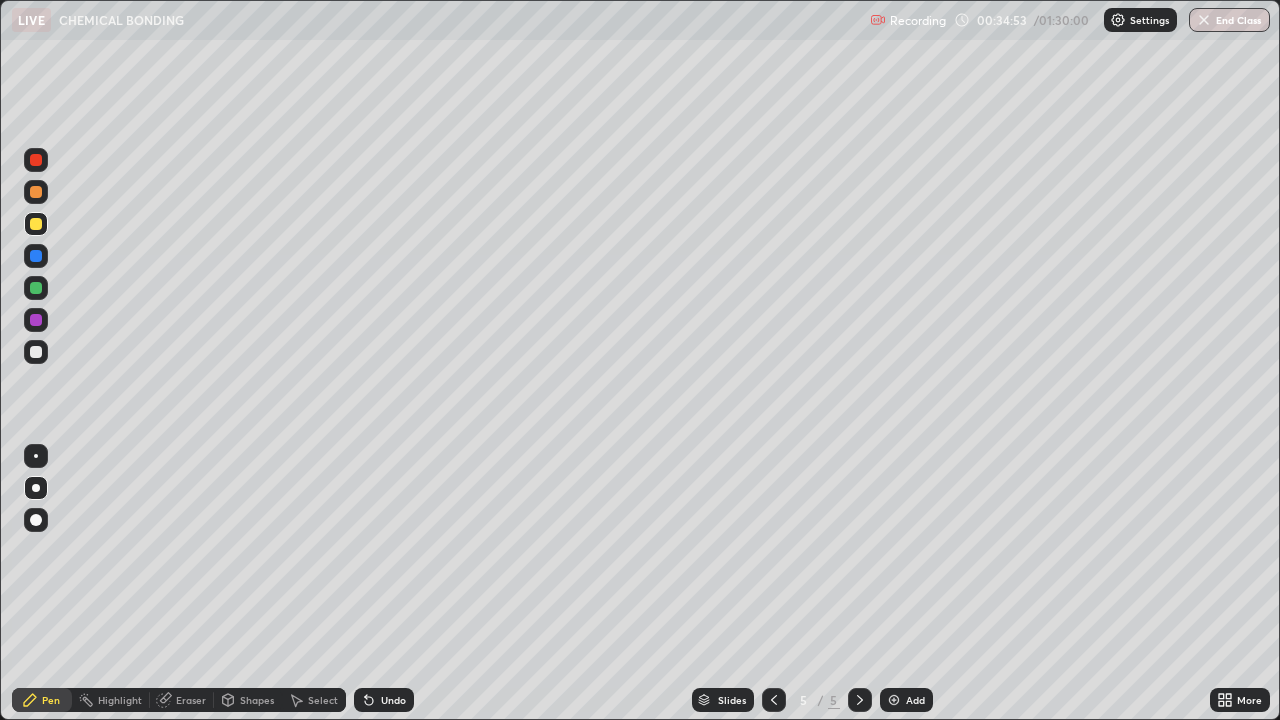 click on "Undo" at bounding box center (384, 700) 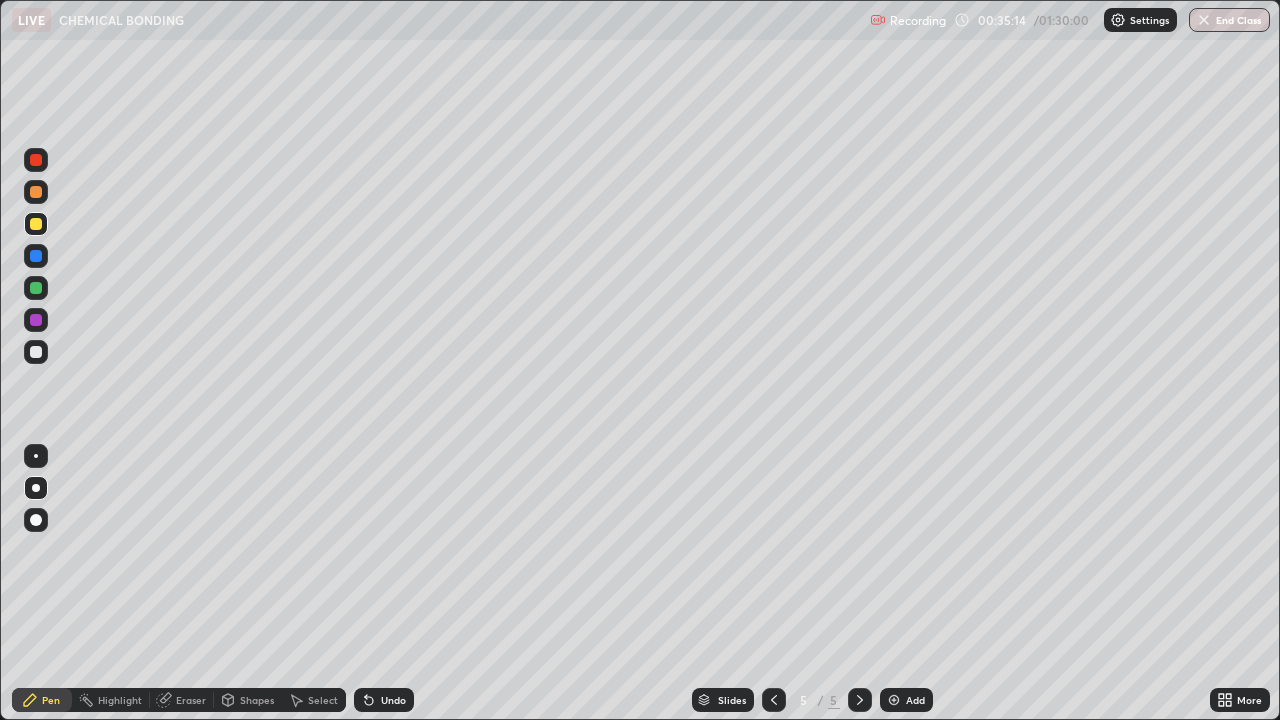 click at bounding box center [36, 352] 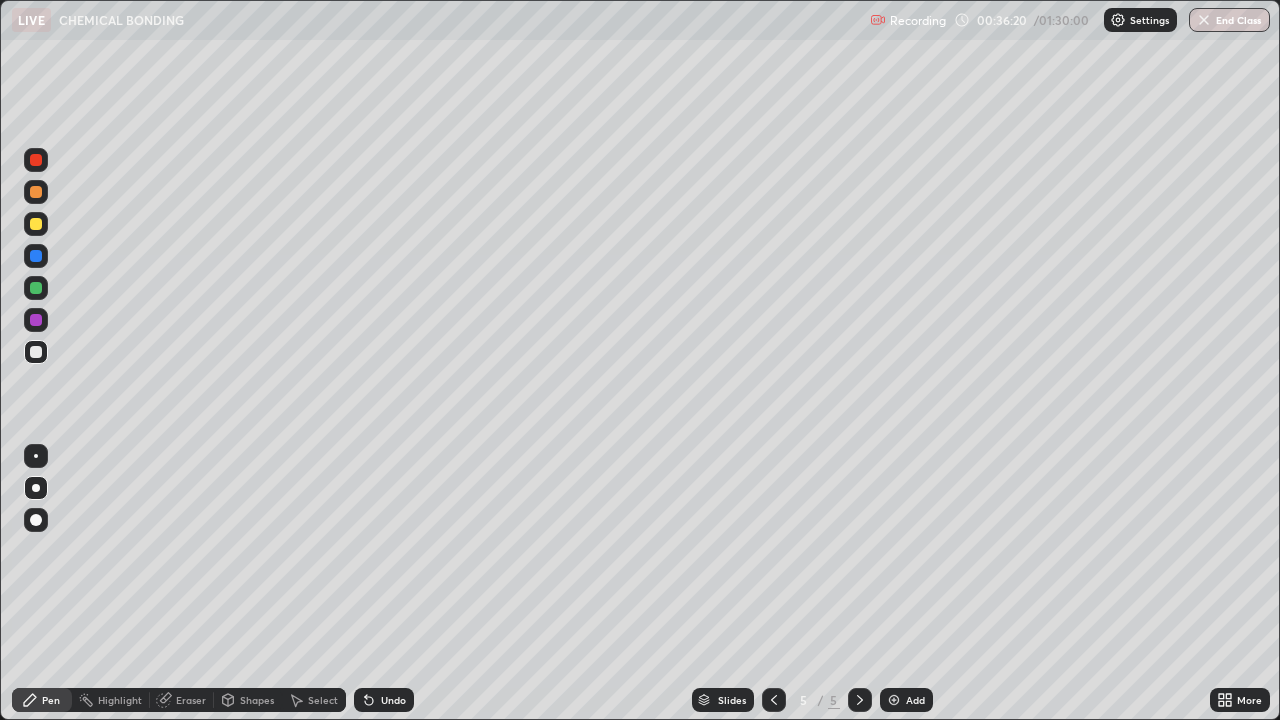 click at bounding box center (36, 224) 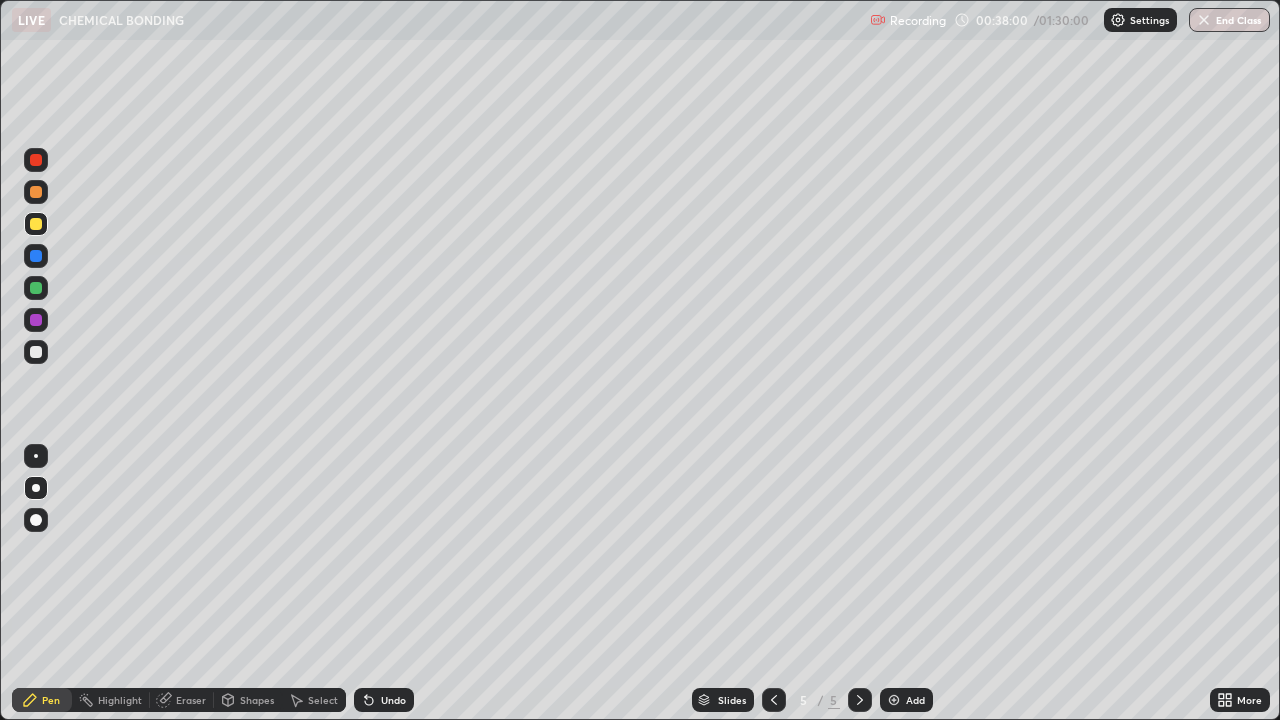 click at bounding box center (36, 352) 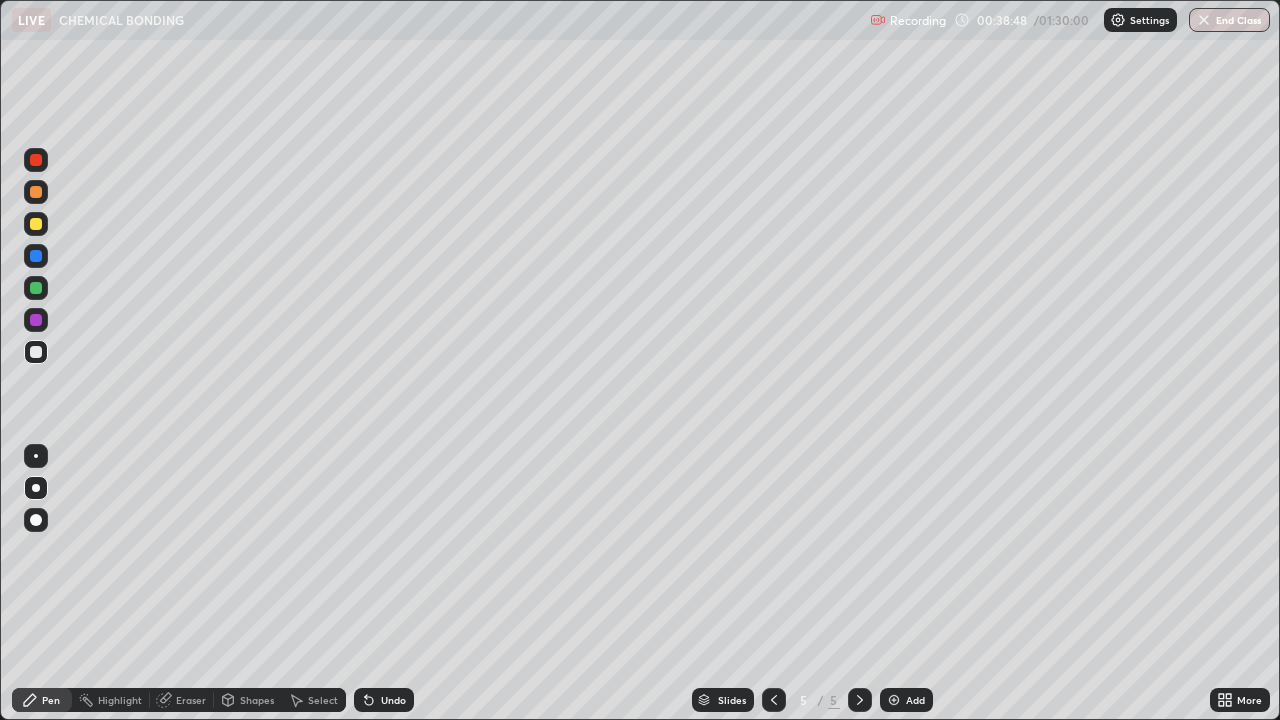 click at bounding box center (36, 224) 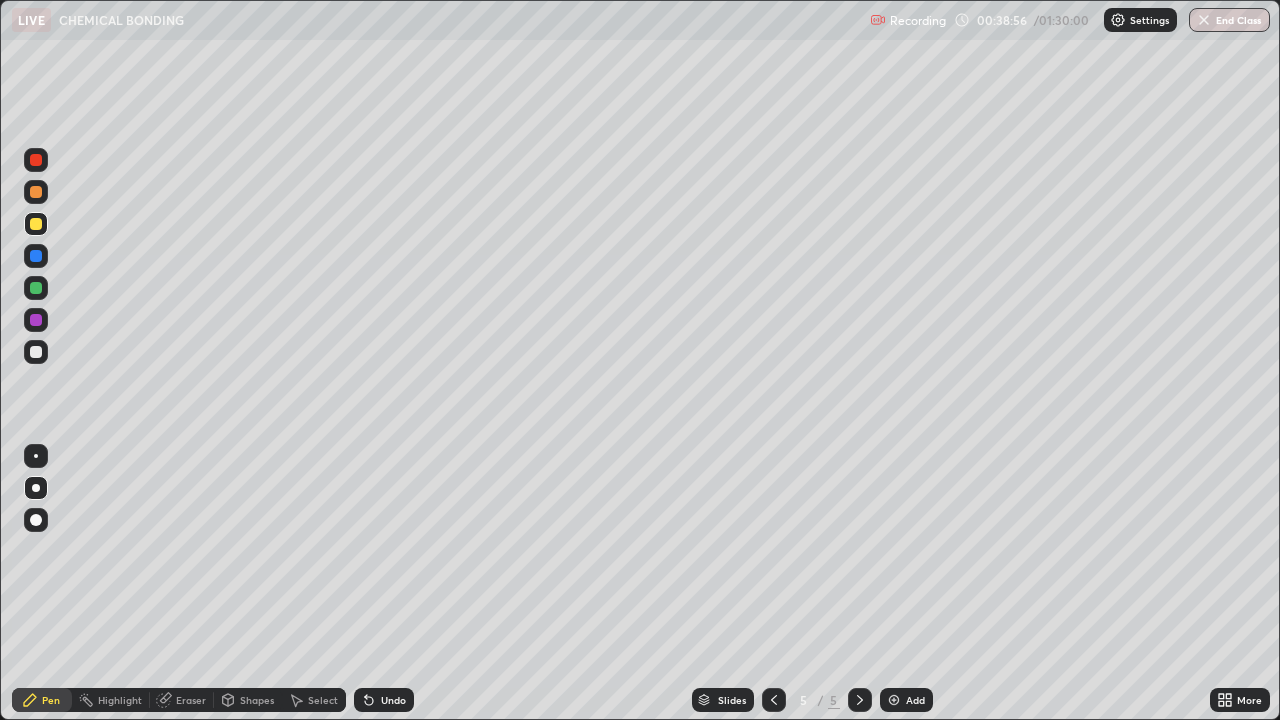 click on "Undo" at bounding box center (393, 700) 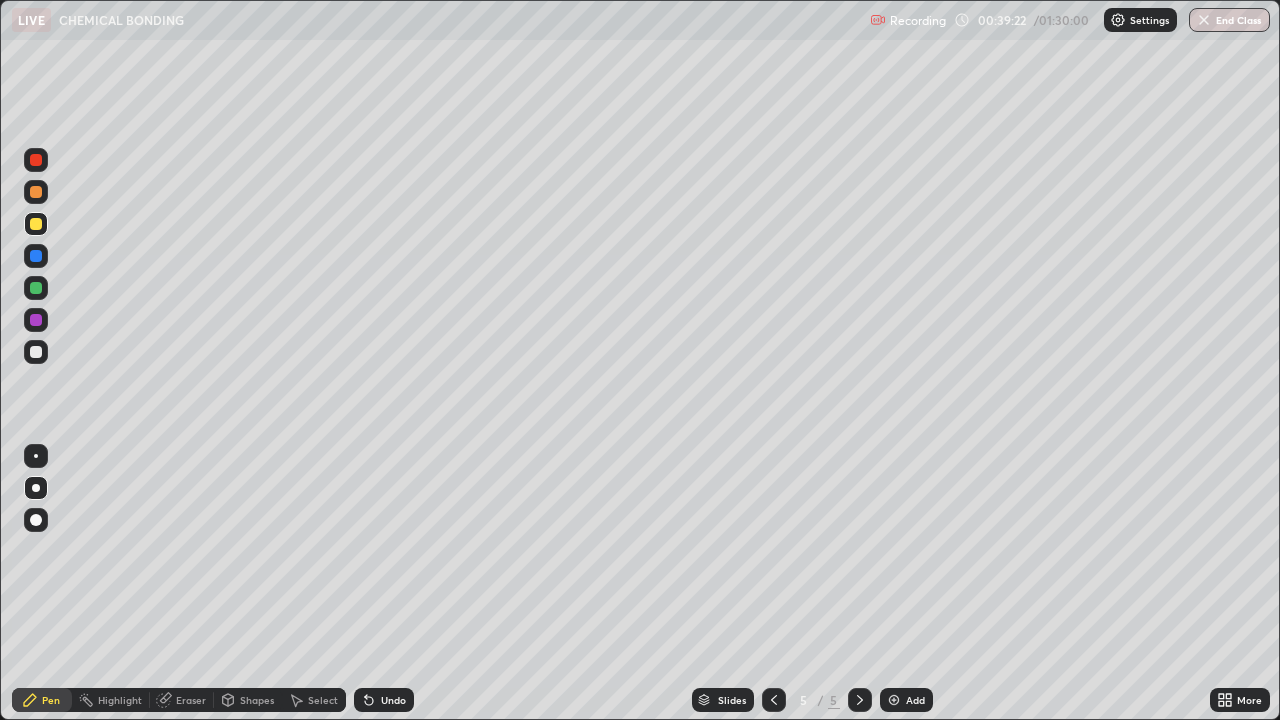 click on "Undo" at bounding box center [384, 700] 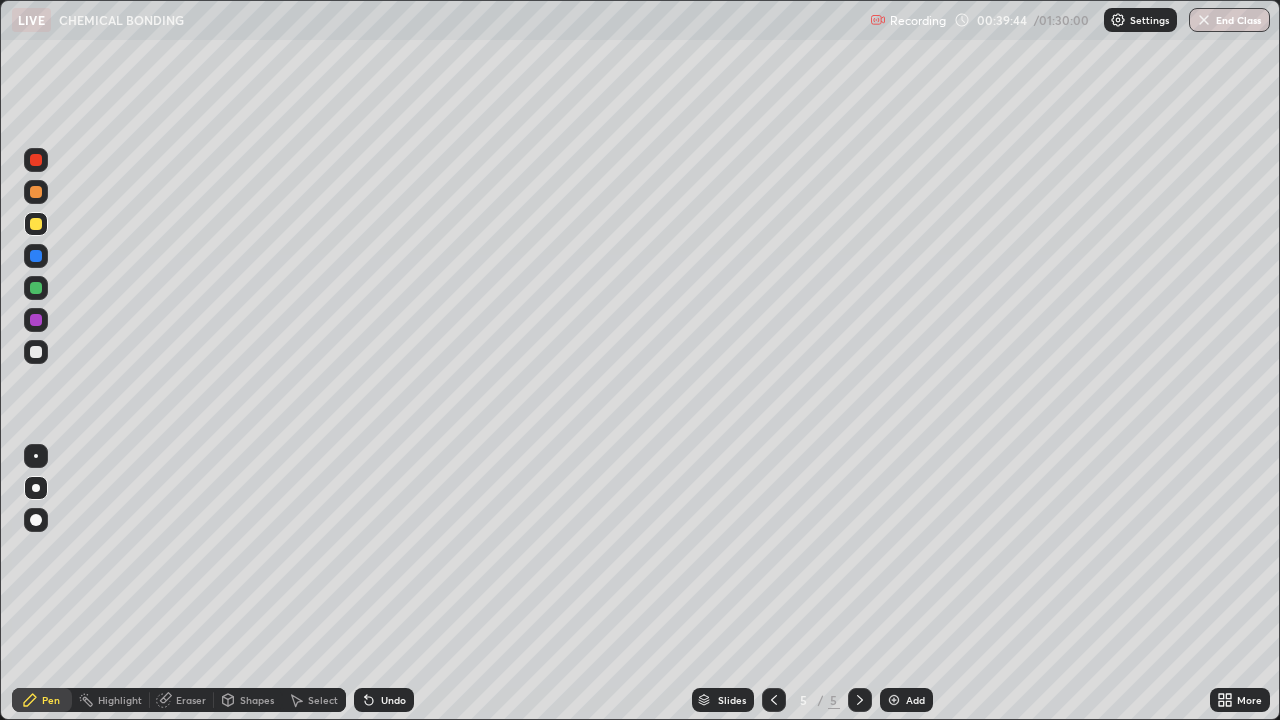 click at bounding box center [36, 352] 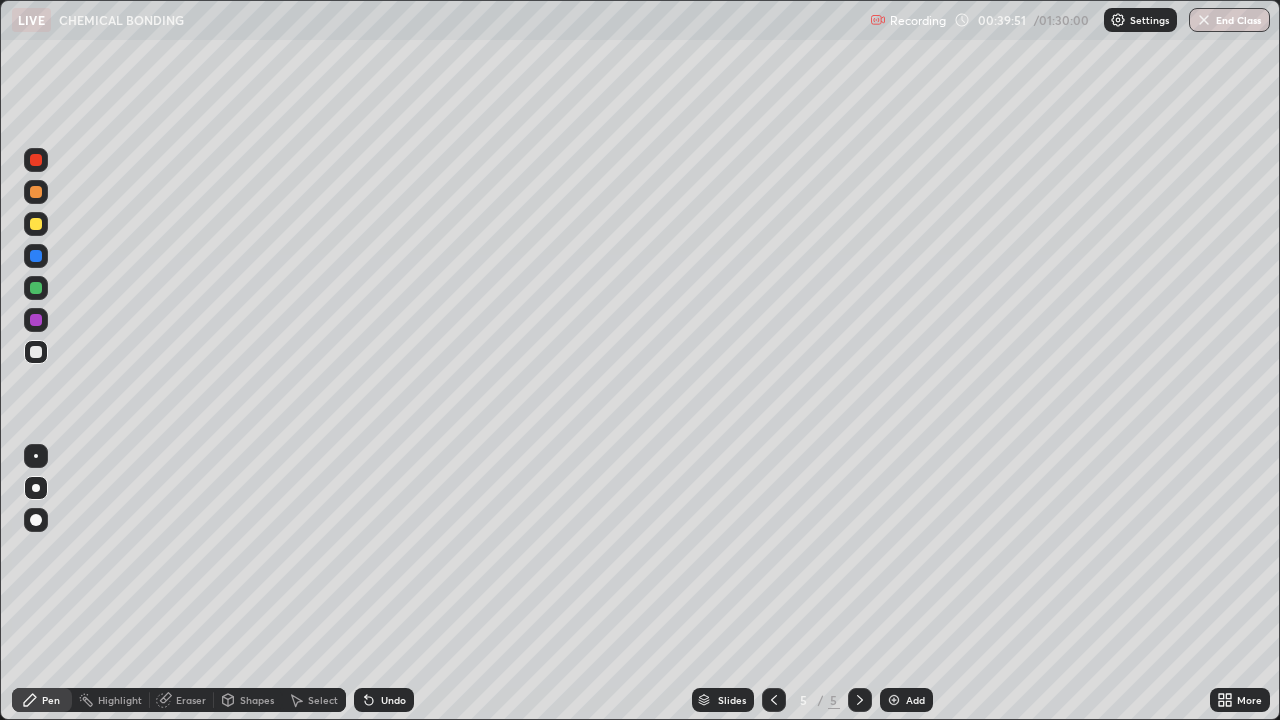 click 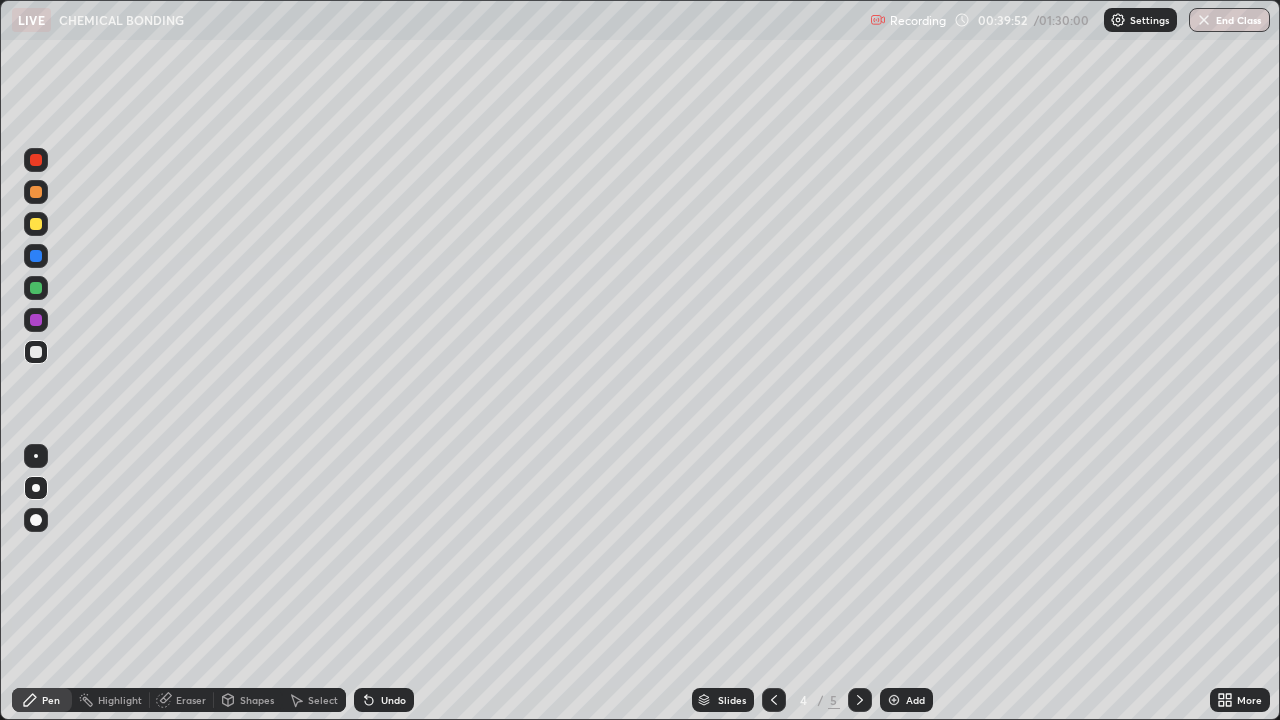 click 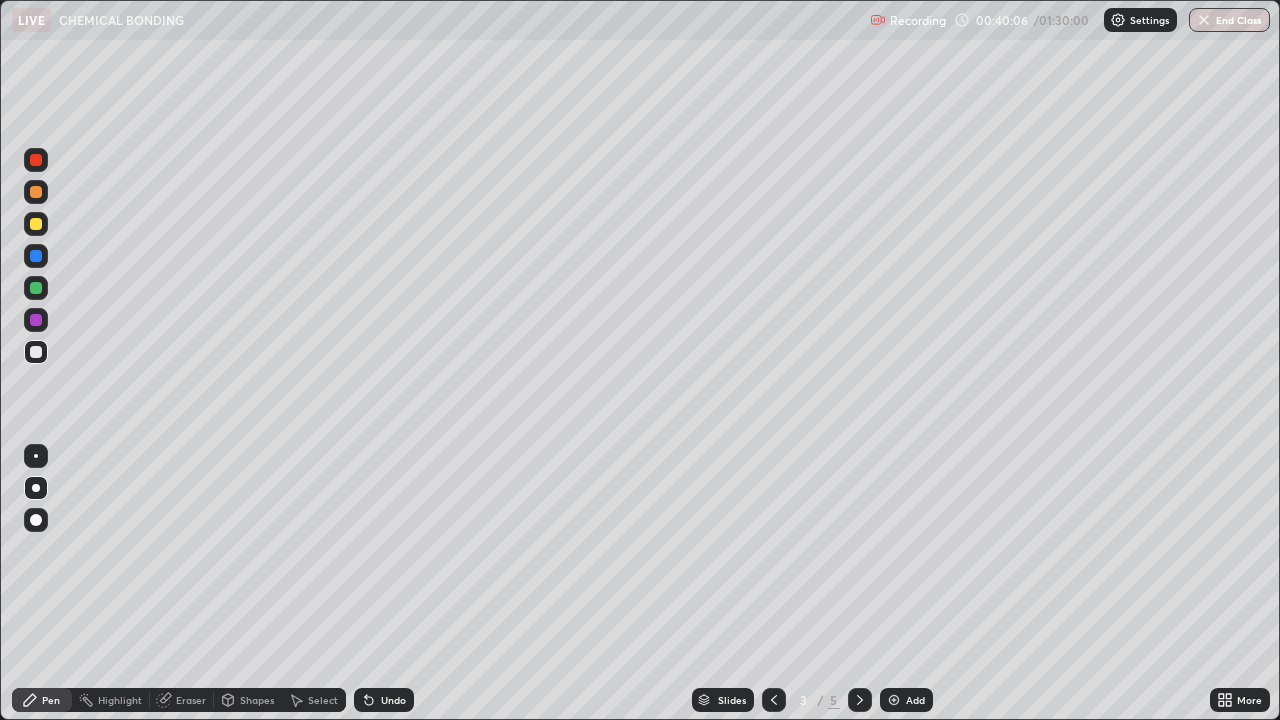 click 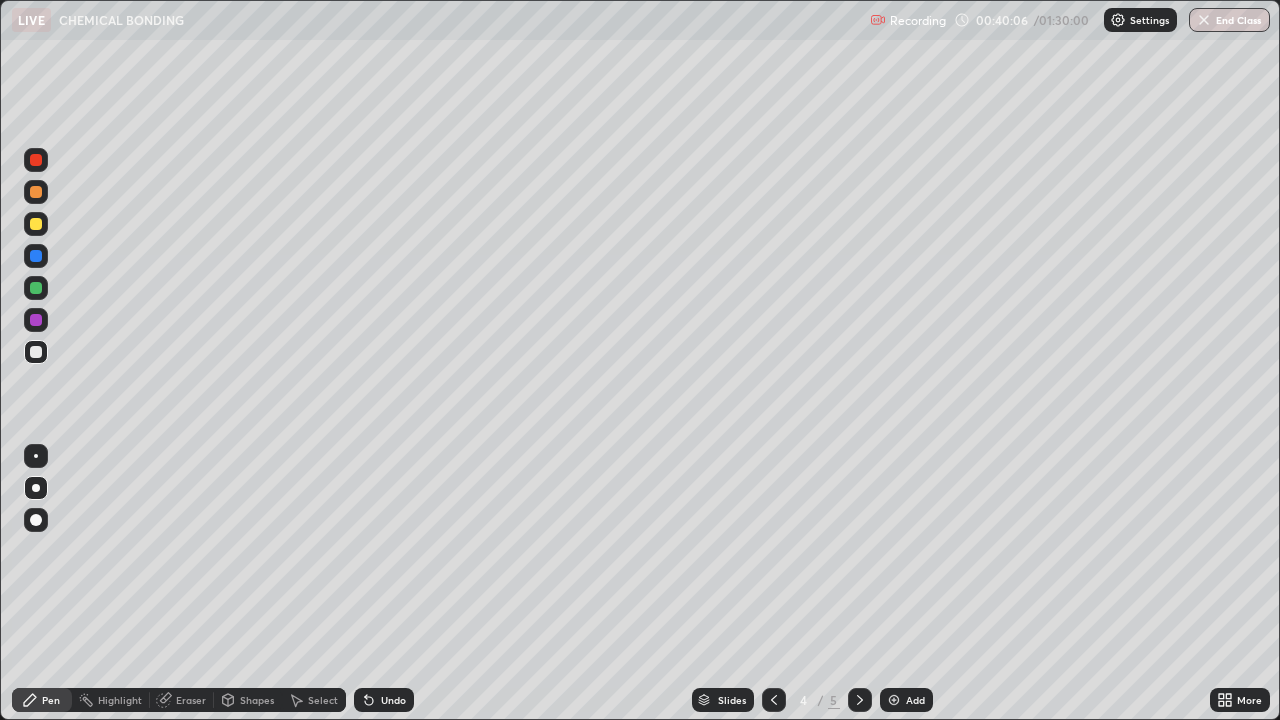 click 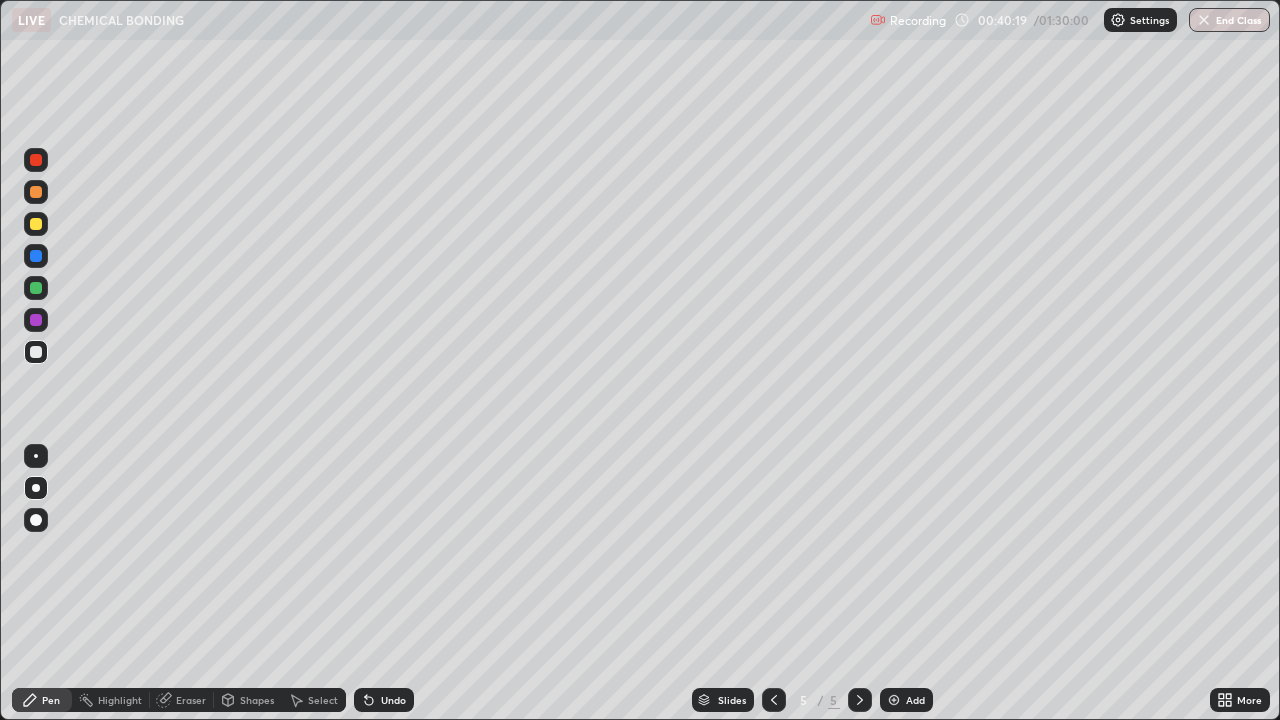 click at bounding box center [36, 320] 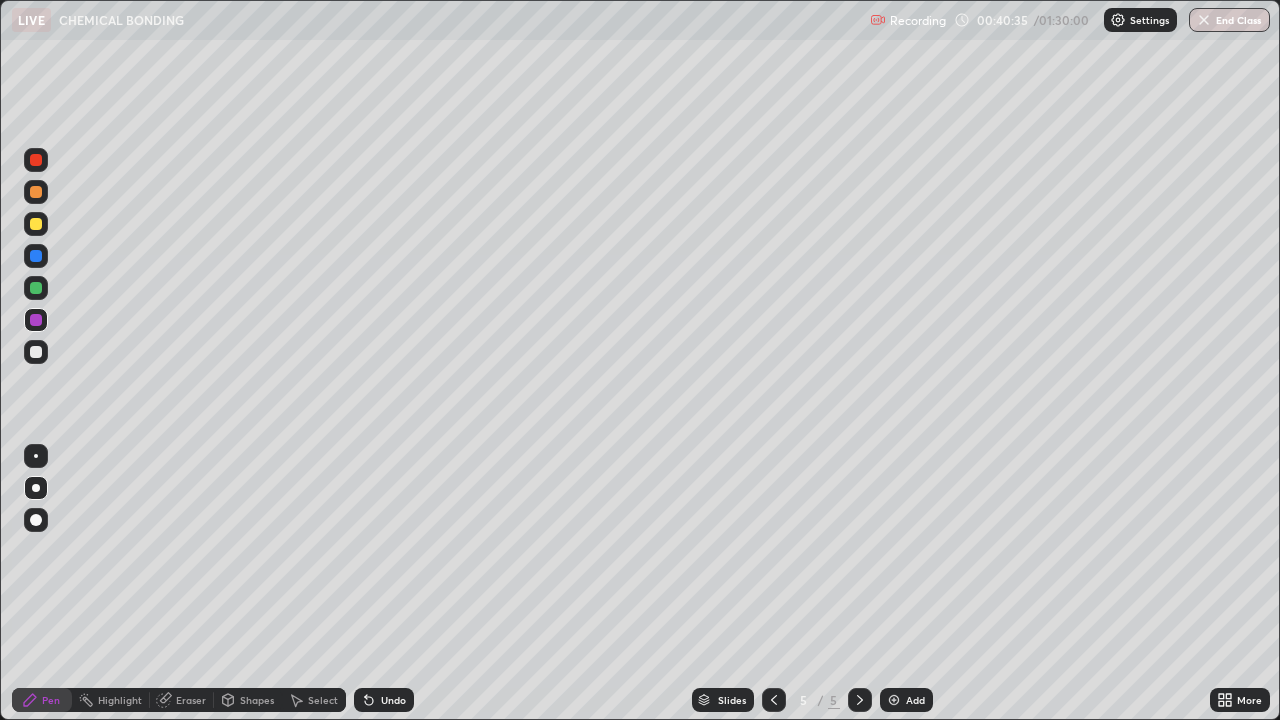 click at bounding box center [36, 352] 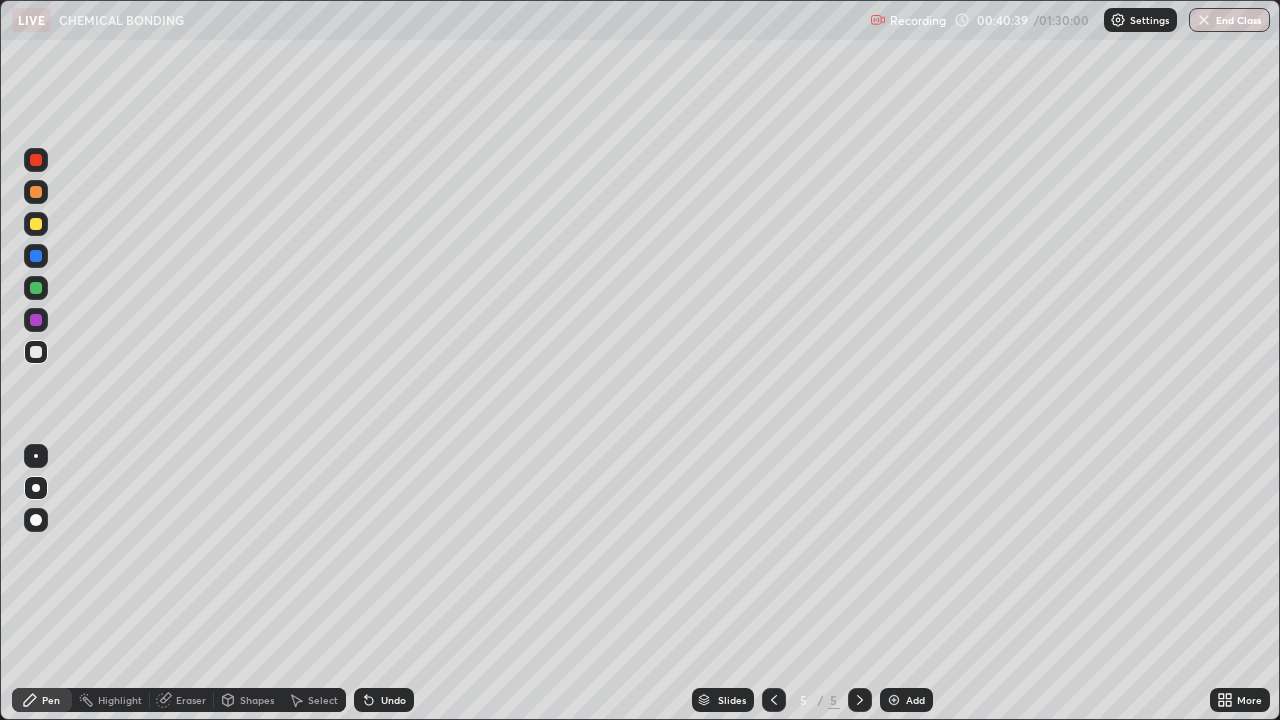 click on "Undo" at bounding box center [393, 700] 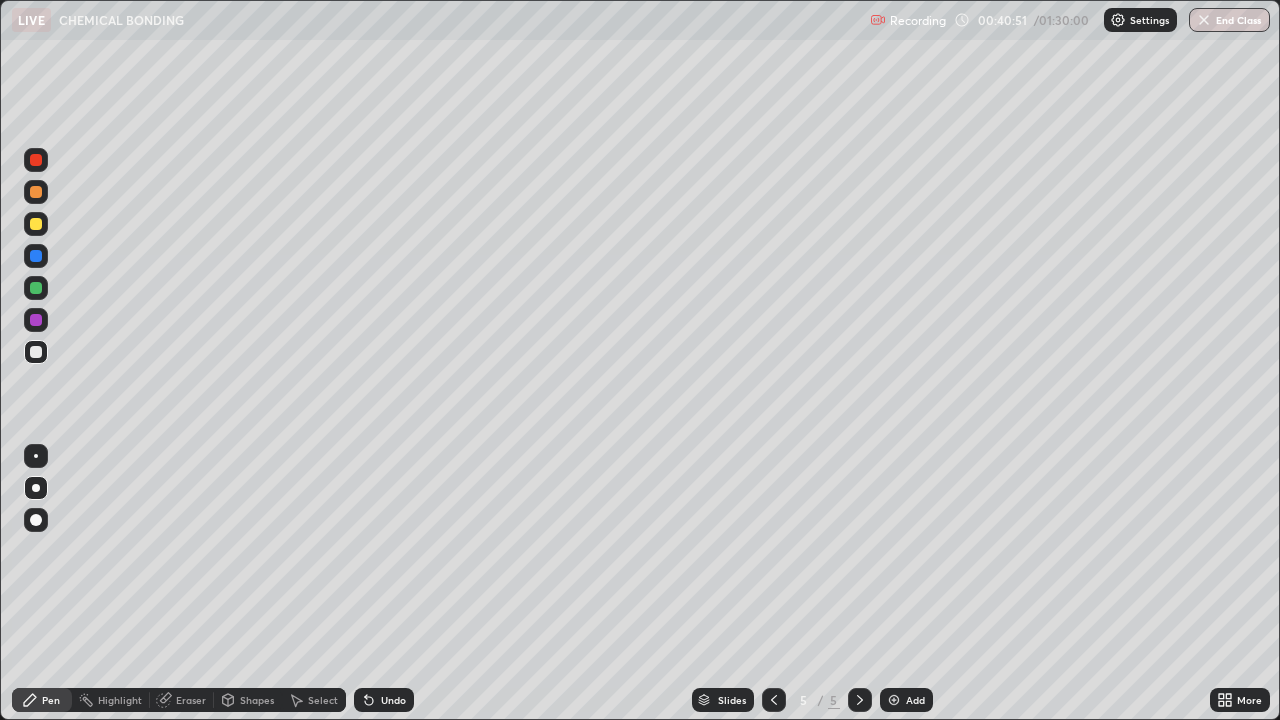 click at bounding box center (36, 192) 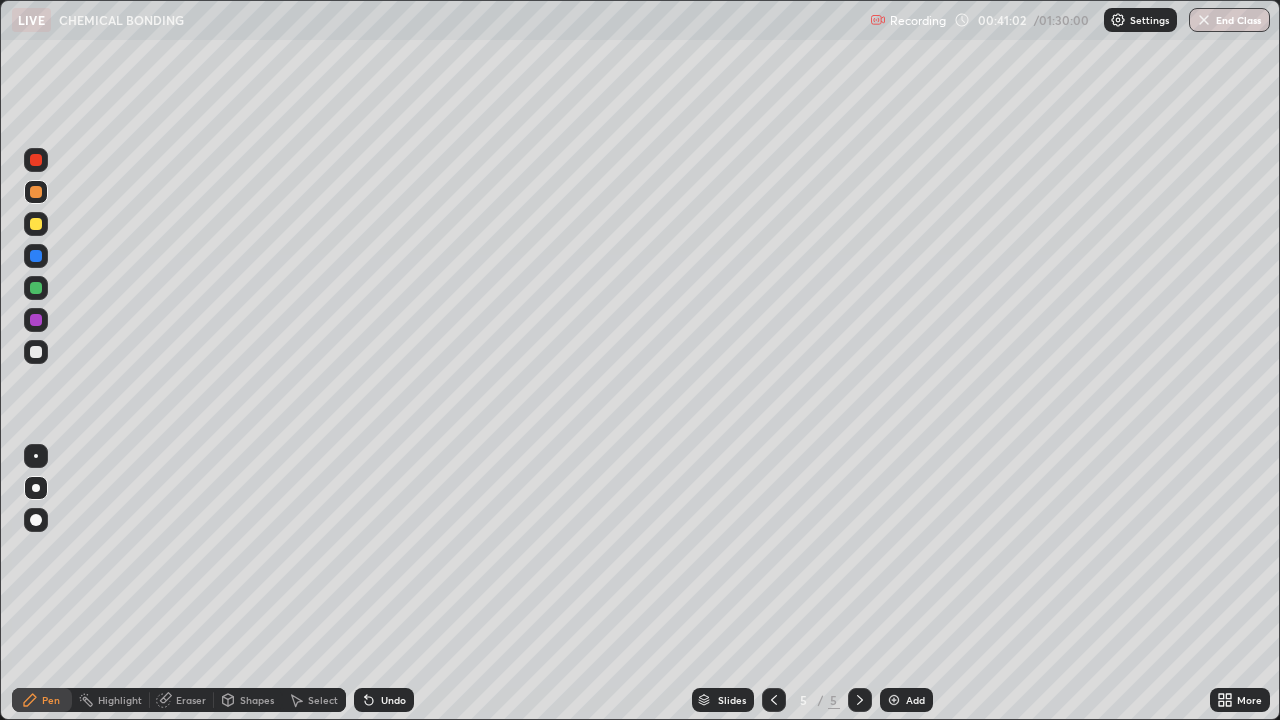 click on "Undo" at bounding box center [393, 700] 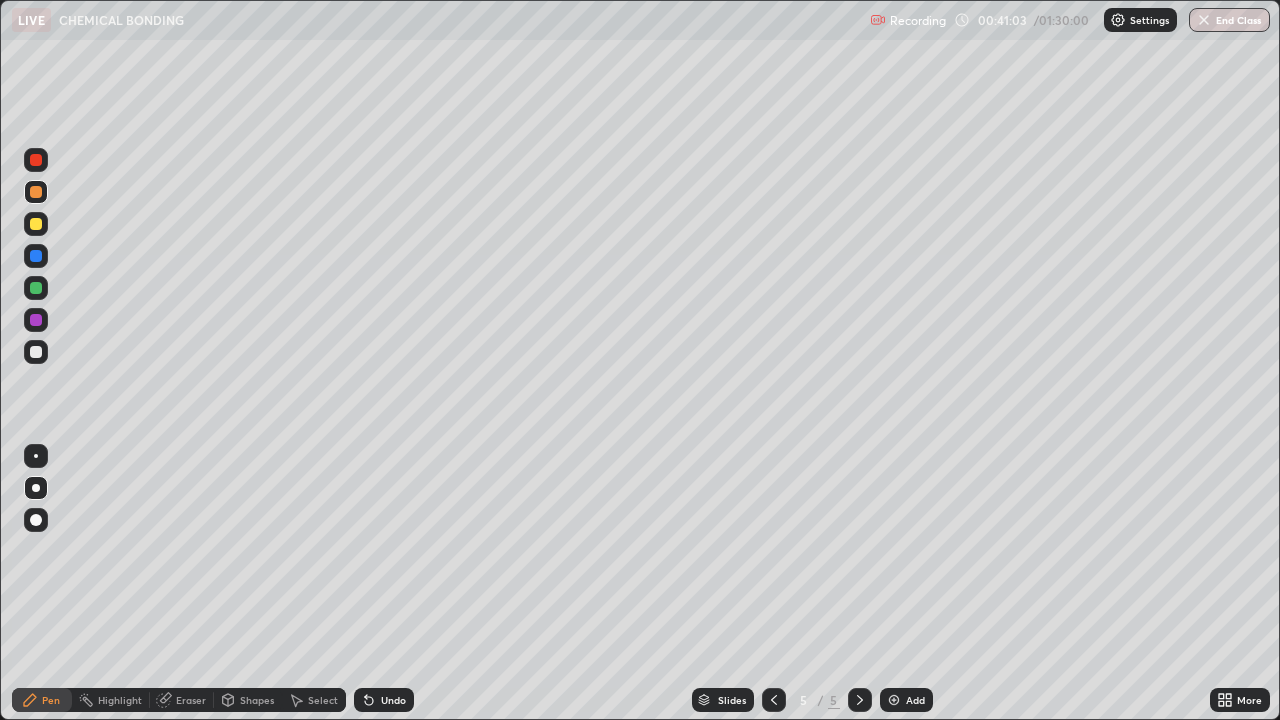 click on "Undo" at bounding box center [393, 700] 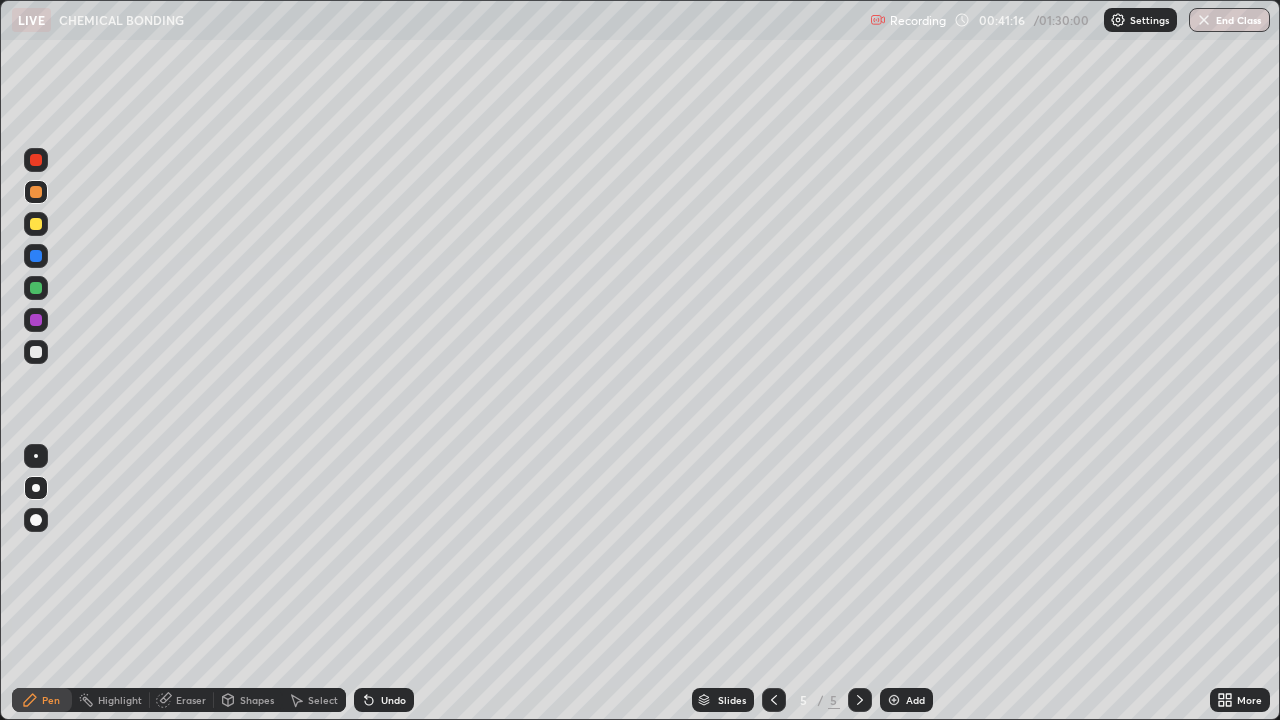 click at bounding box center (36, 320) 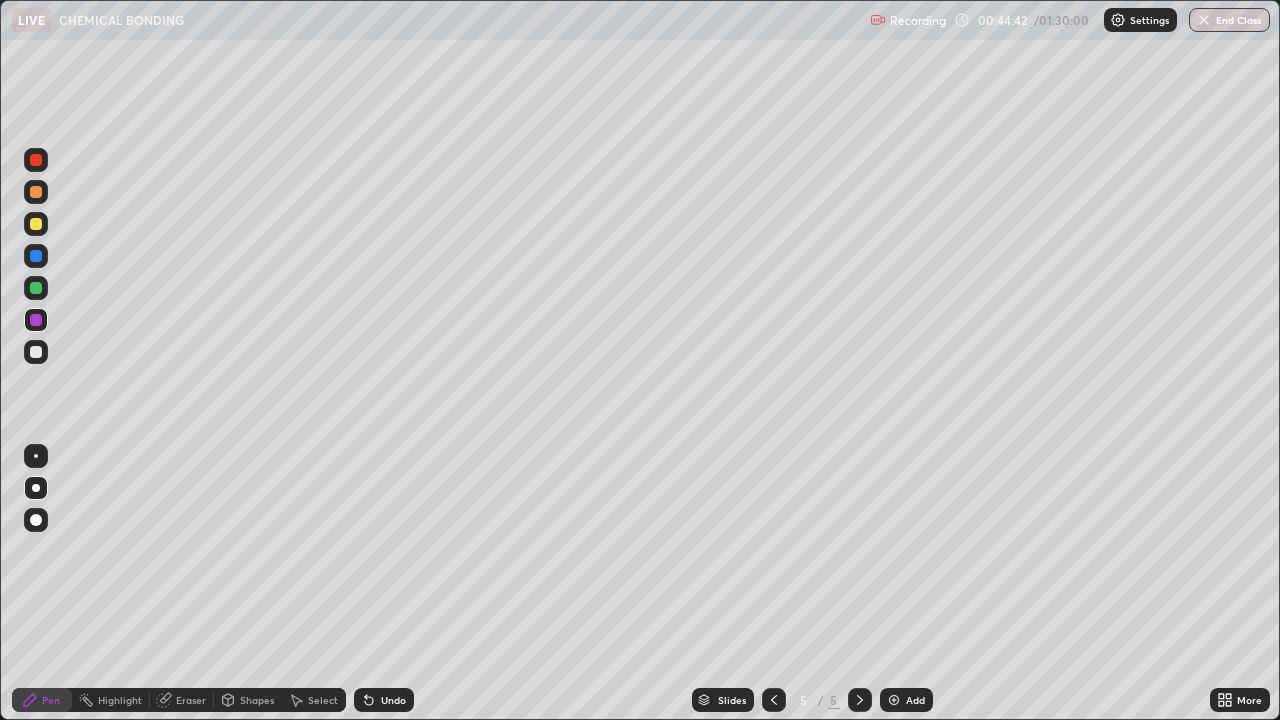 click on "Add" at bounding box center [915, 700] 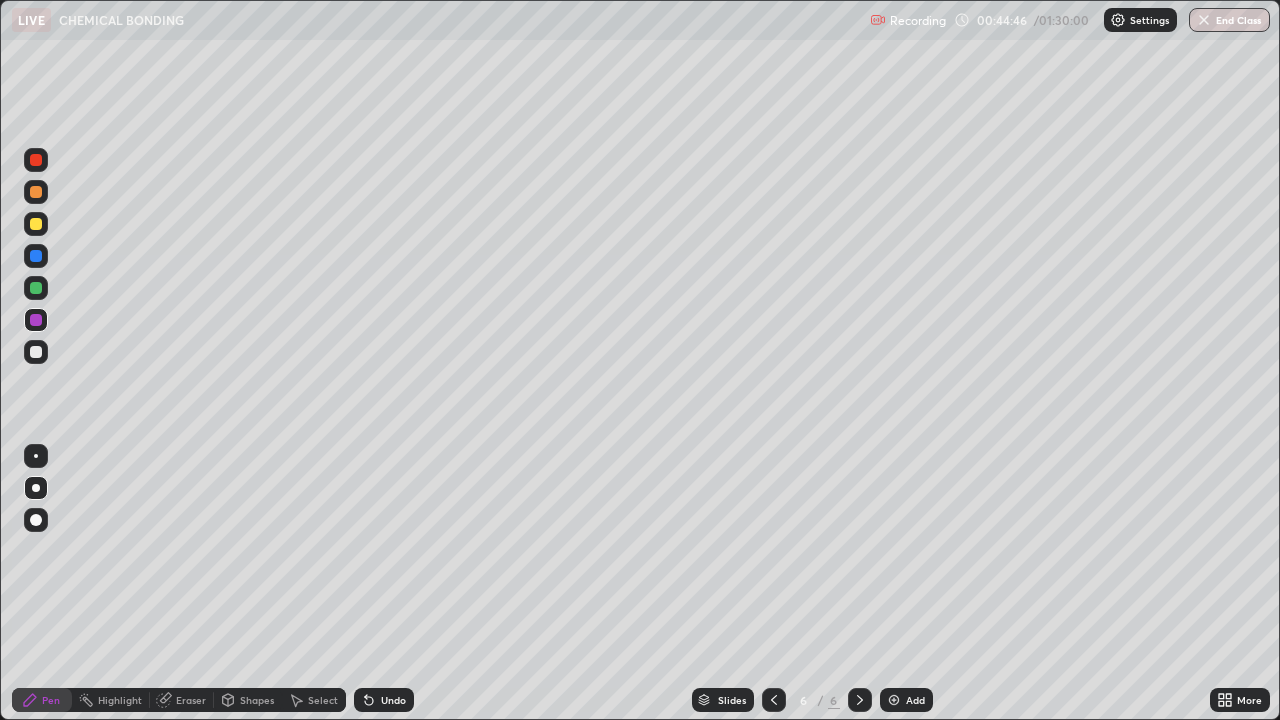 click on "Undo" at bounding box center (393, 700) 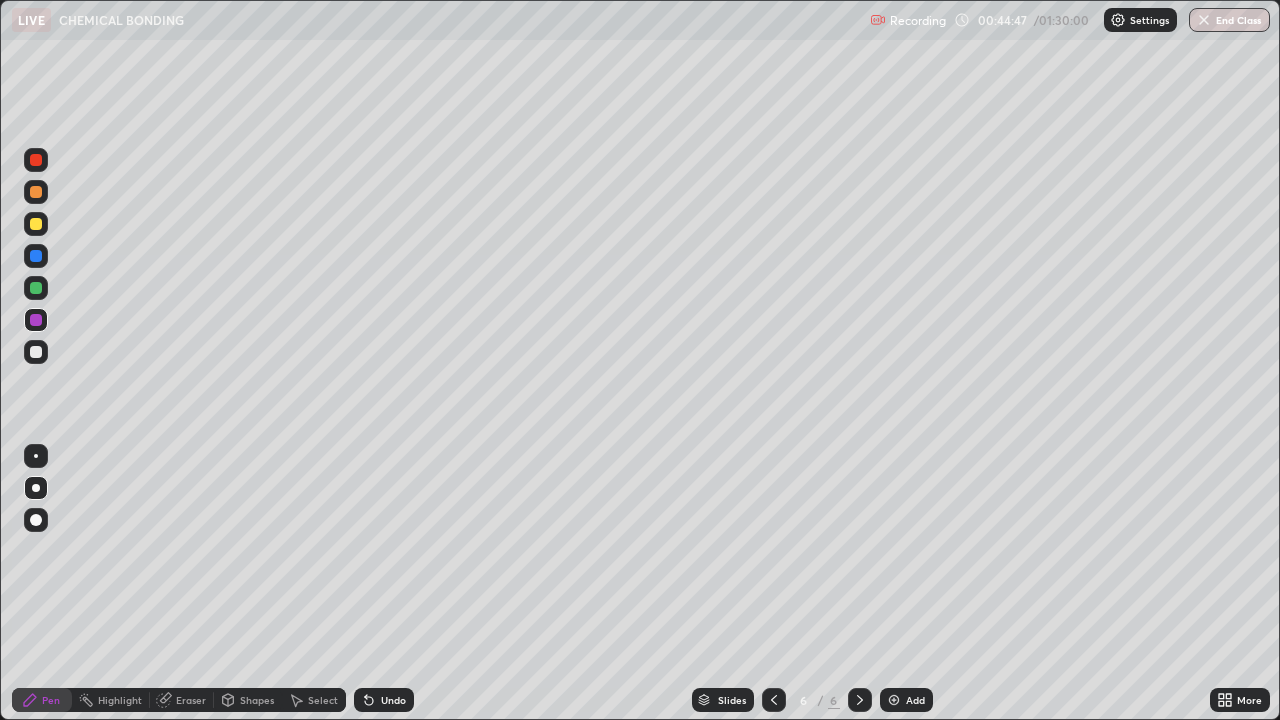 click on "Undo" at bounding box center [393, 700] 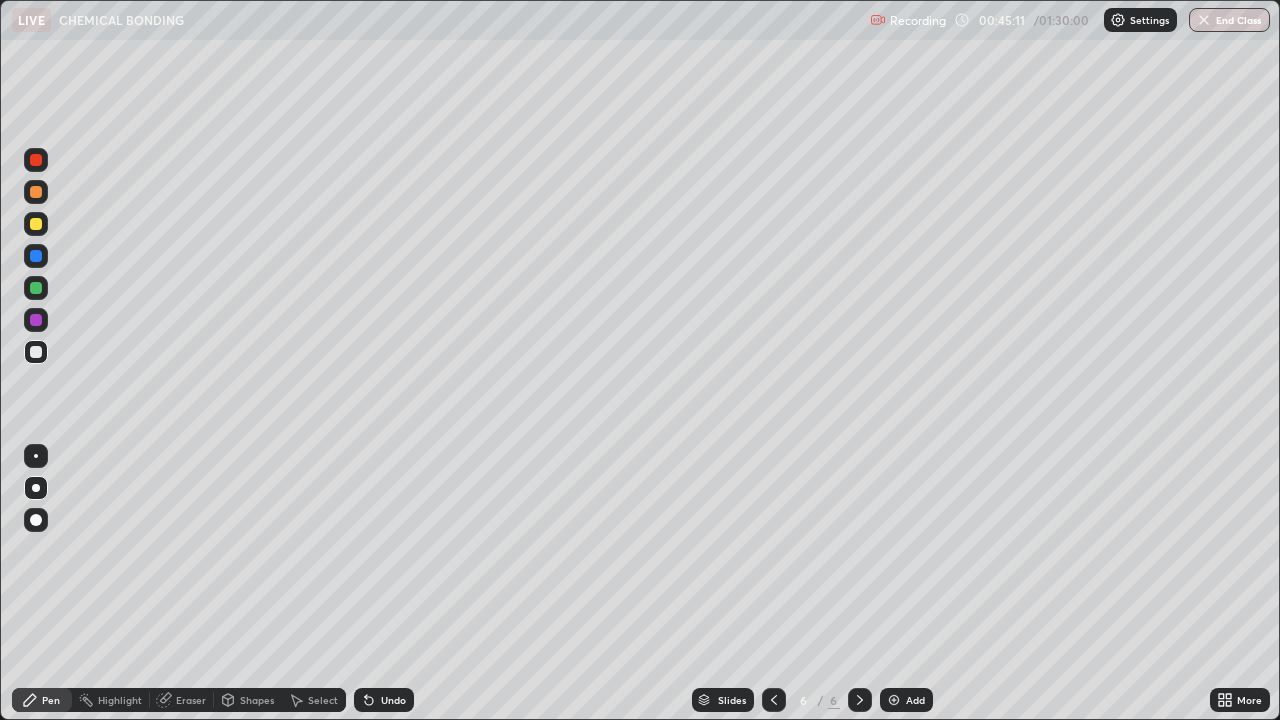 click on "Undo" at bounding box center (393, 700) 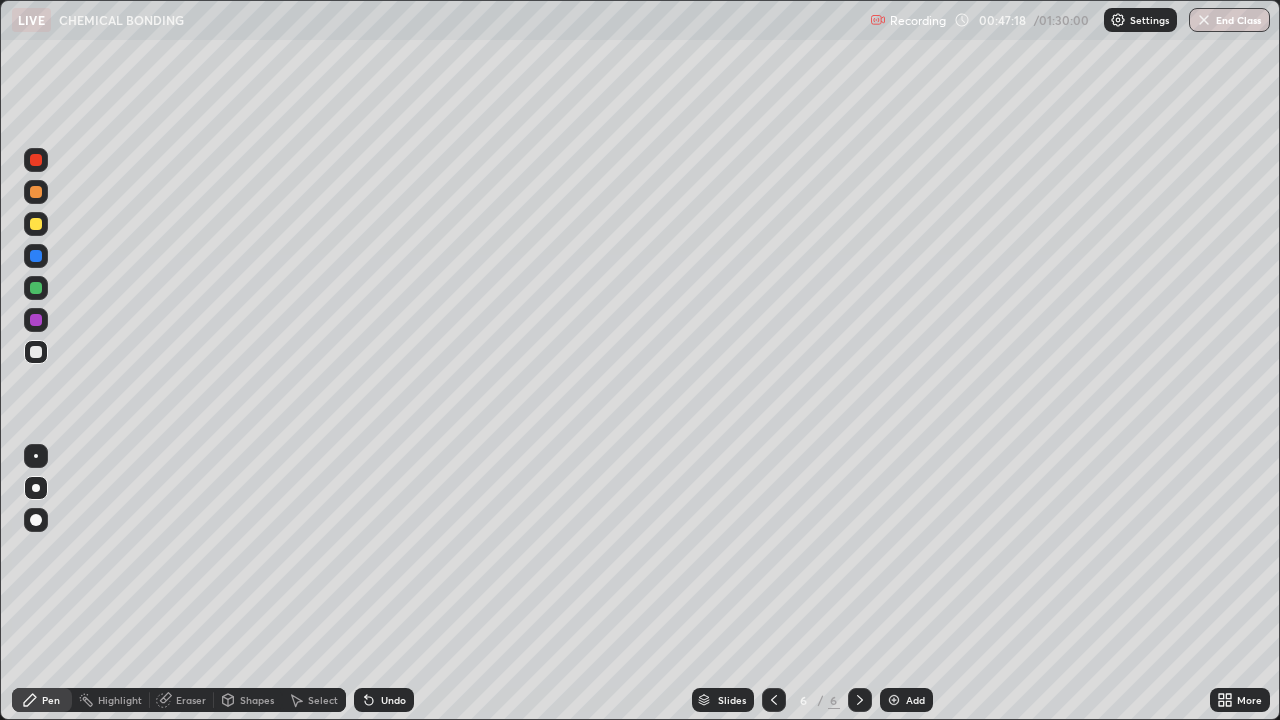 click at bounding box center [36, 224] 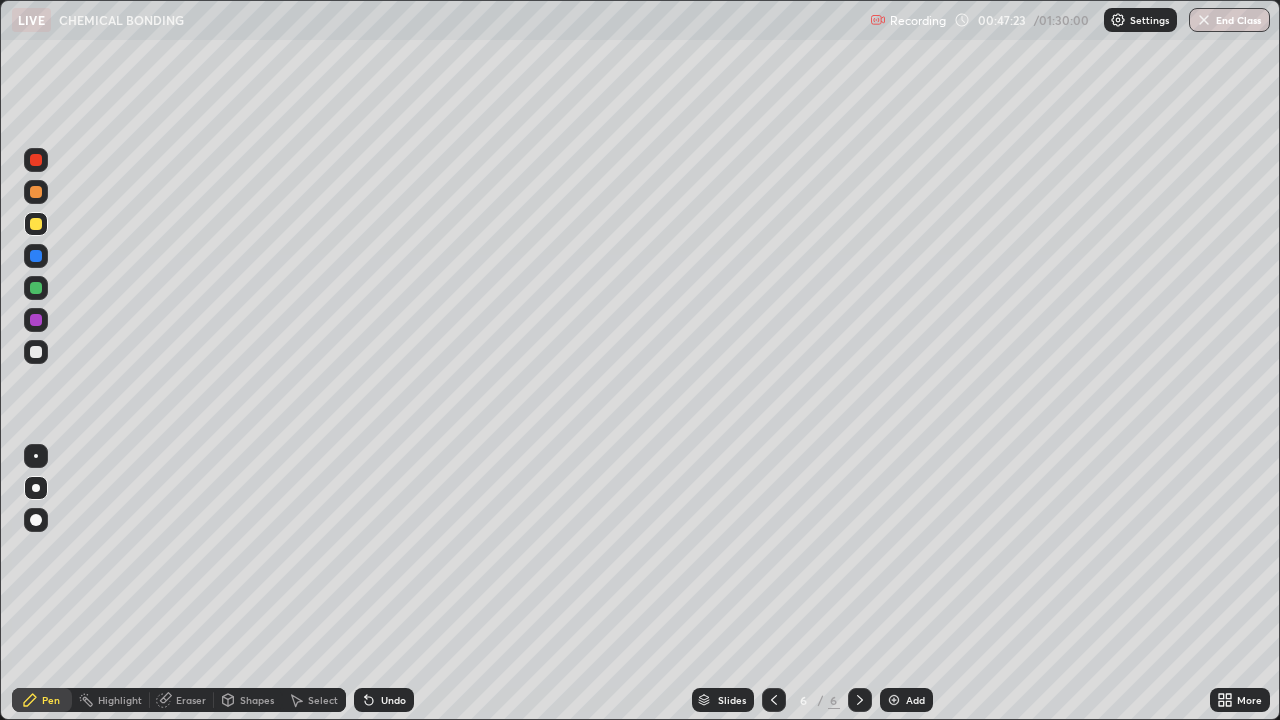 click 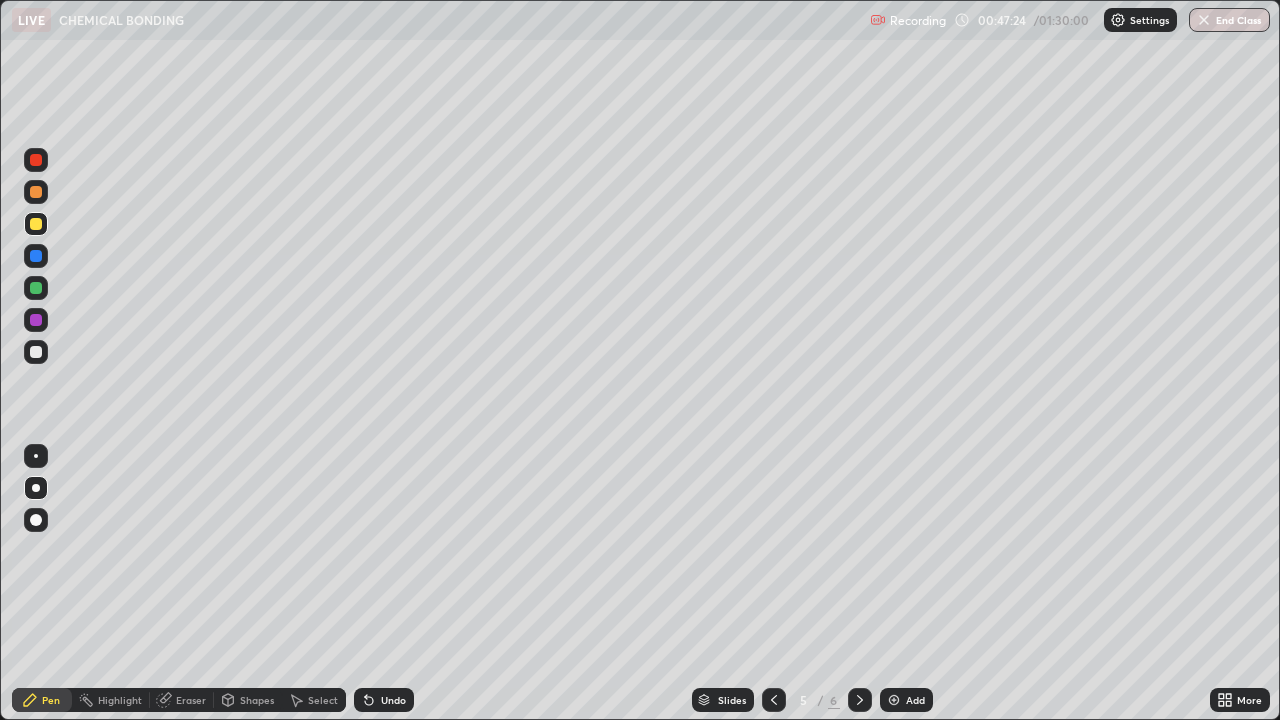 click 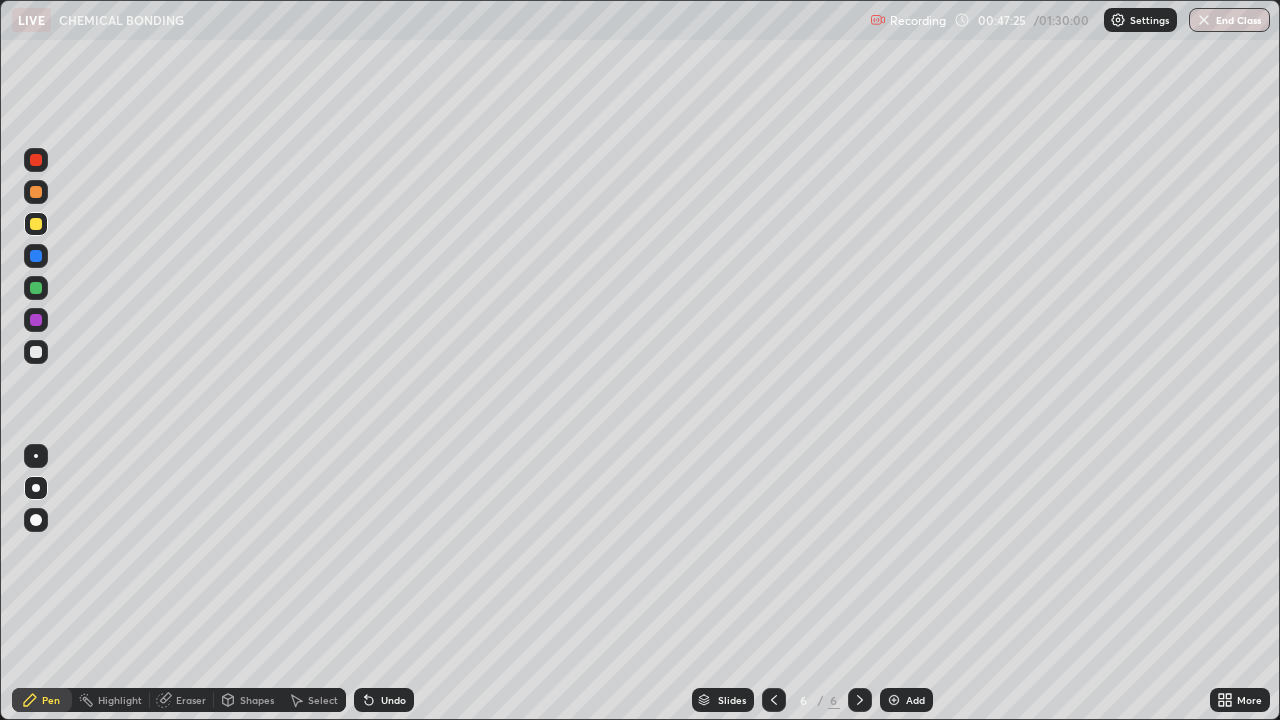 click 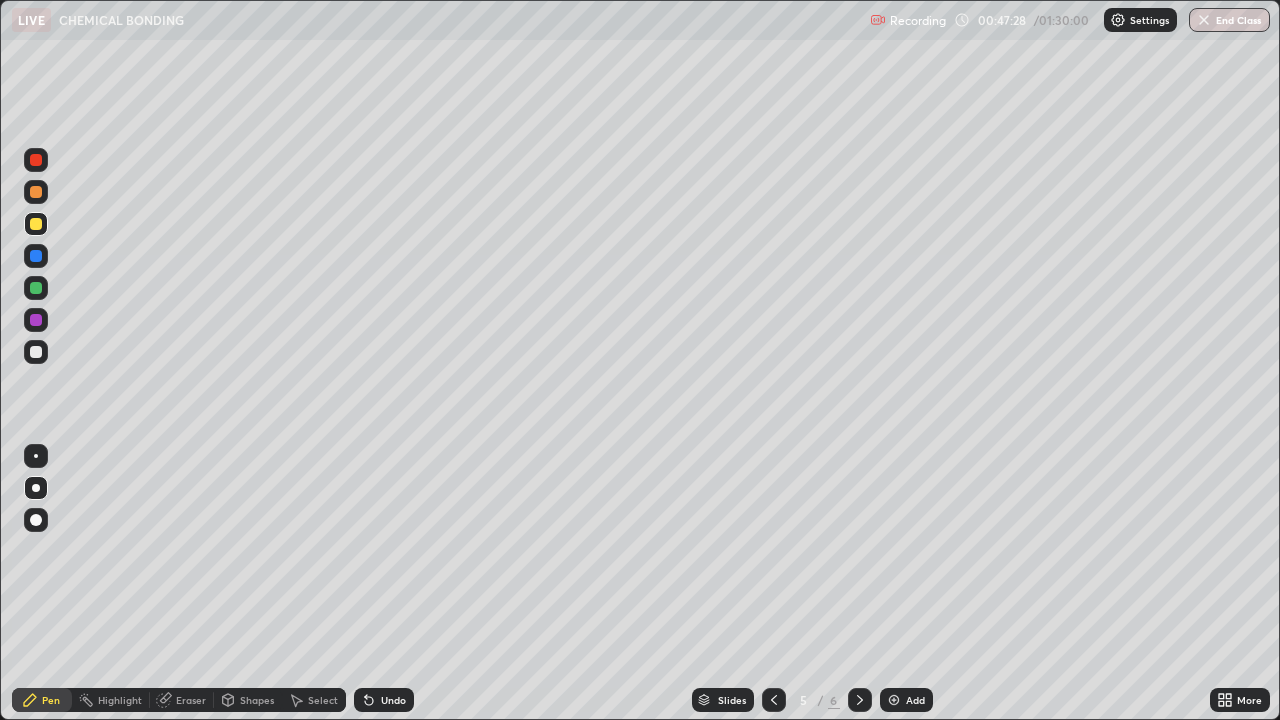 click 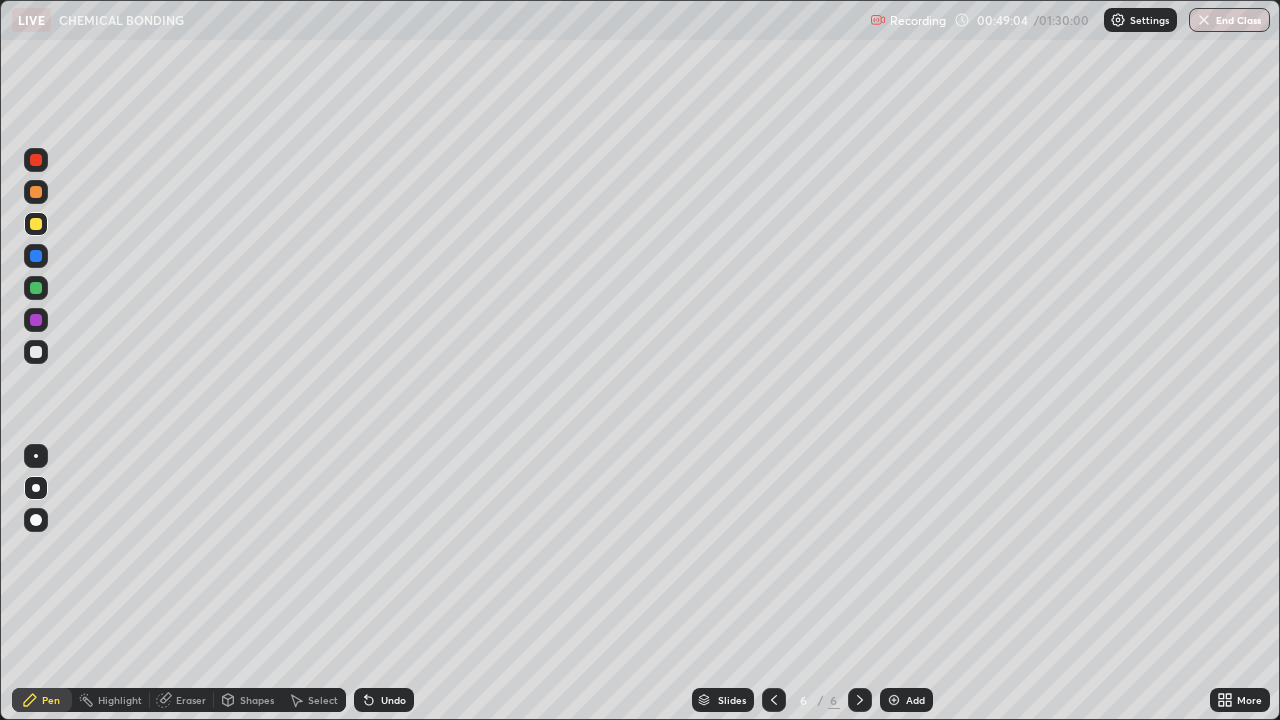 click at bounding box center (36, 352) 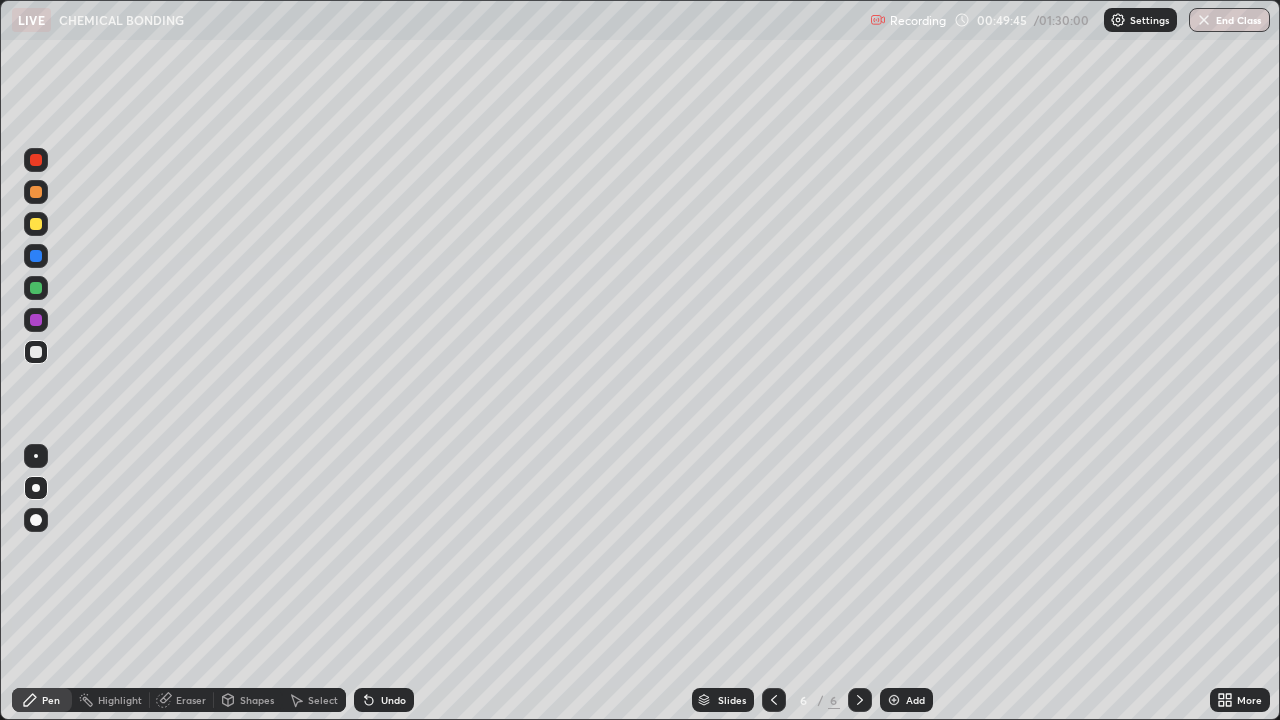 click at bounding box center [36, 192] 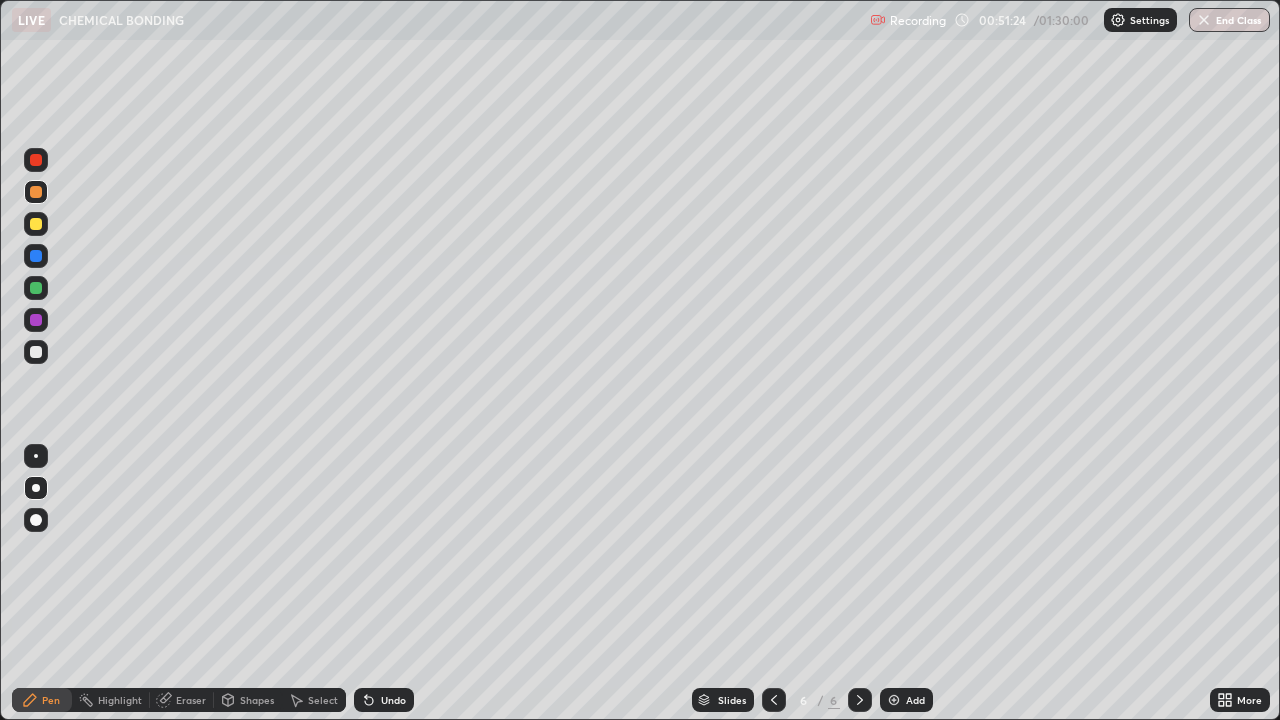 click on "Undo" at bounding box center (384, 700) 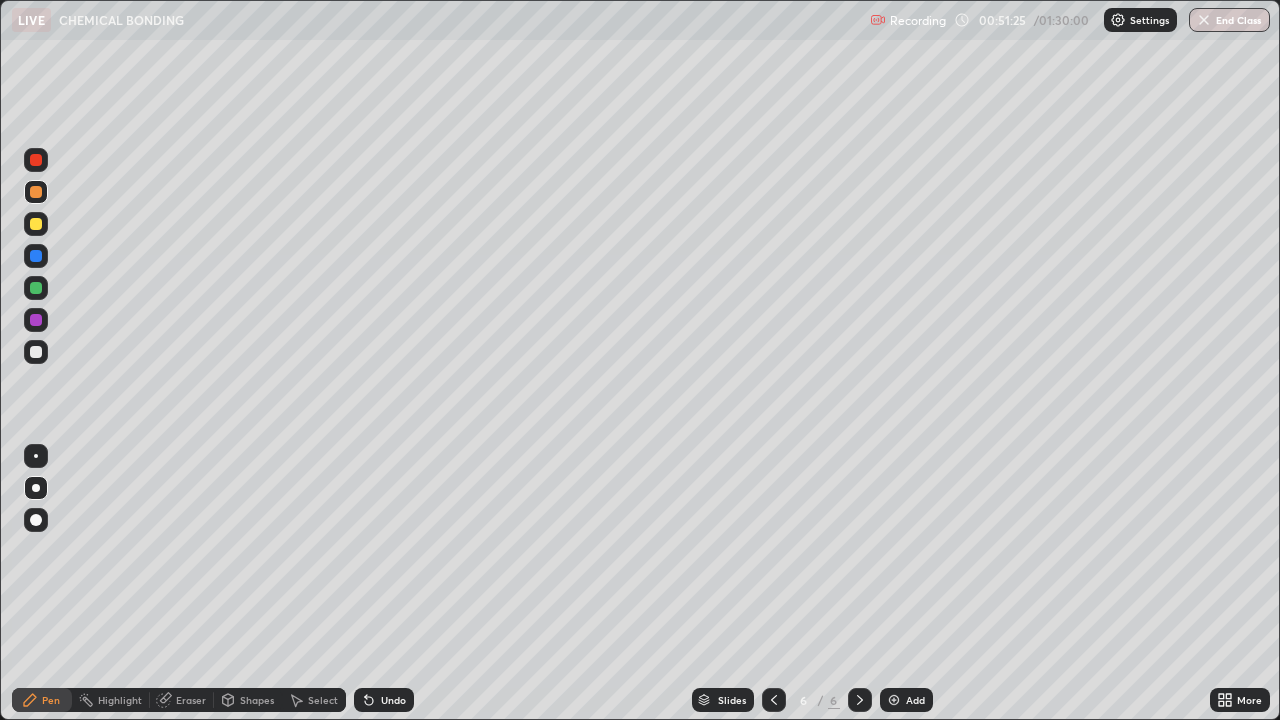 click on "Undo" at bounding box center (393, 700) 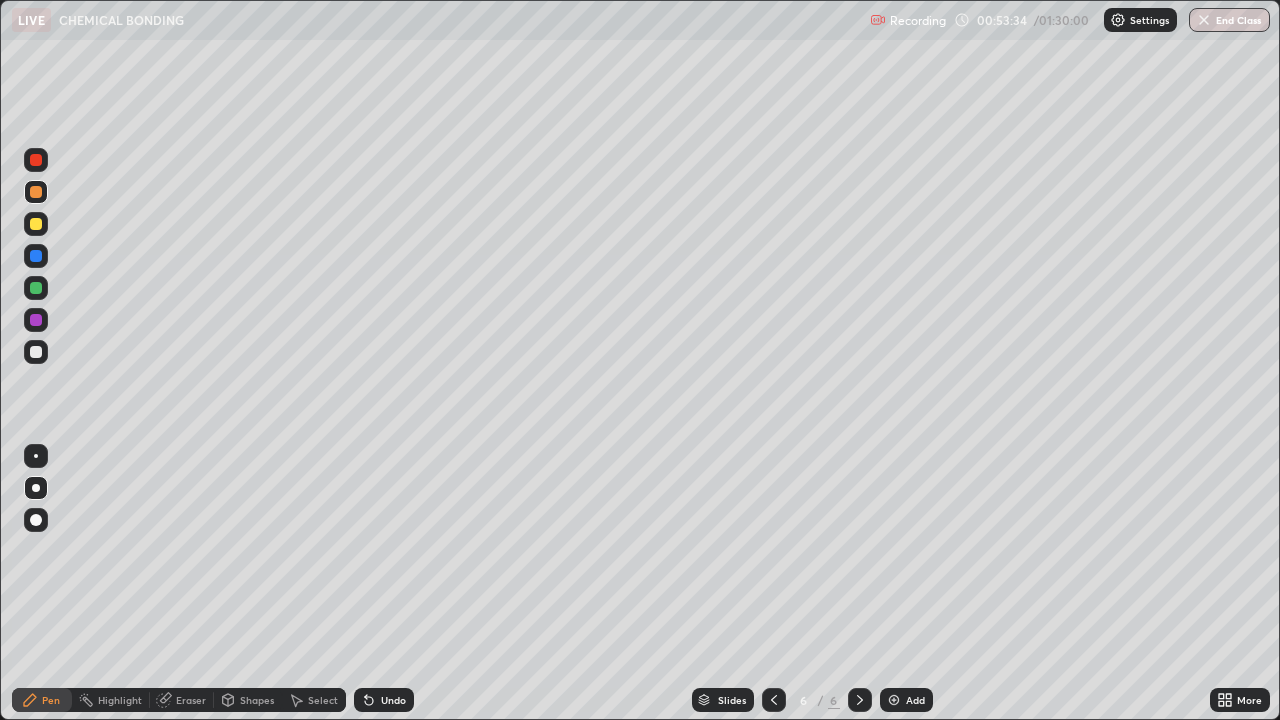 click at bounding box center (36, 352) 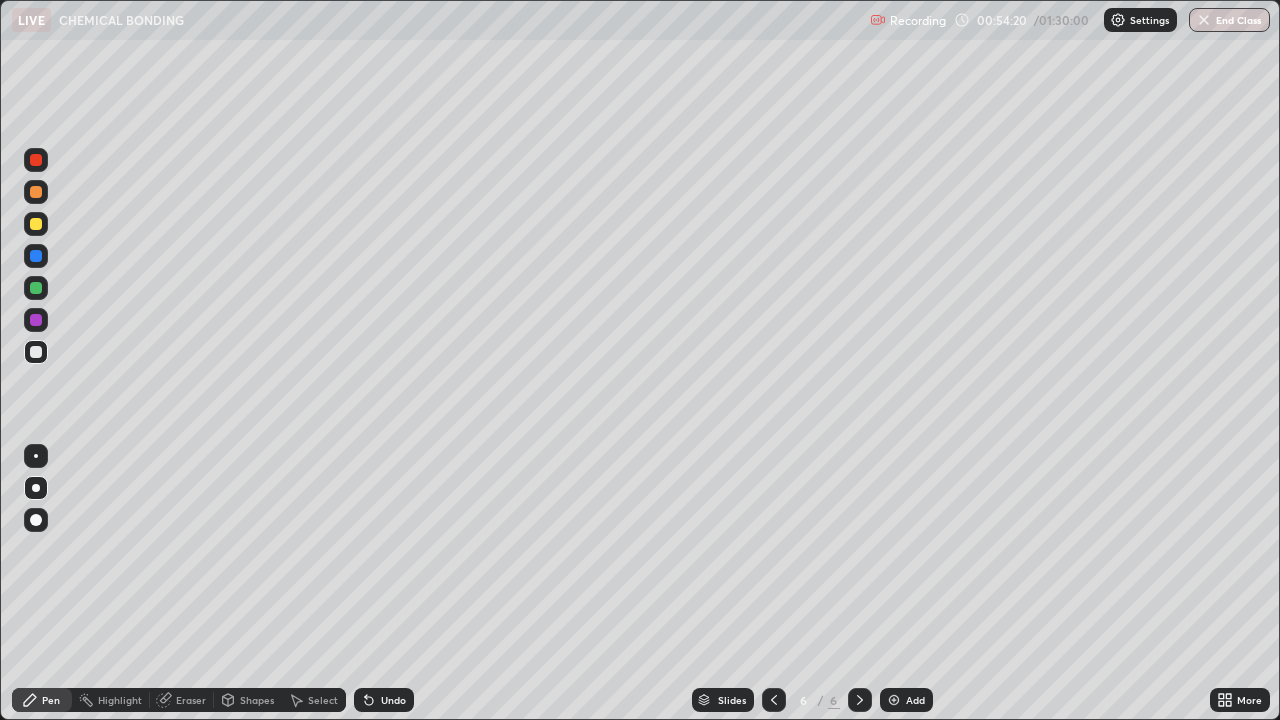 click at bounding box center (36, 224) 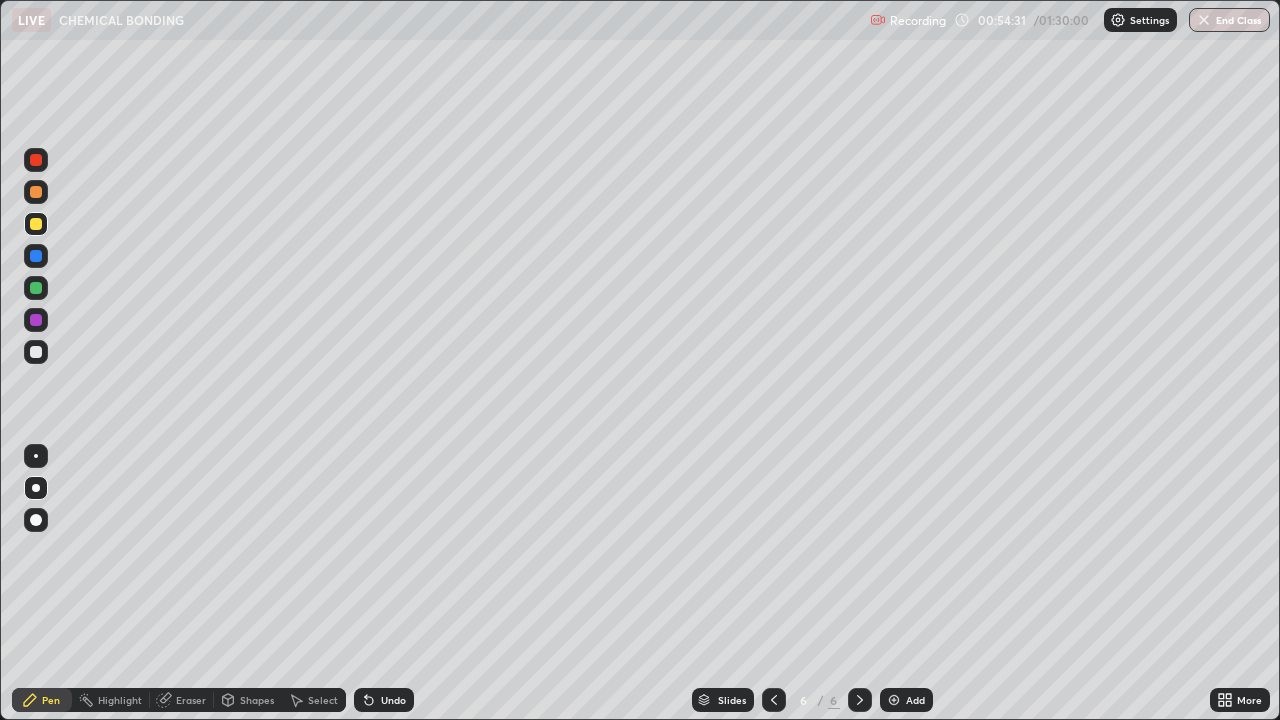 click 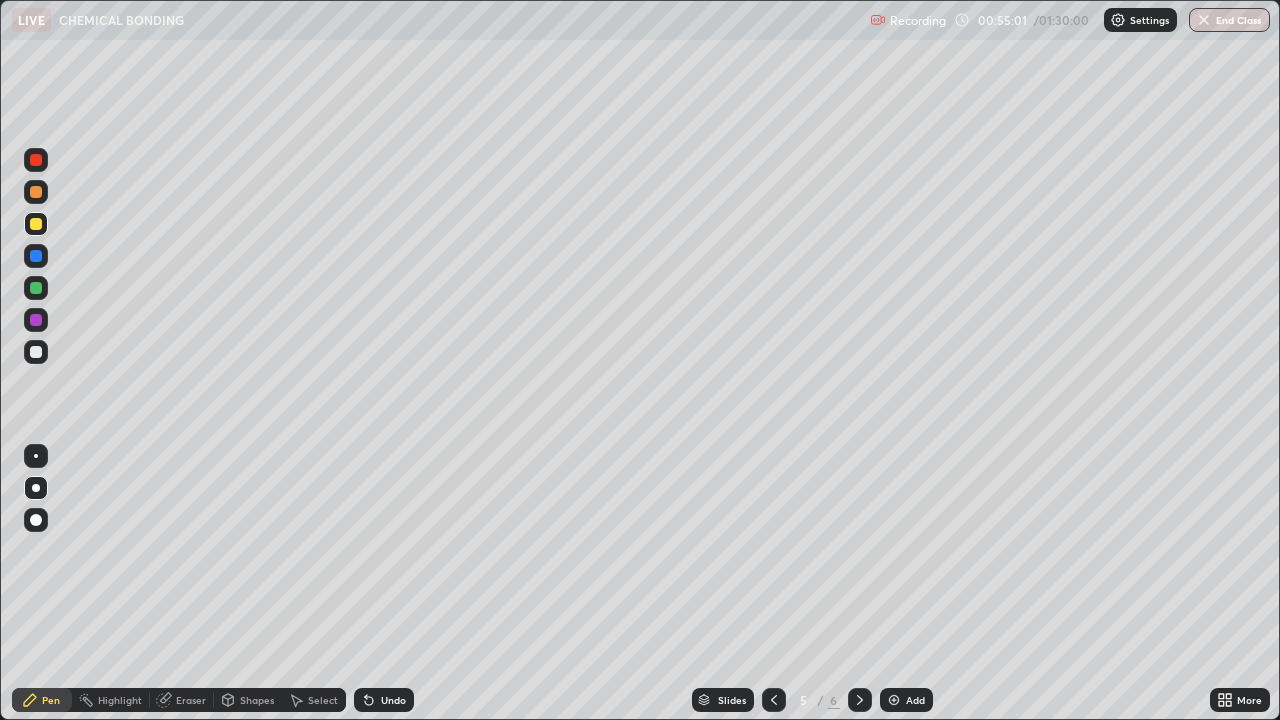 click 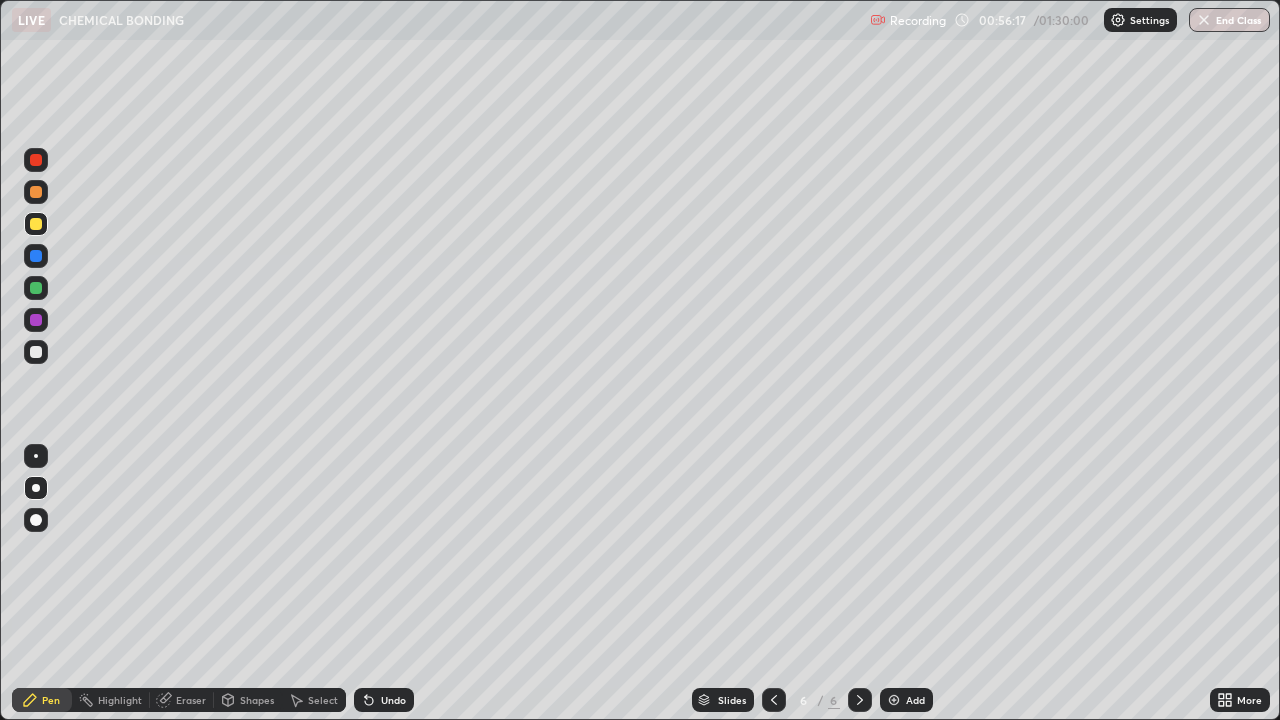 click on "Add" at bounding box center [906, 700] 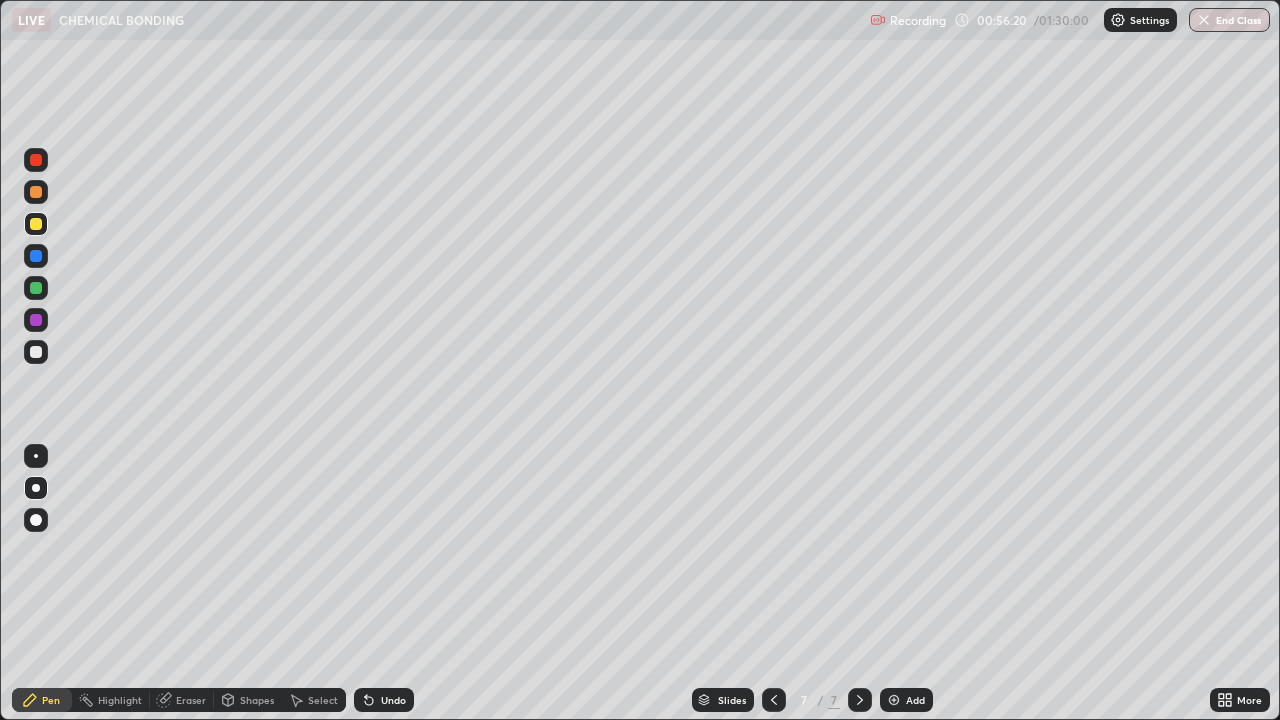 click at bounding box center (36, 352) 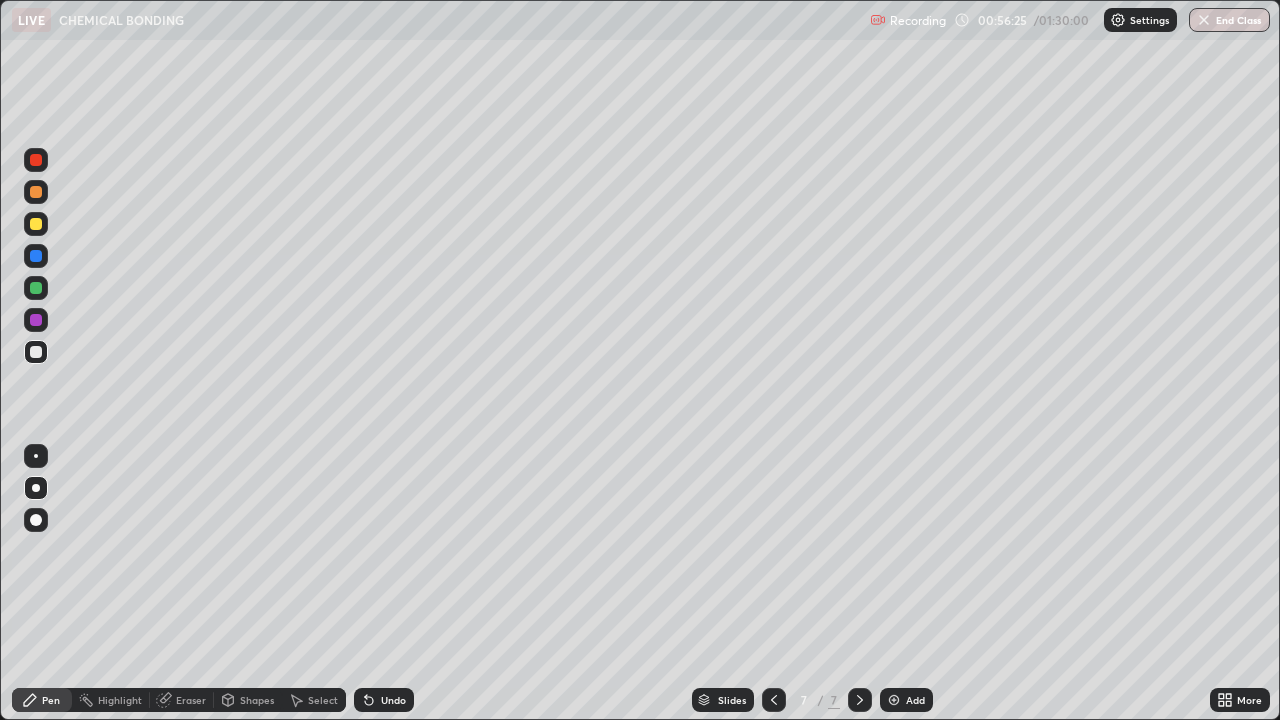 click on "Undo" at bounding box center [393, 700] 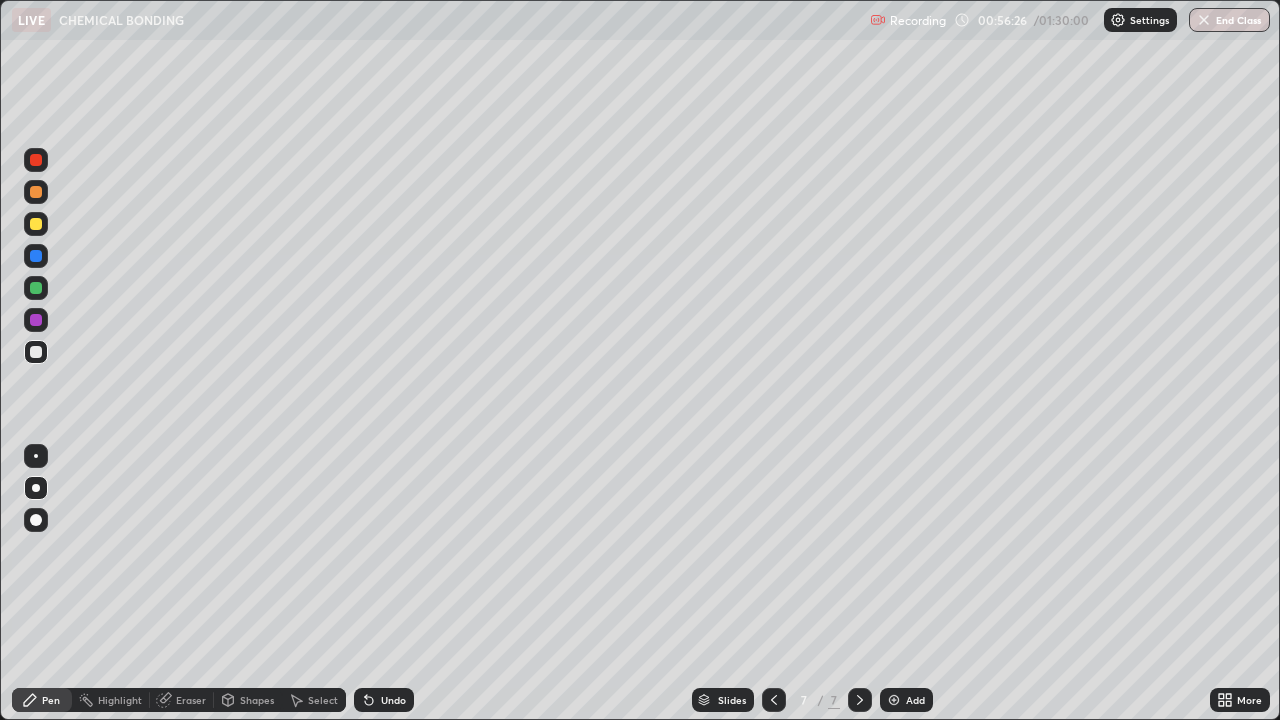 click on "Undo" at bounding box center [393, 700] 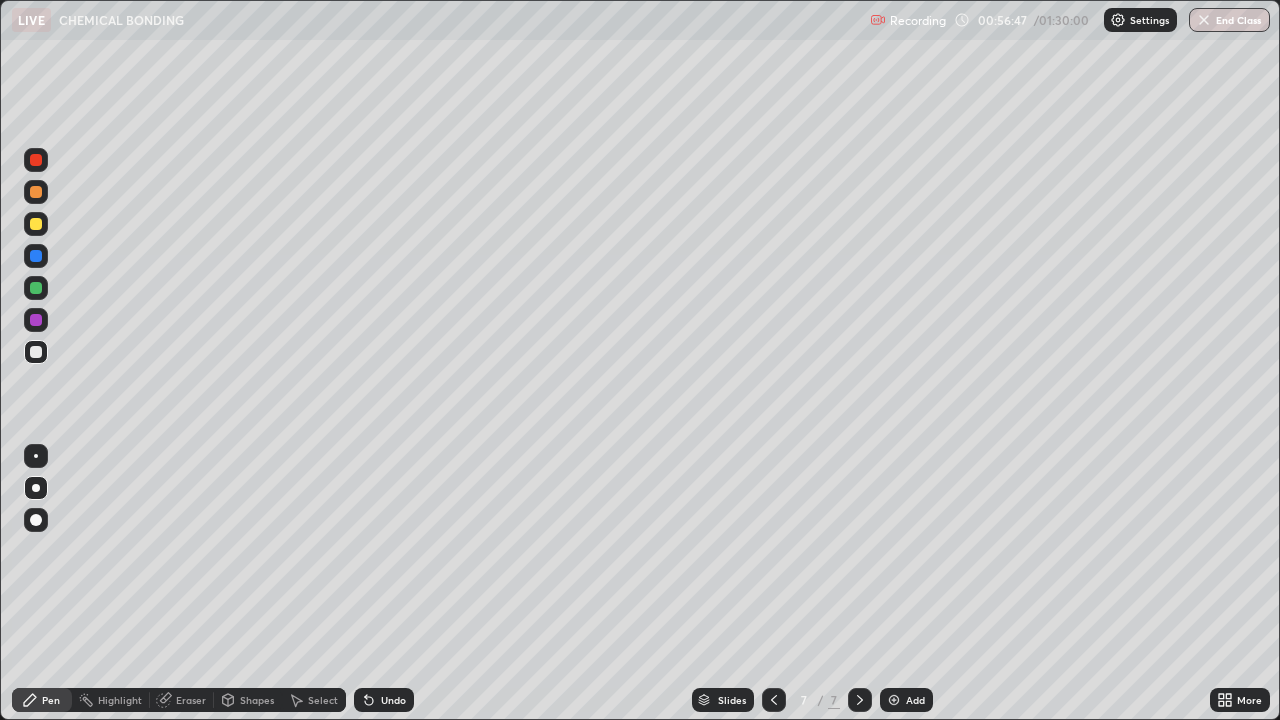 click at bounding box center [36, 224] 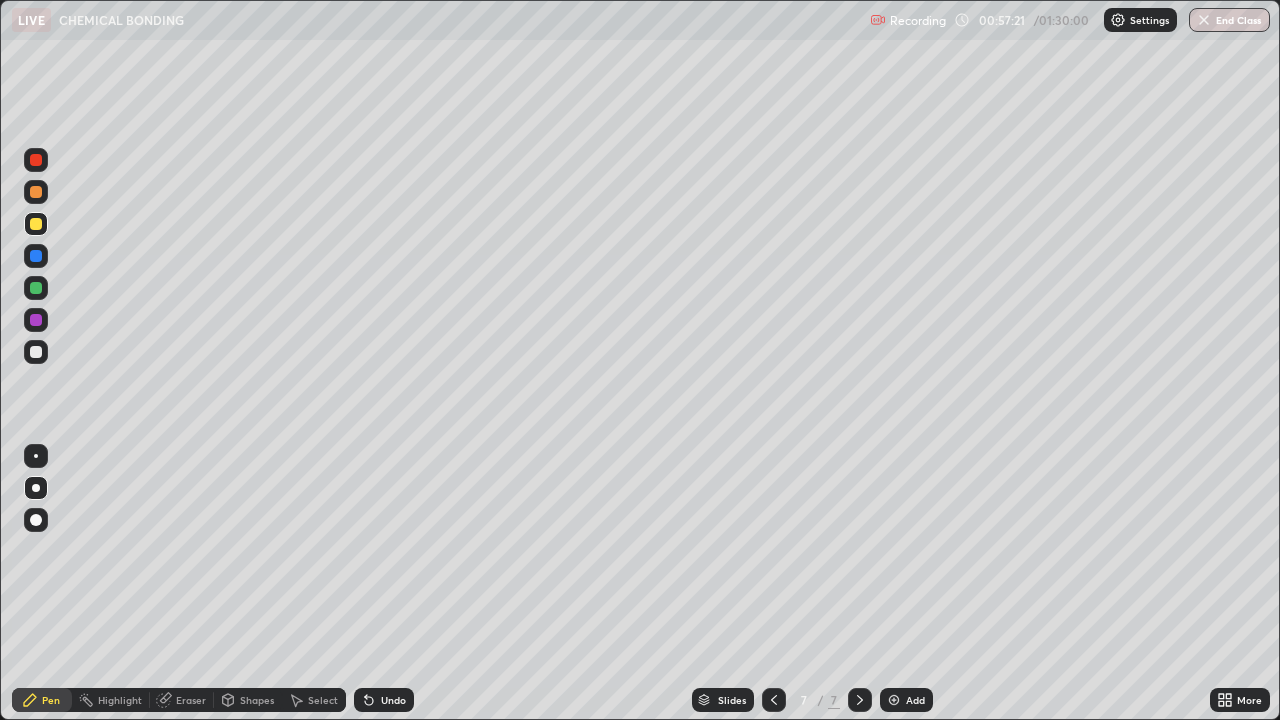 click at bounding box center (36, 352) 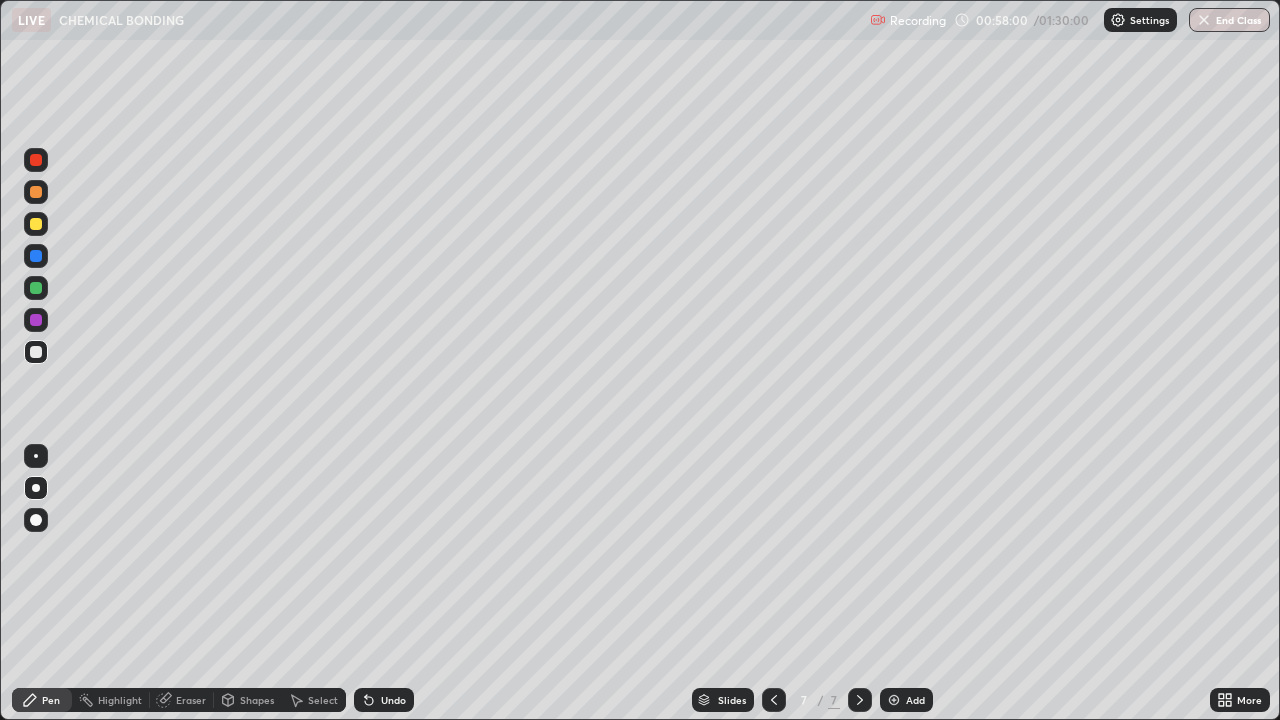 click at bounding box center [36, 288] 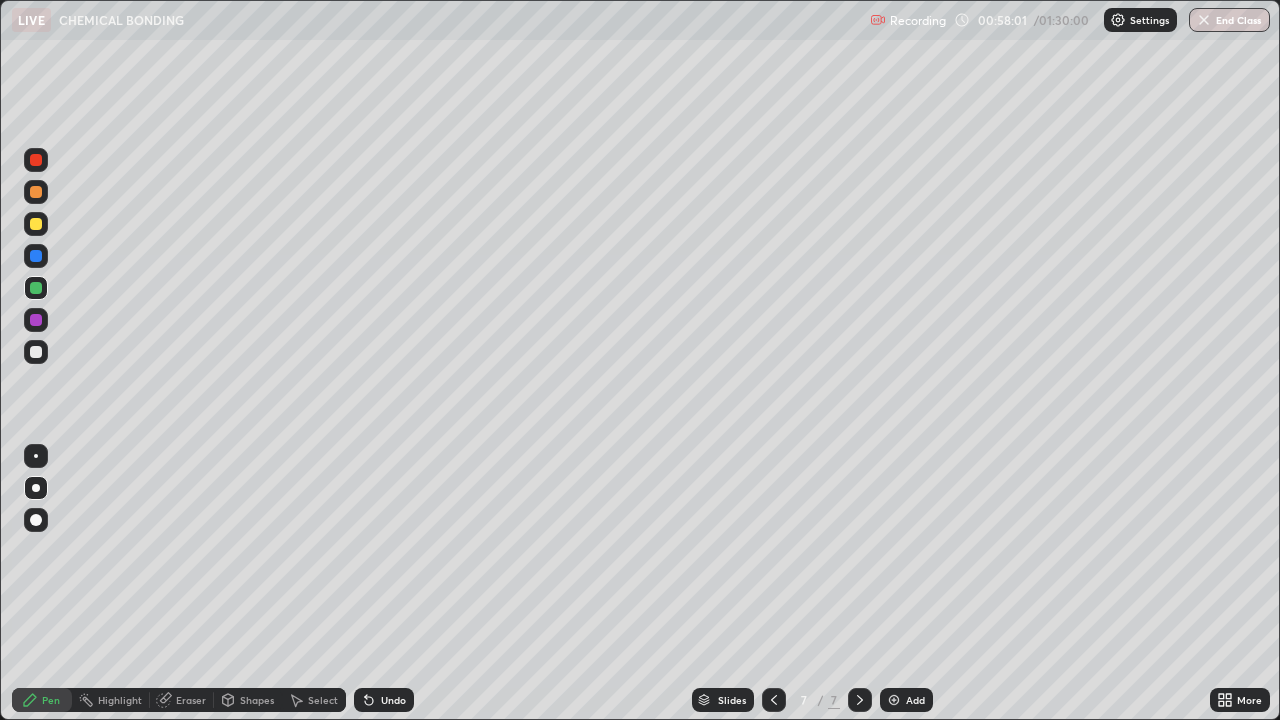 click at bounding box center [36, 224] 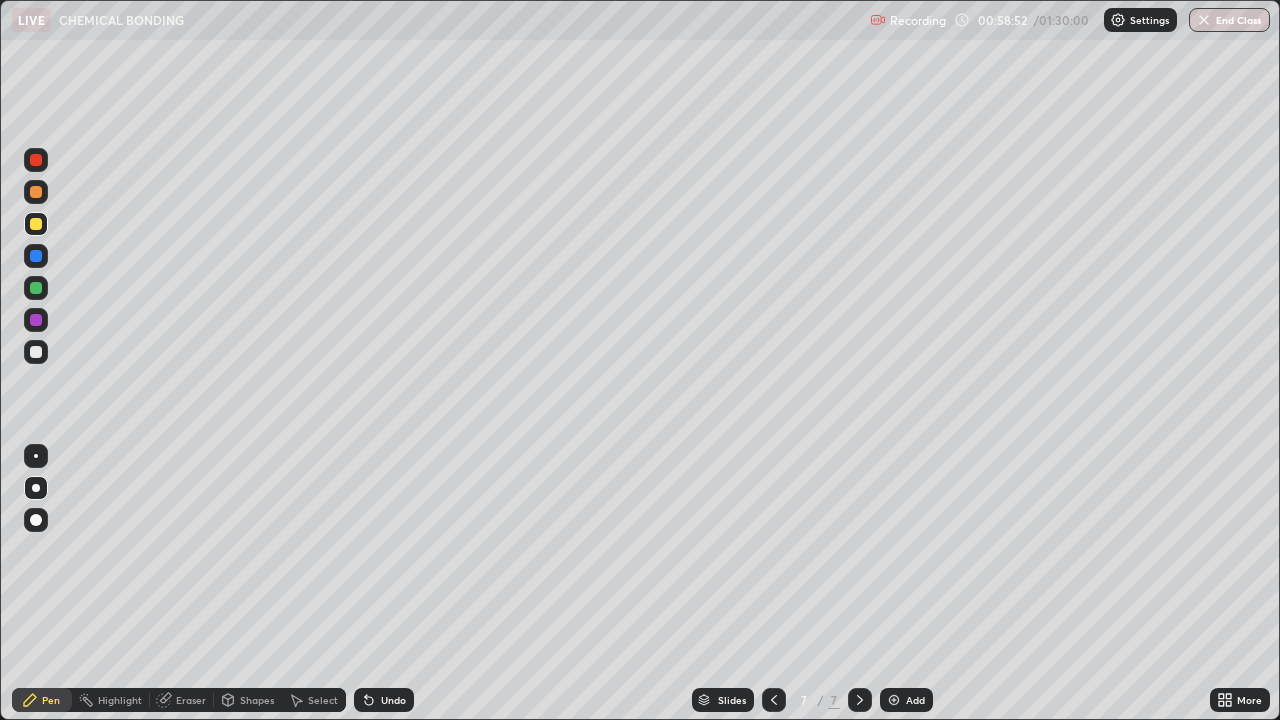 click at bounding box center (36, 352) 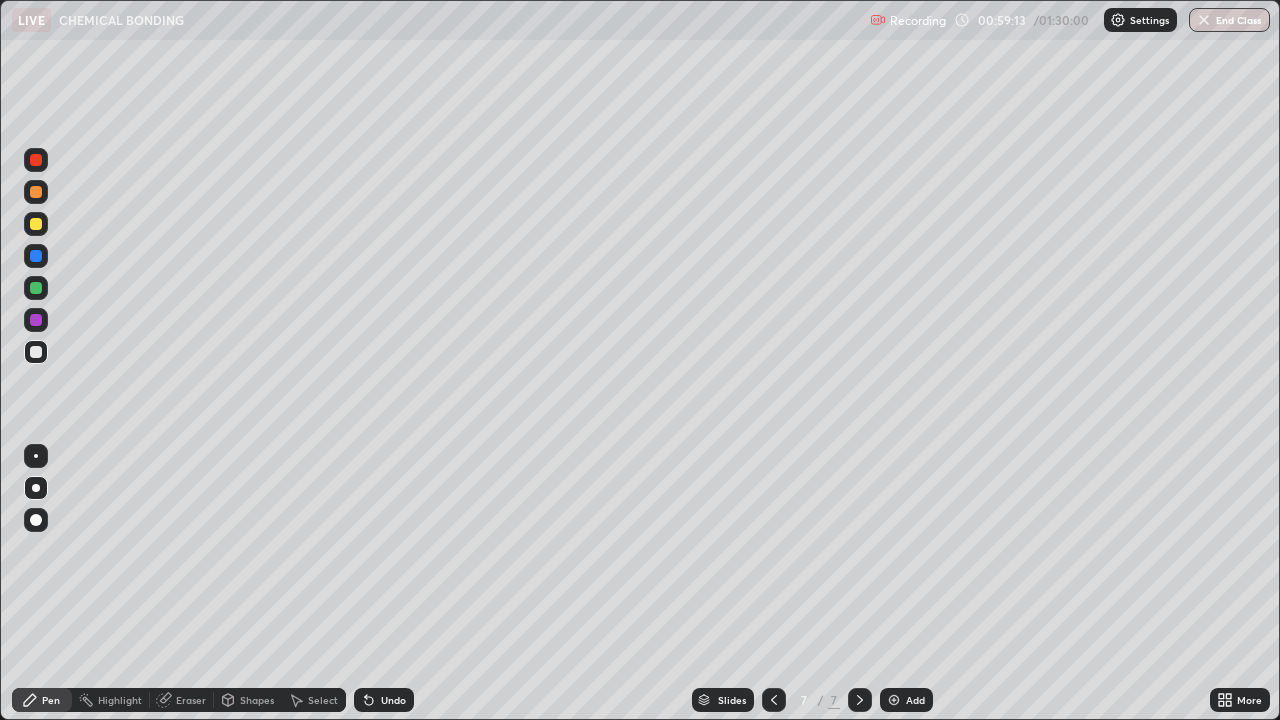 click at bounding box center (36, 224) 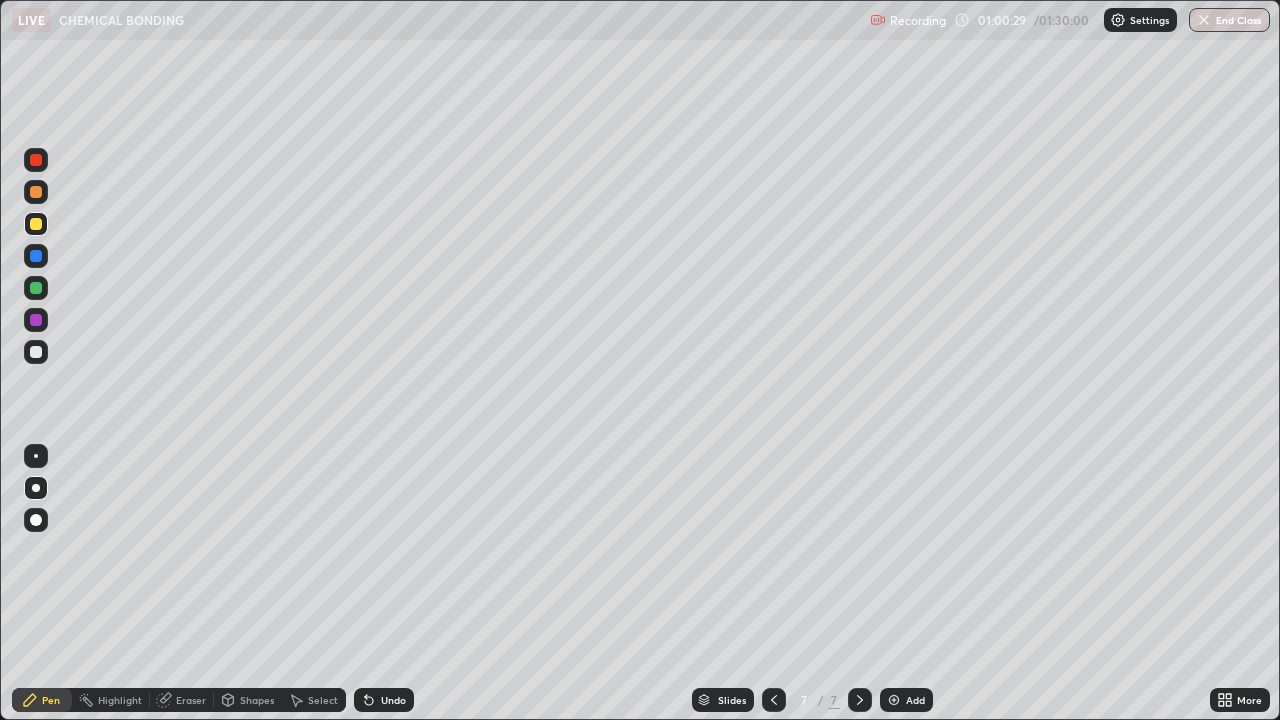click at bounding box center (36, 352) 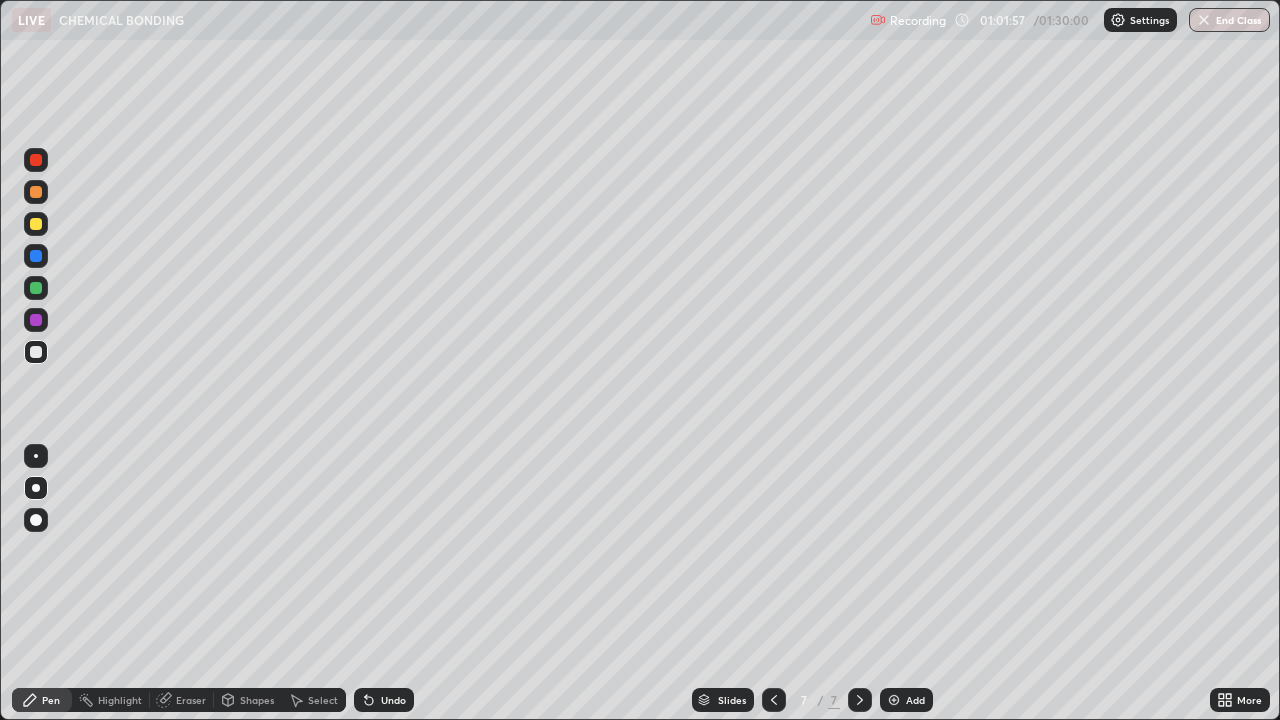 click at bounding box center (36, 224) 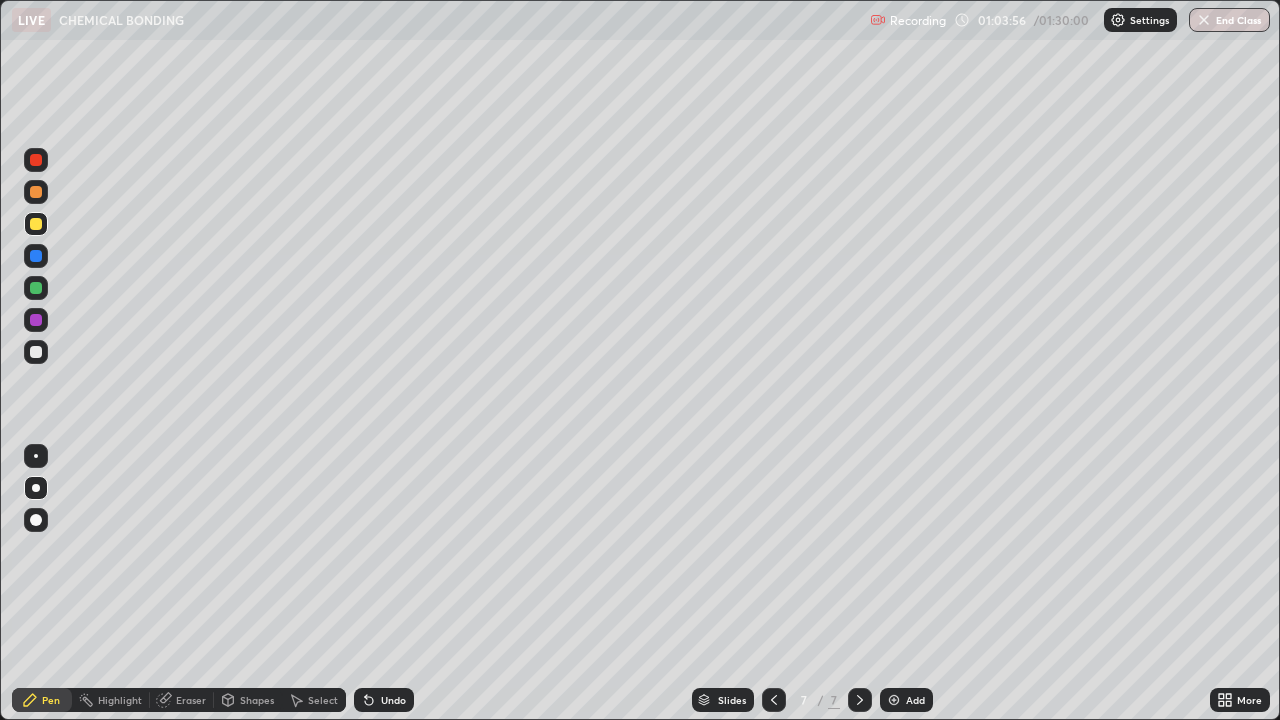 click on "Undo" at bounding box center (384, 700) 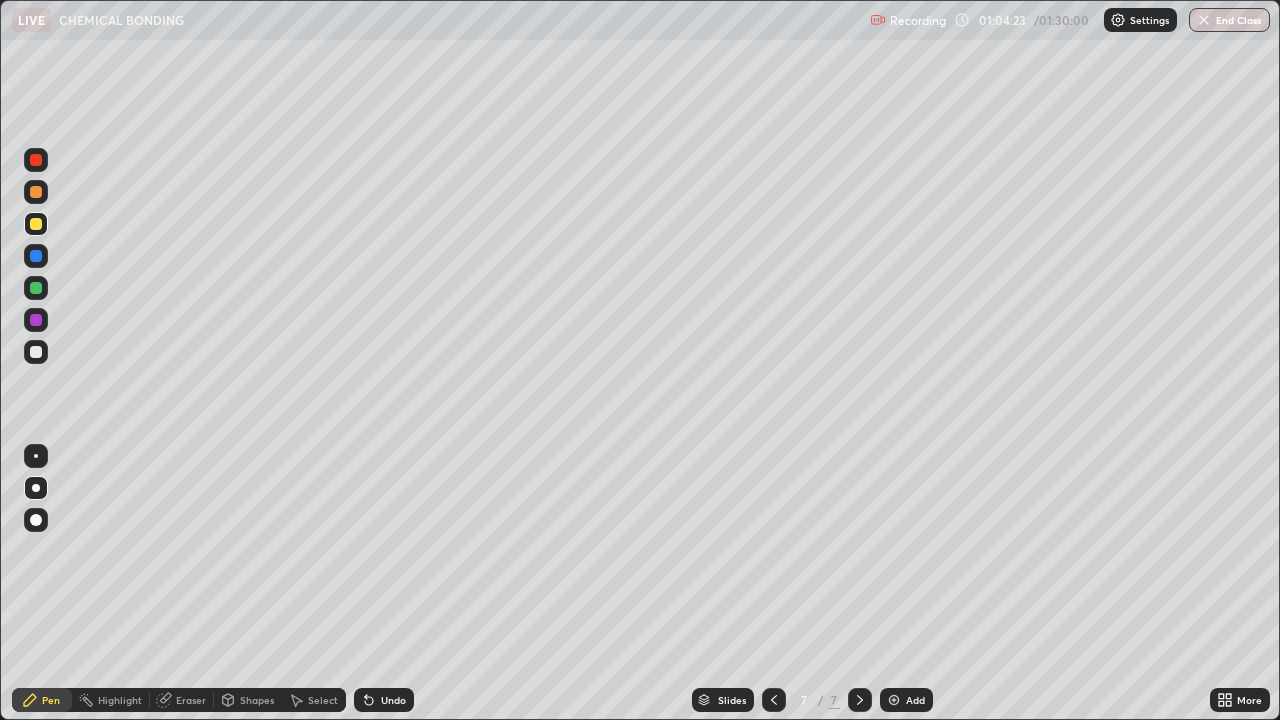 click on "Undo" at bounding box center [393, 700] 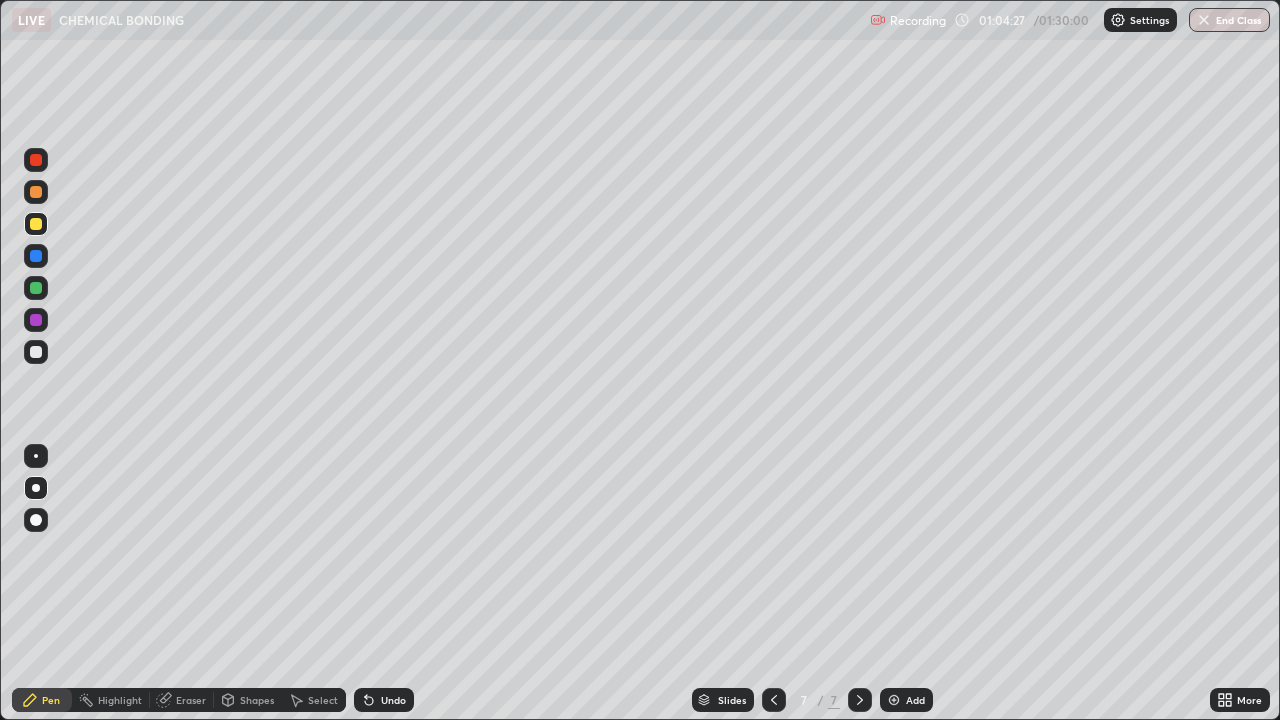 click on "Undo" at bounding box center (393, 700) 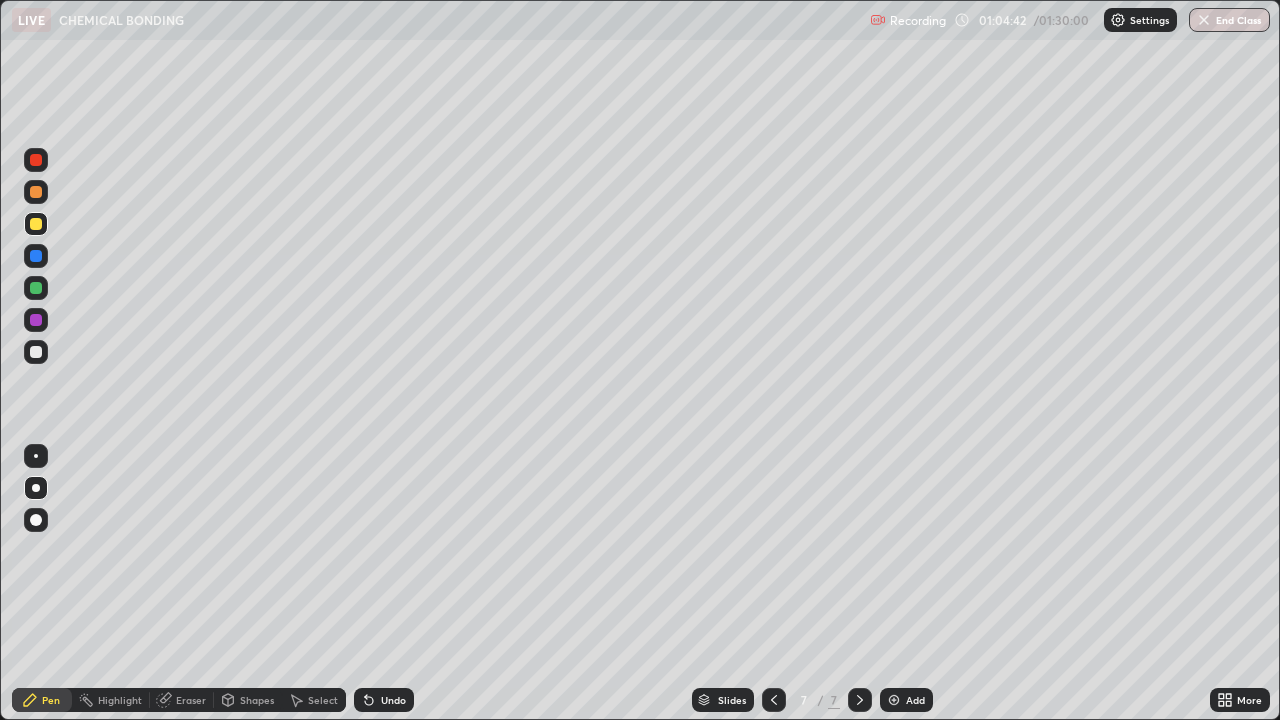 click on "Eraser" at bounding box center (182, 700) 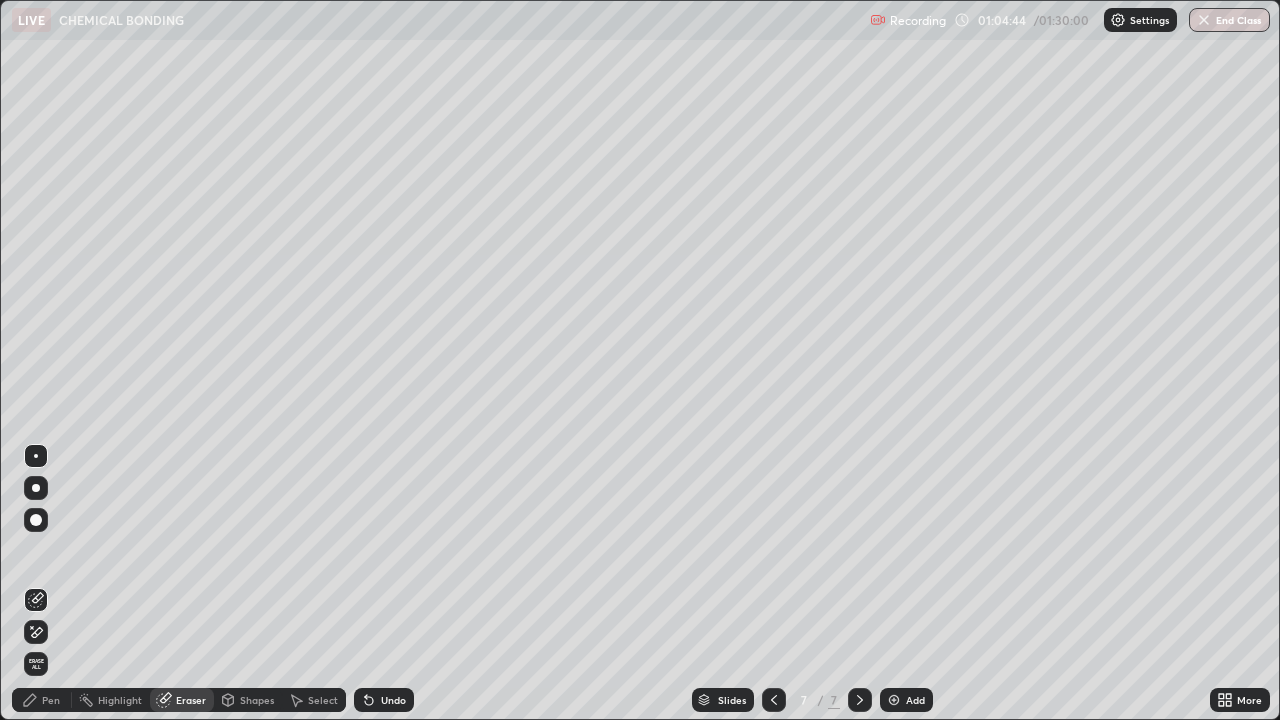 click on "Pen" at bounding box center [51, 700] 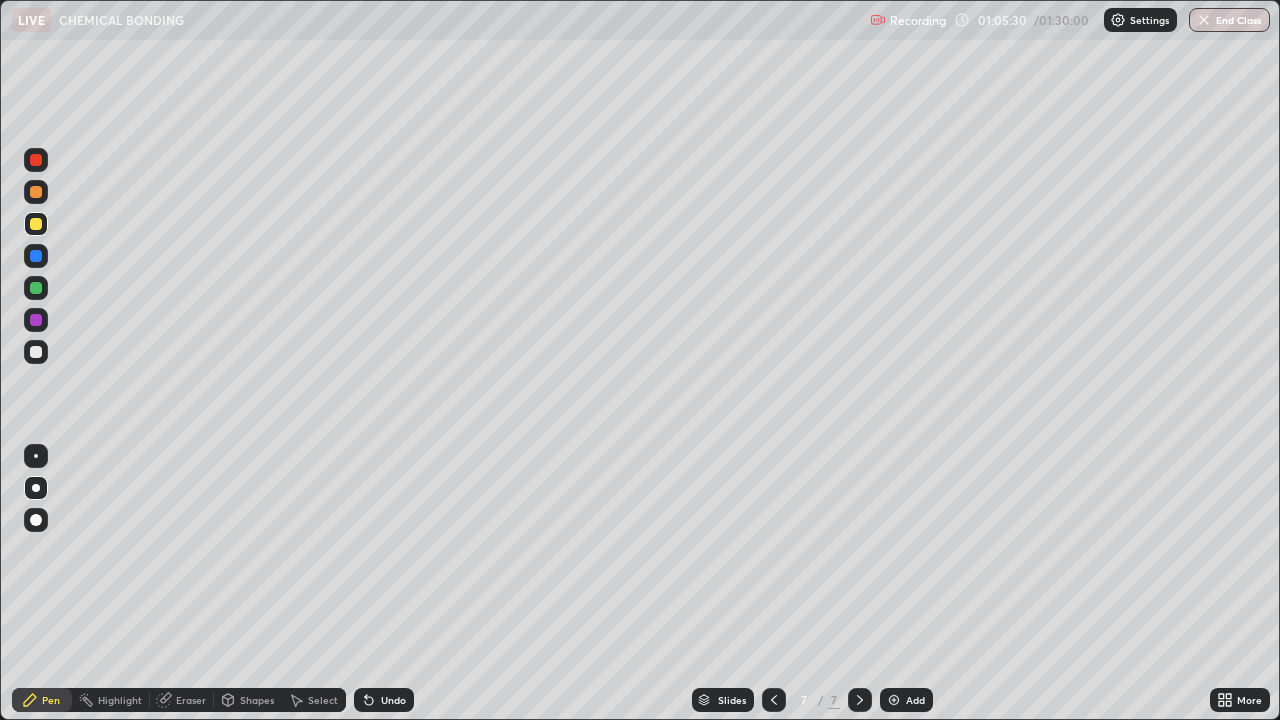 click at bounding box center [36, 352] 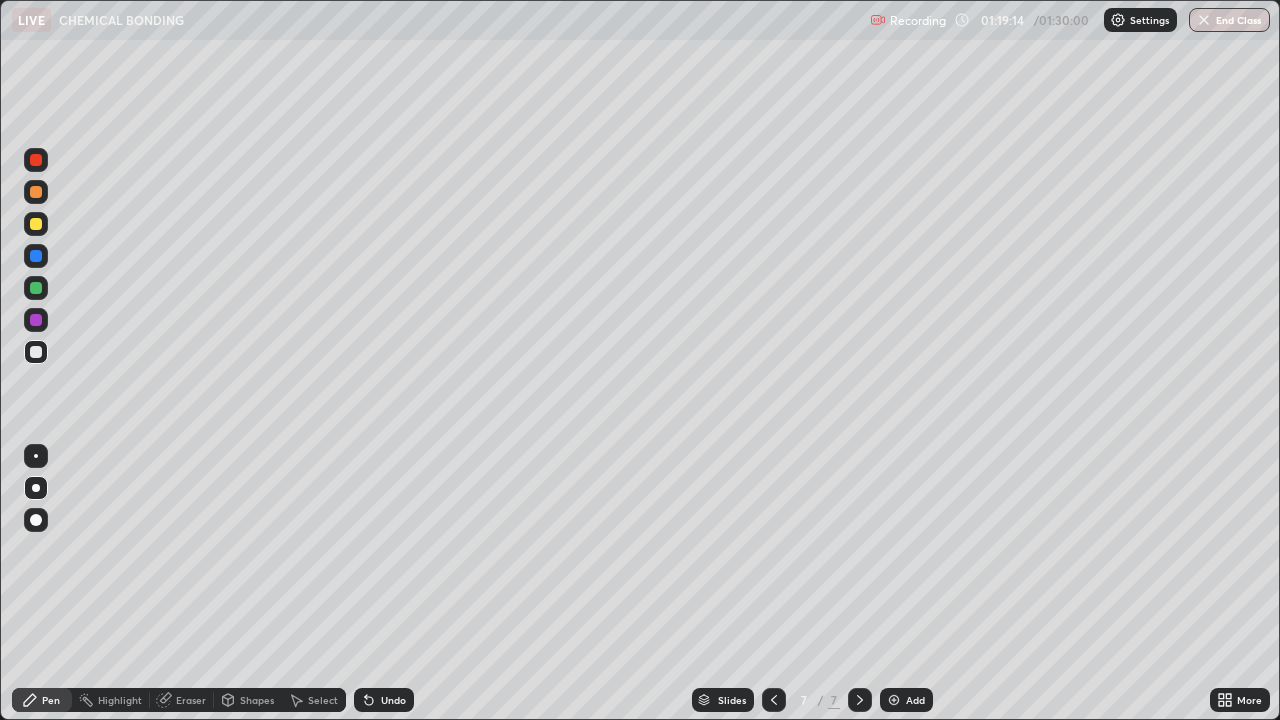 click on "End Class" at bounding box center (1229, 20) 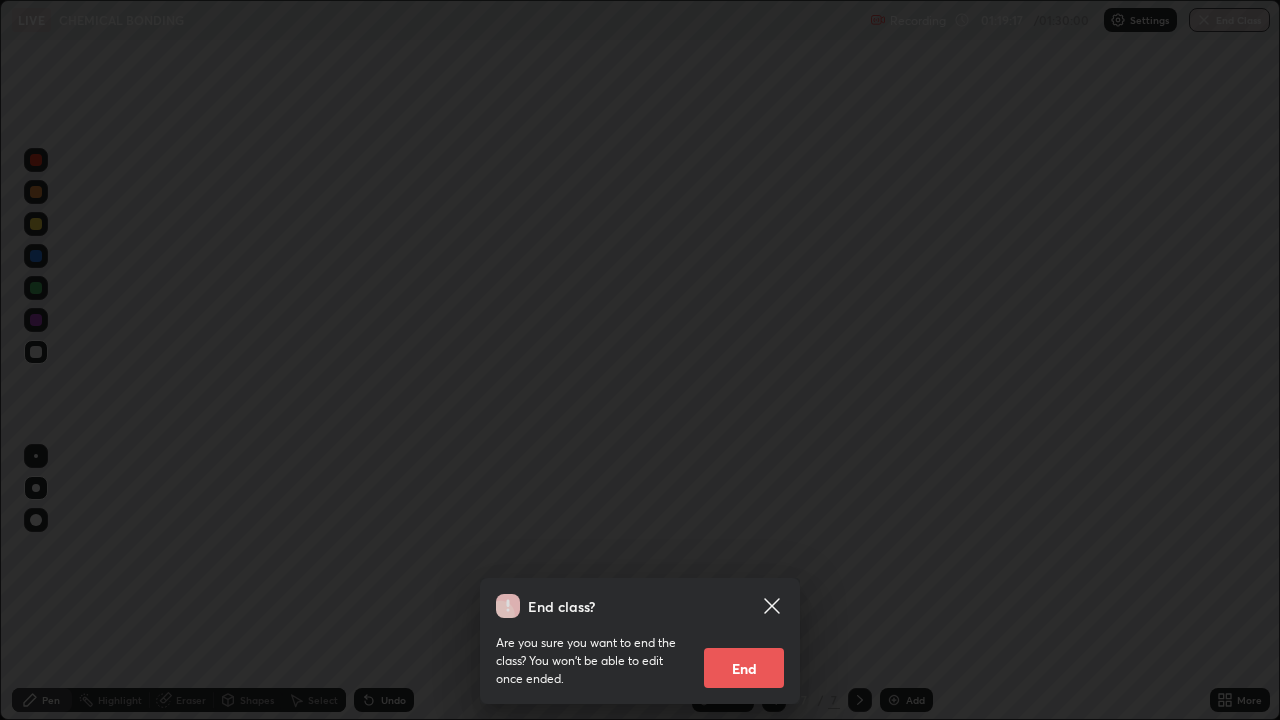 click on "End" at bounding box center (744, 668) 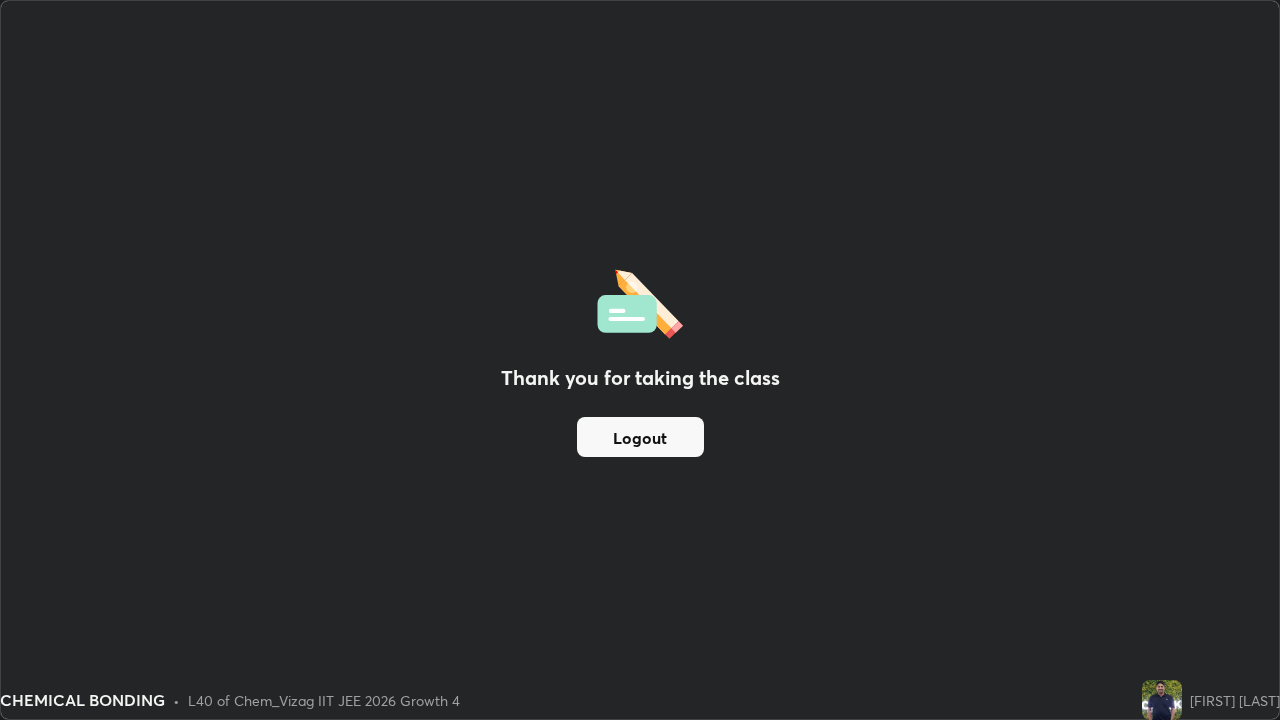 click on "Logout" at bounding box center (640, 437) 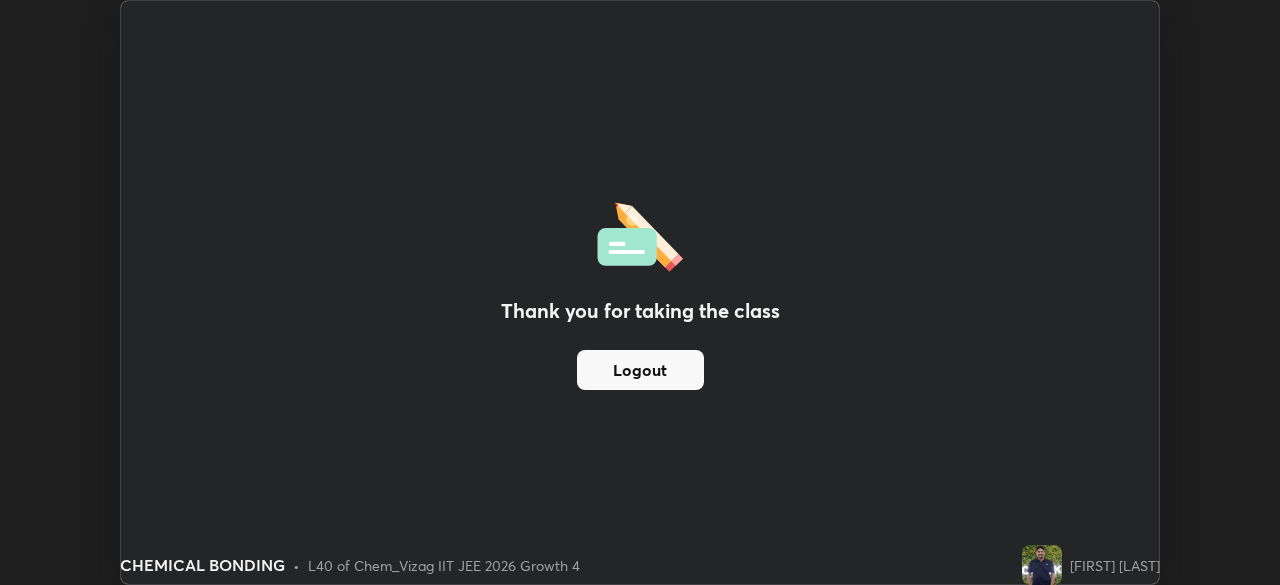 scroll, scrollTop: 585, scrollLeft: 1280, axis: both 